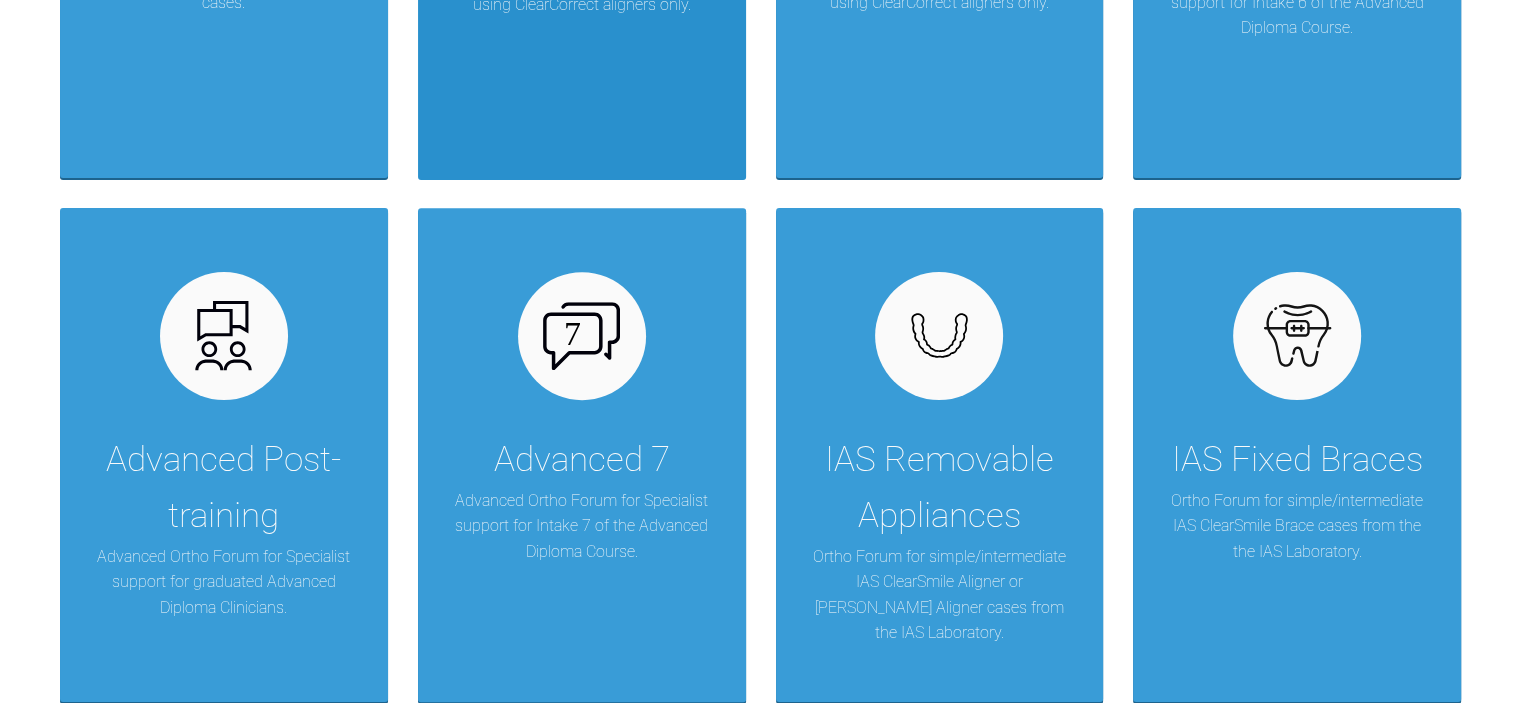 scroll, scrollTop: 800, scrollLeft: 0, axis: vertical 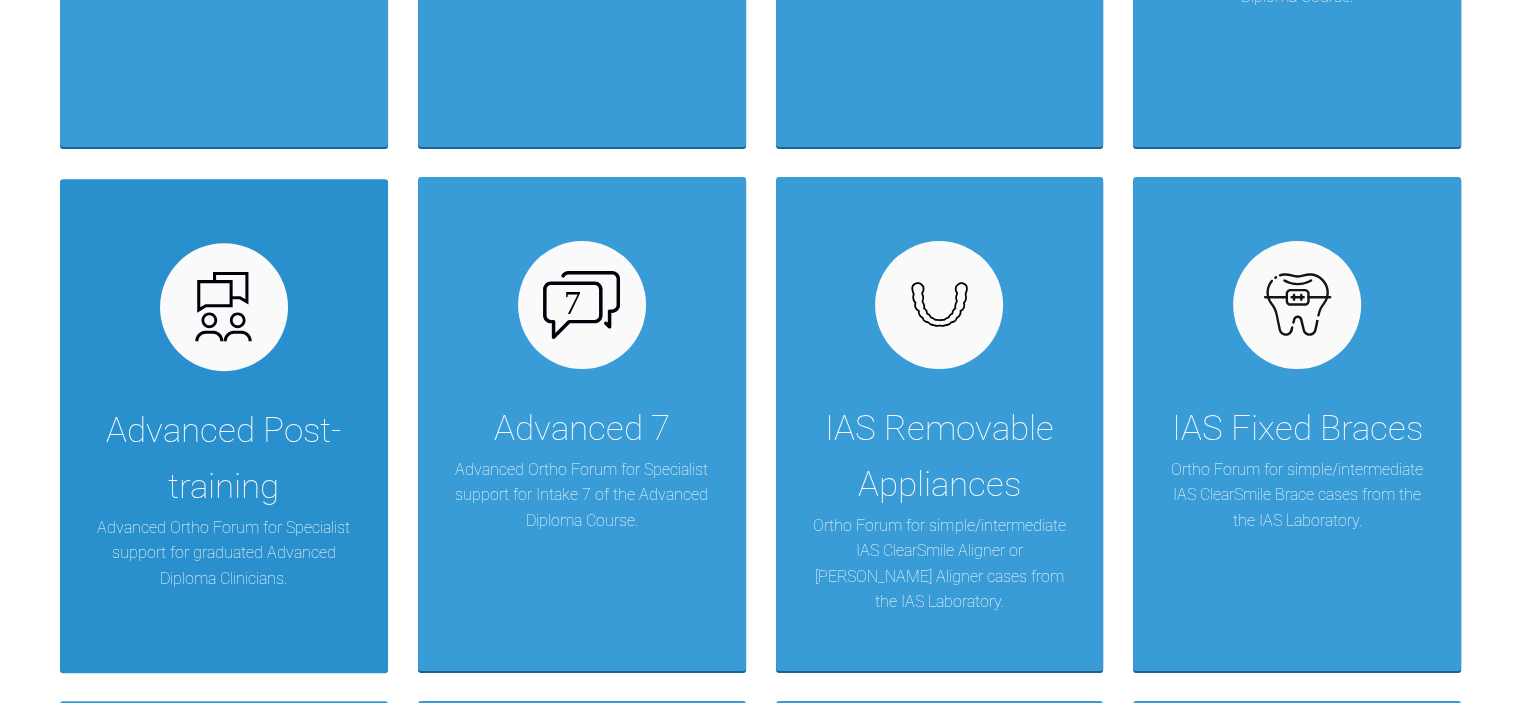click on "Advanced Post-training" at bounding box center (224, 459) 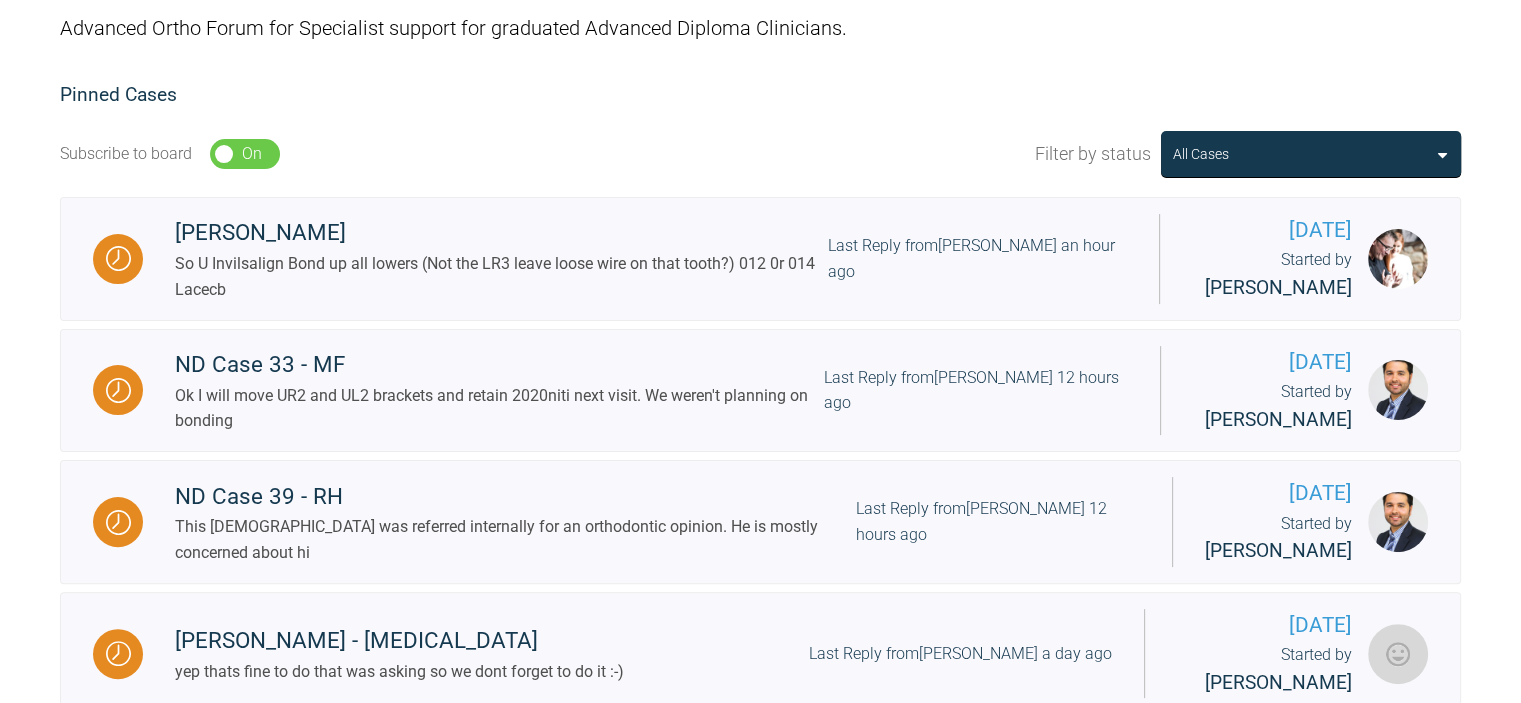 scroll, scrollTop: 300, scrollLeft: 0, axis: vertical 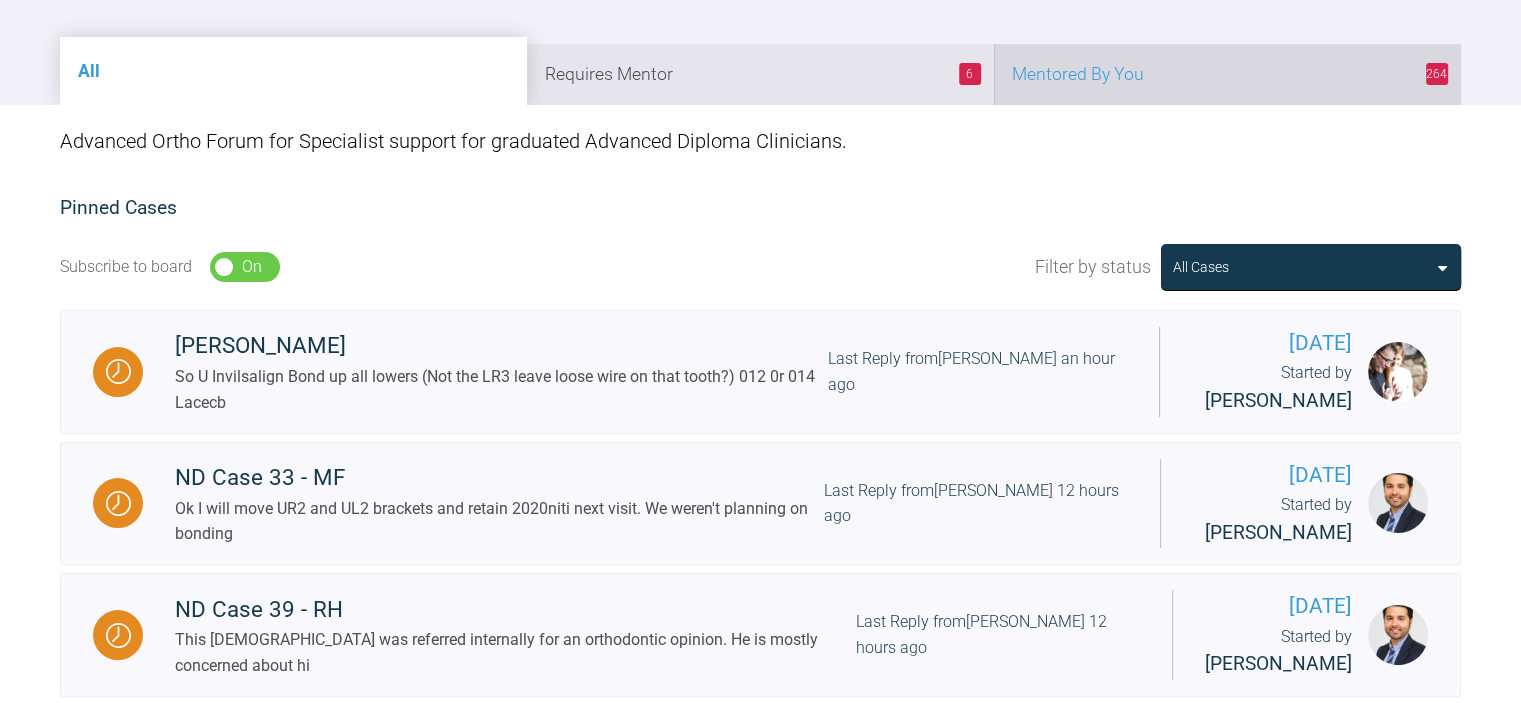 click on "264 Mentored By You" at bounding box center [1227, 74] 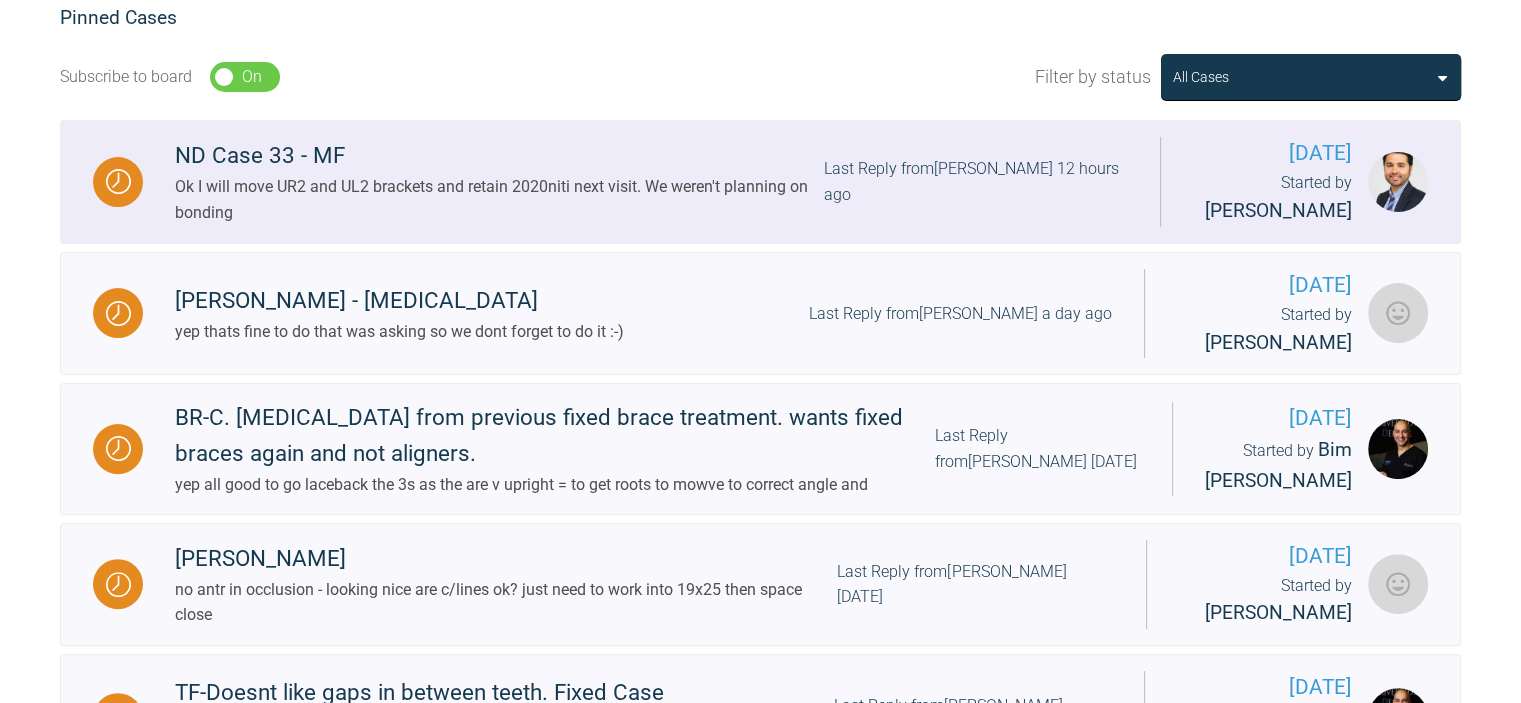 scroll, scrollTop: 500, scrollLeft: 0, axis: vertical 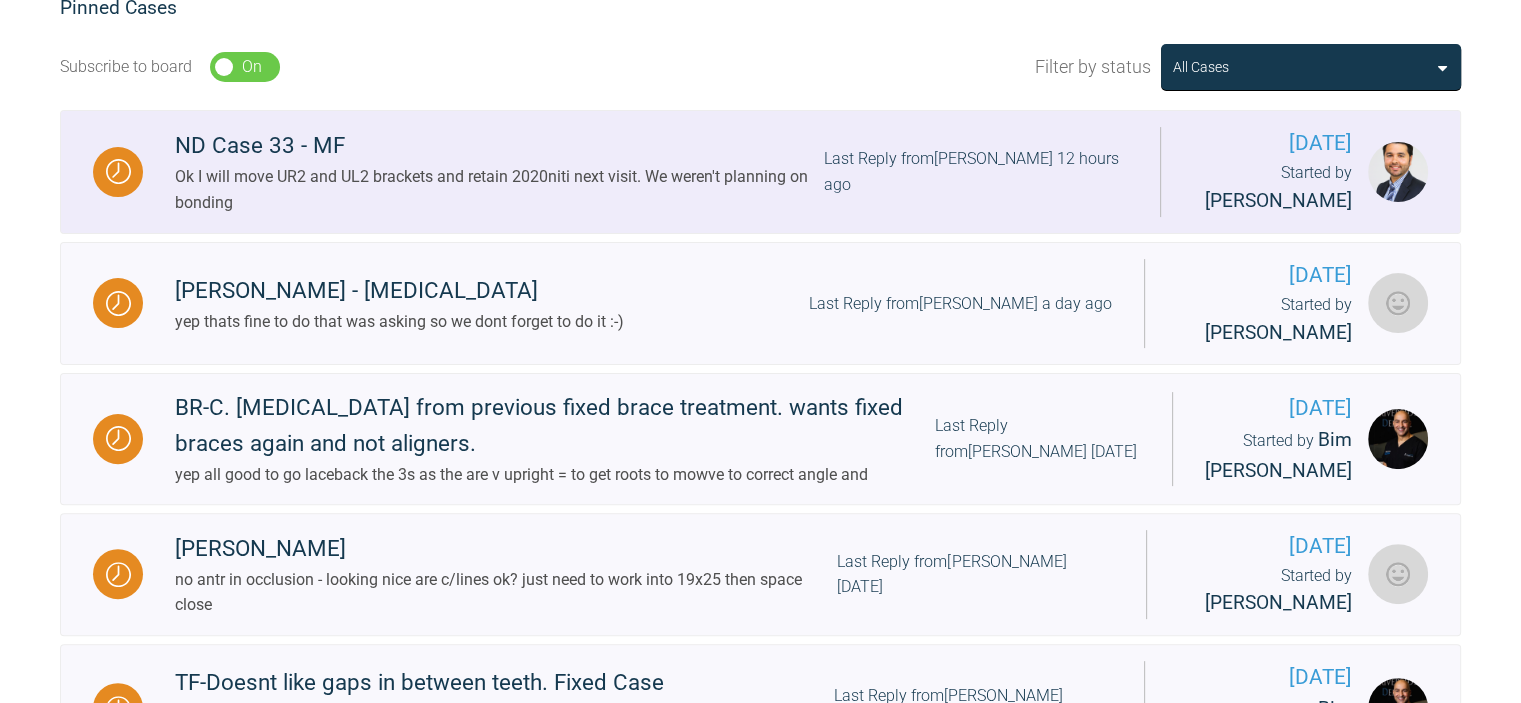 click on "Last Reply from  [PERSON_NAME]   12 hours ago" at bounding box center (976, 171) 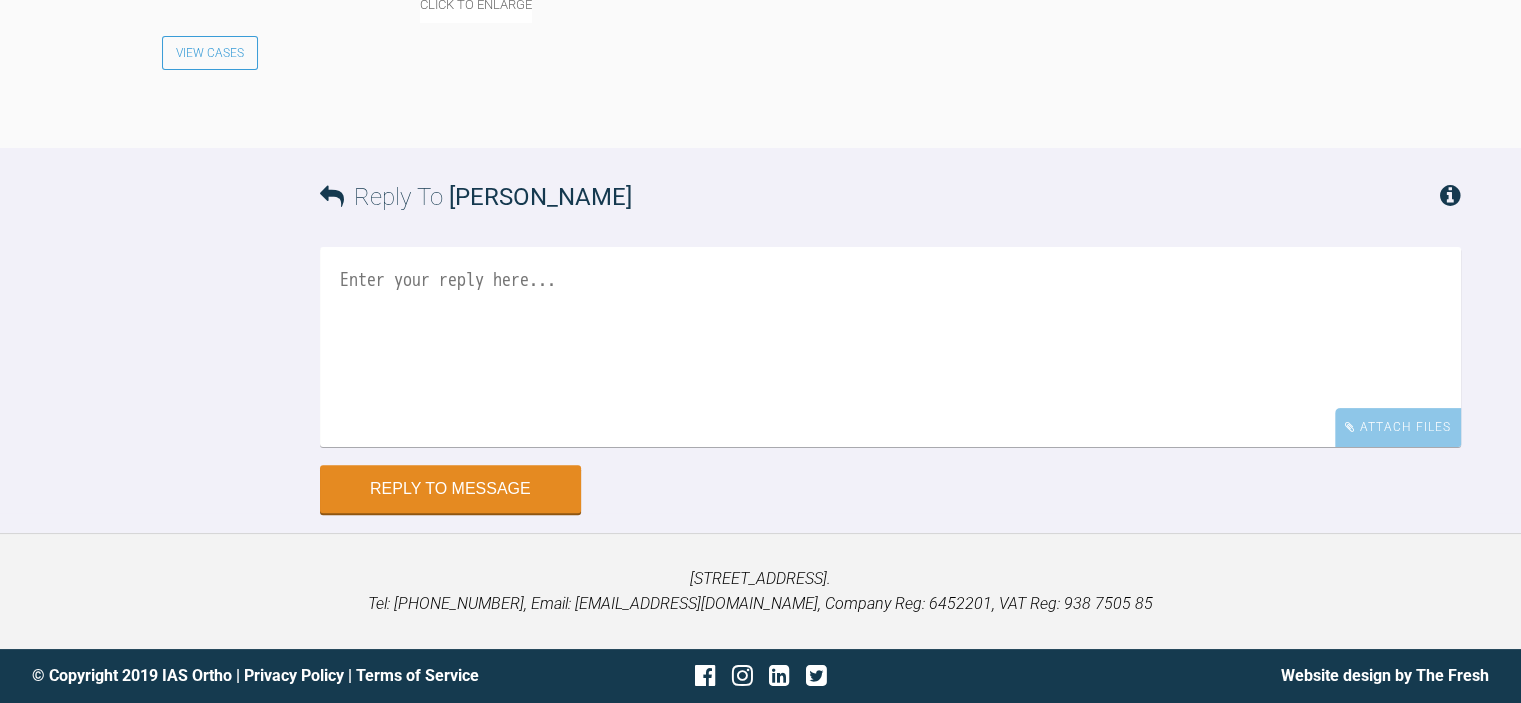 scroll, scrollTop: 16648, scrollLeft: 0, axis: vertical 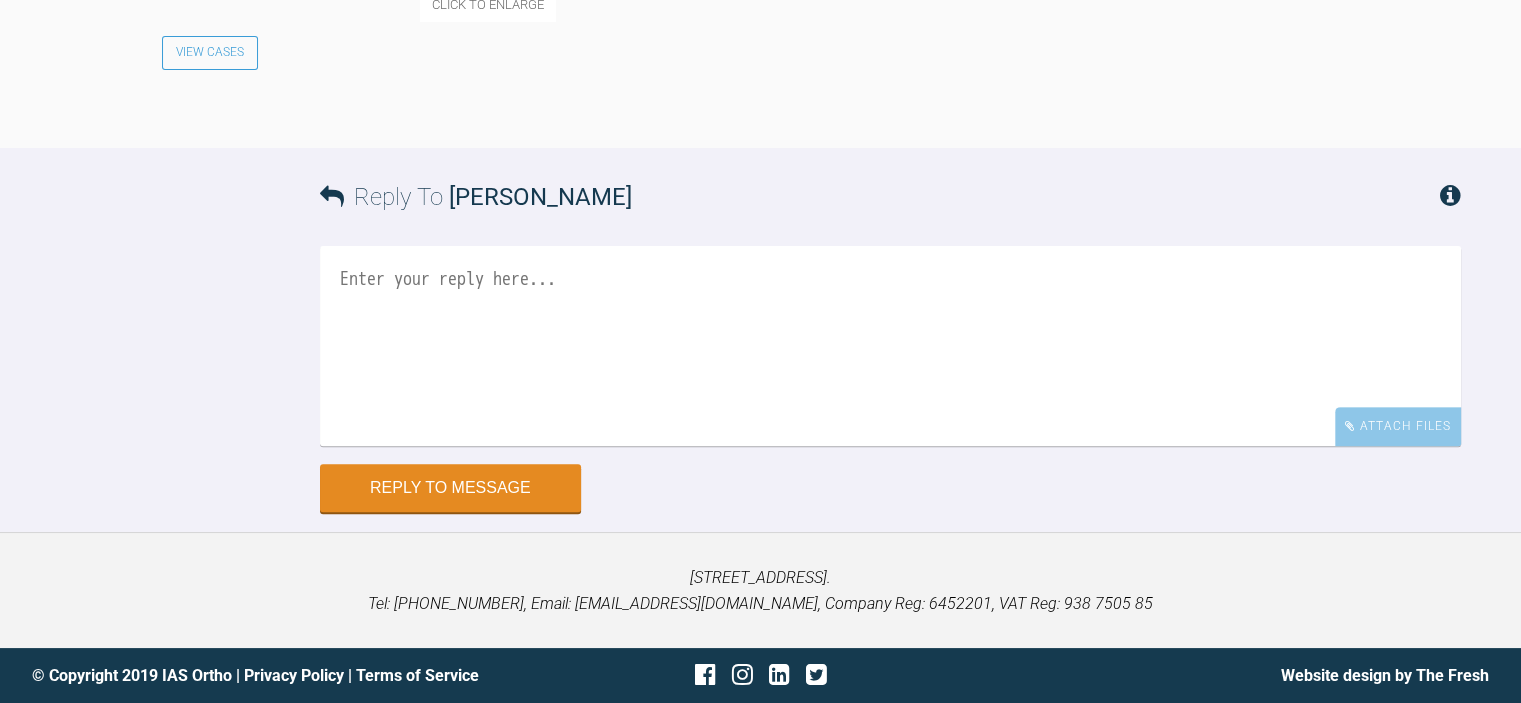 click at bounding box center (890, 346) 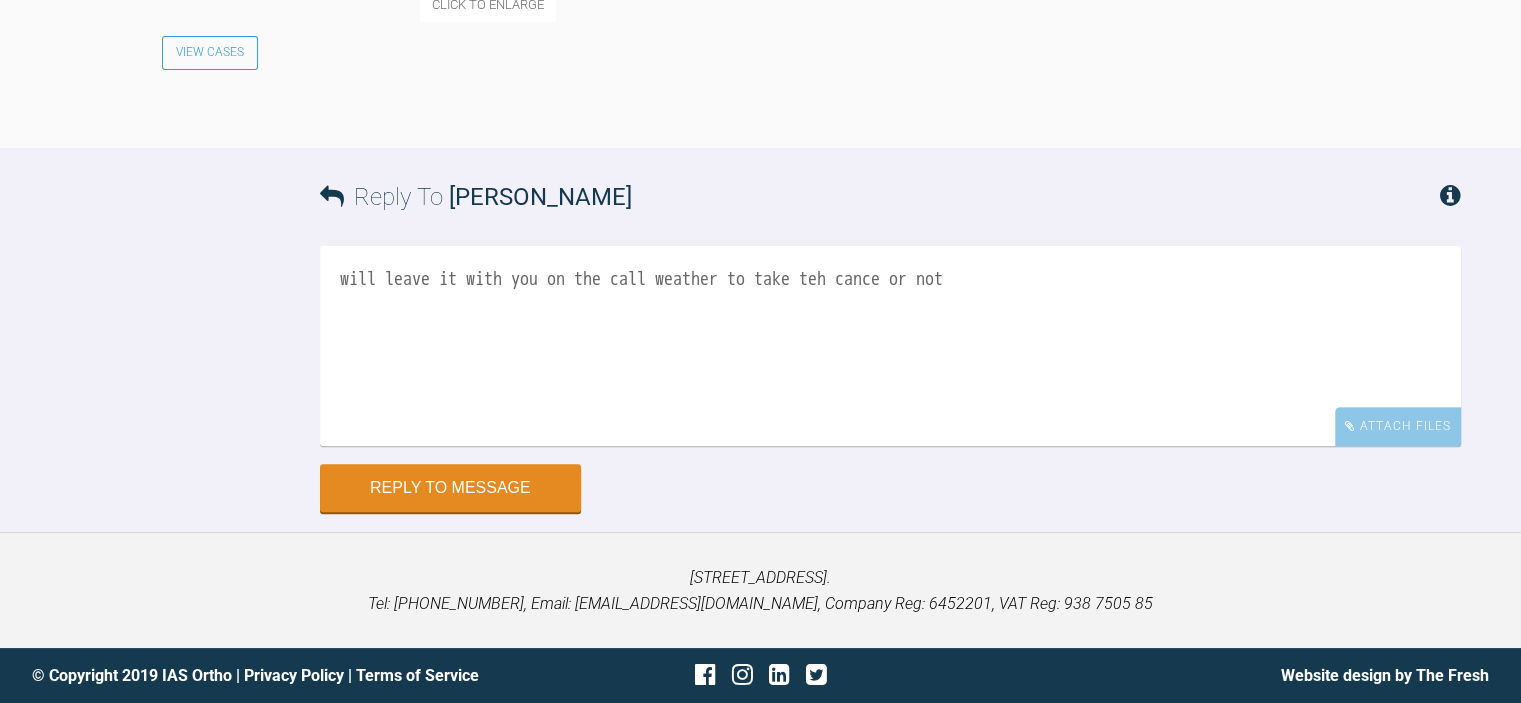 click on "will leave it with you on the call weather to take teh cance or not" at bounding box center [890, 346] 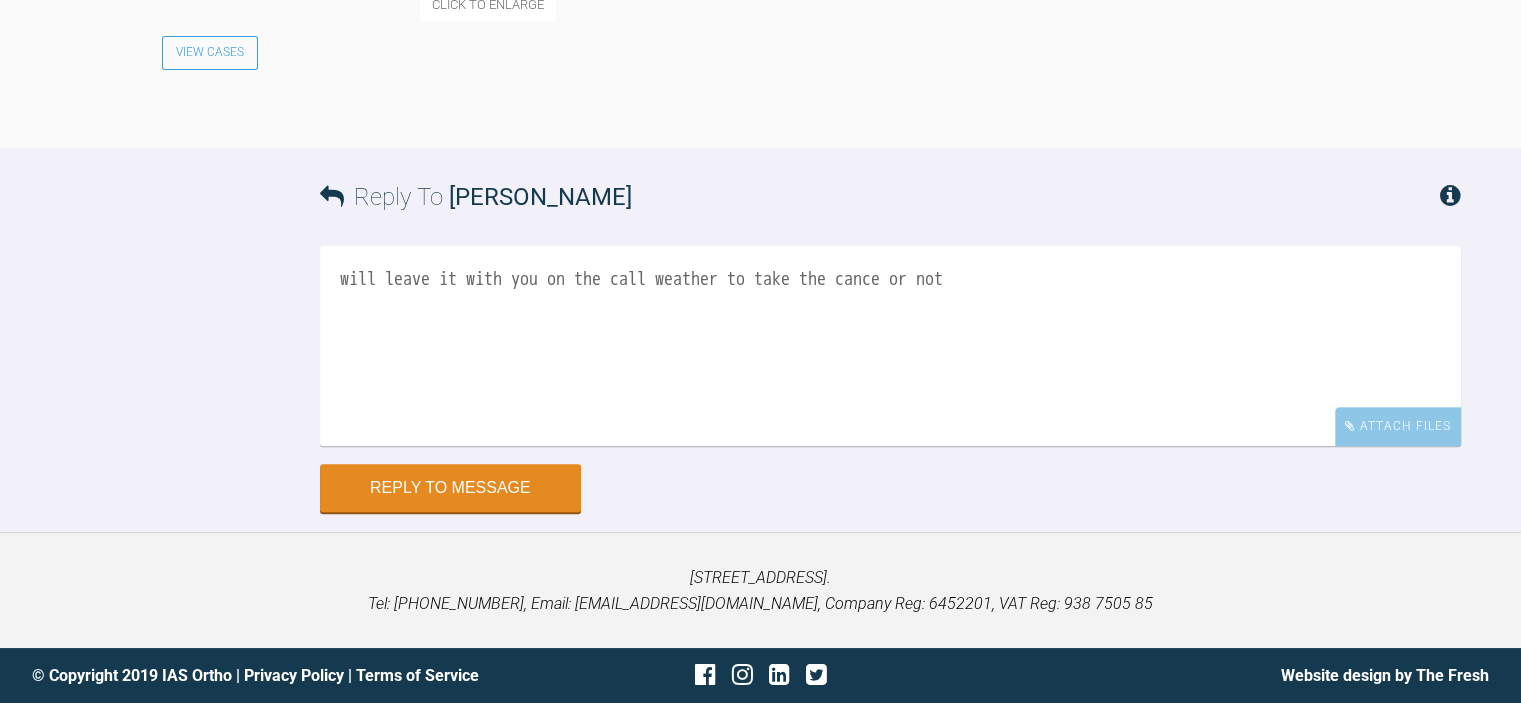 click on "will leave it with you on the call weather to take the cance or not" at bounding box center [890, 346] 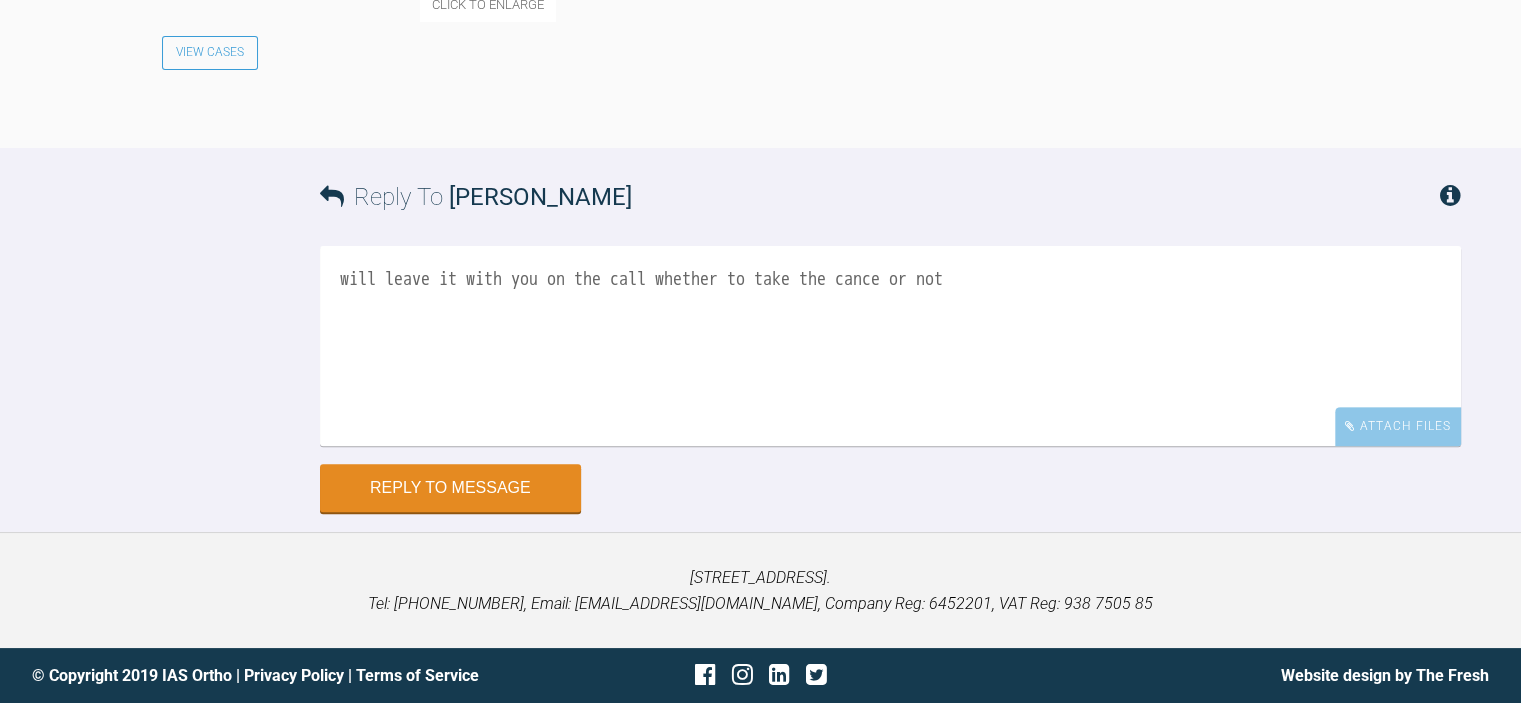 click on "will leave it with you on the call whether to take the cance or not" at bounding box center (890, 346) 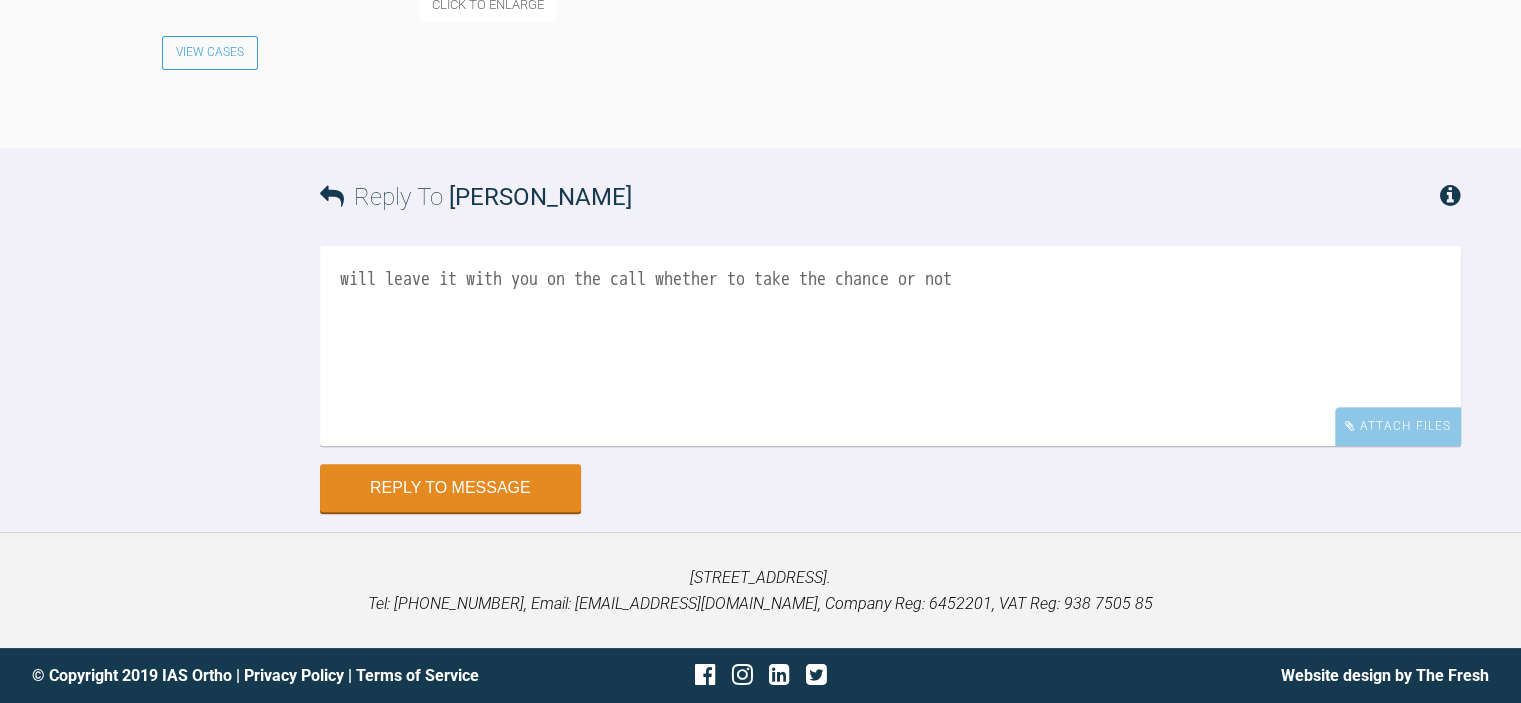 drag, startPoint x: 688, startPoint y: 275, endPoint x: 1040, endPoint y: 272, distance: 352.0128 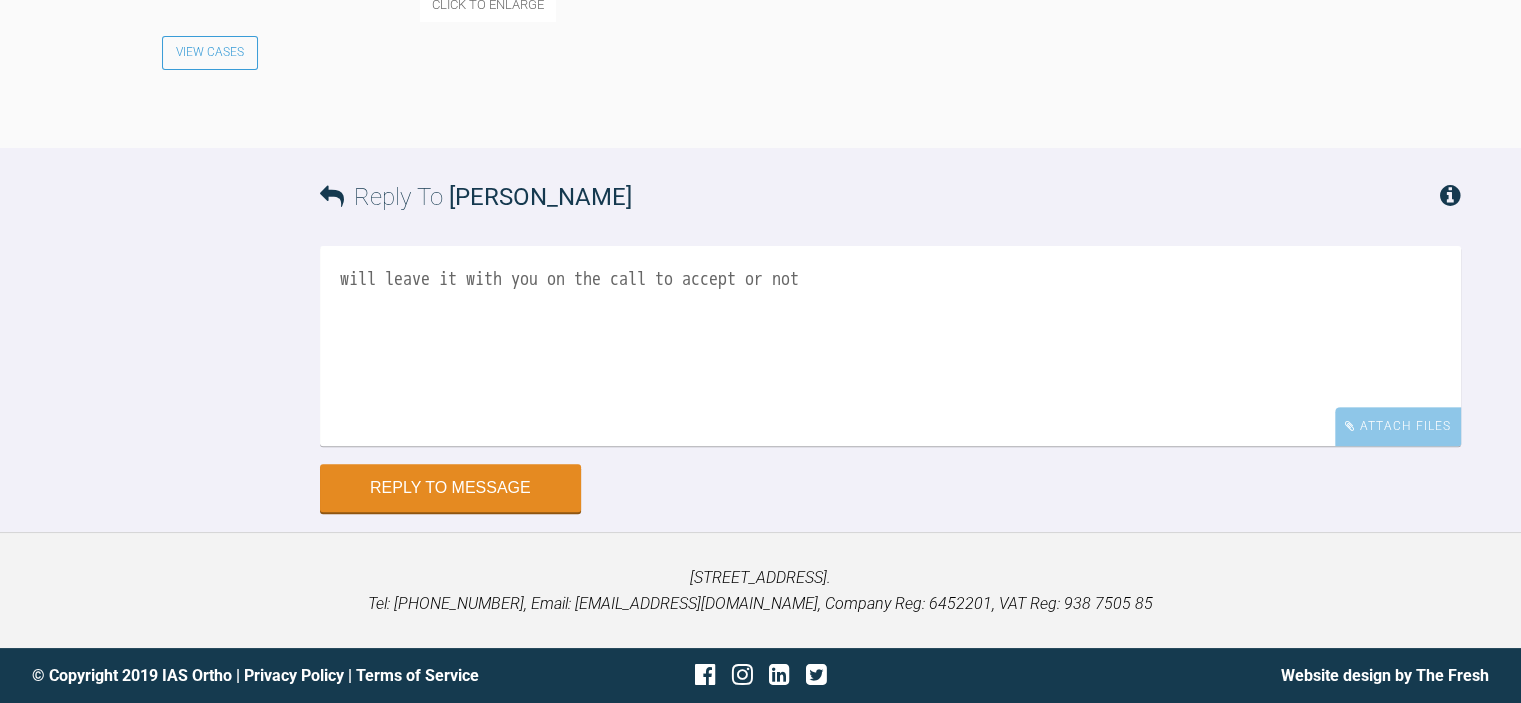scroll, scrollTop: 16648, scrollLeft: 0, axis: vertical 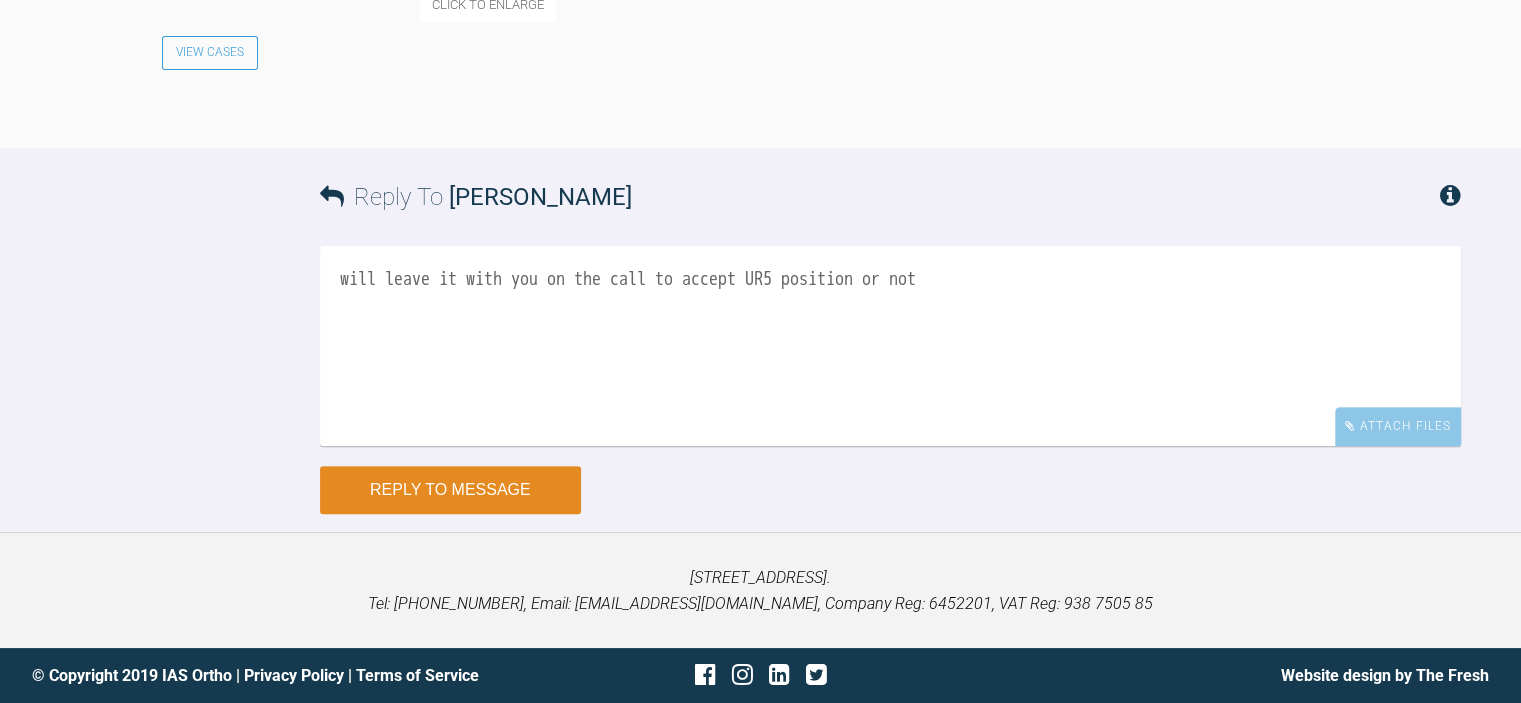 type on "will leave it with you on the call to accept UR5 position or not" 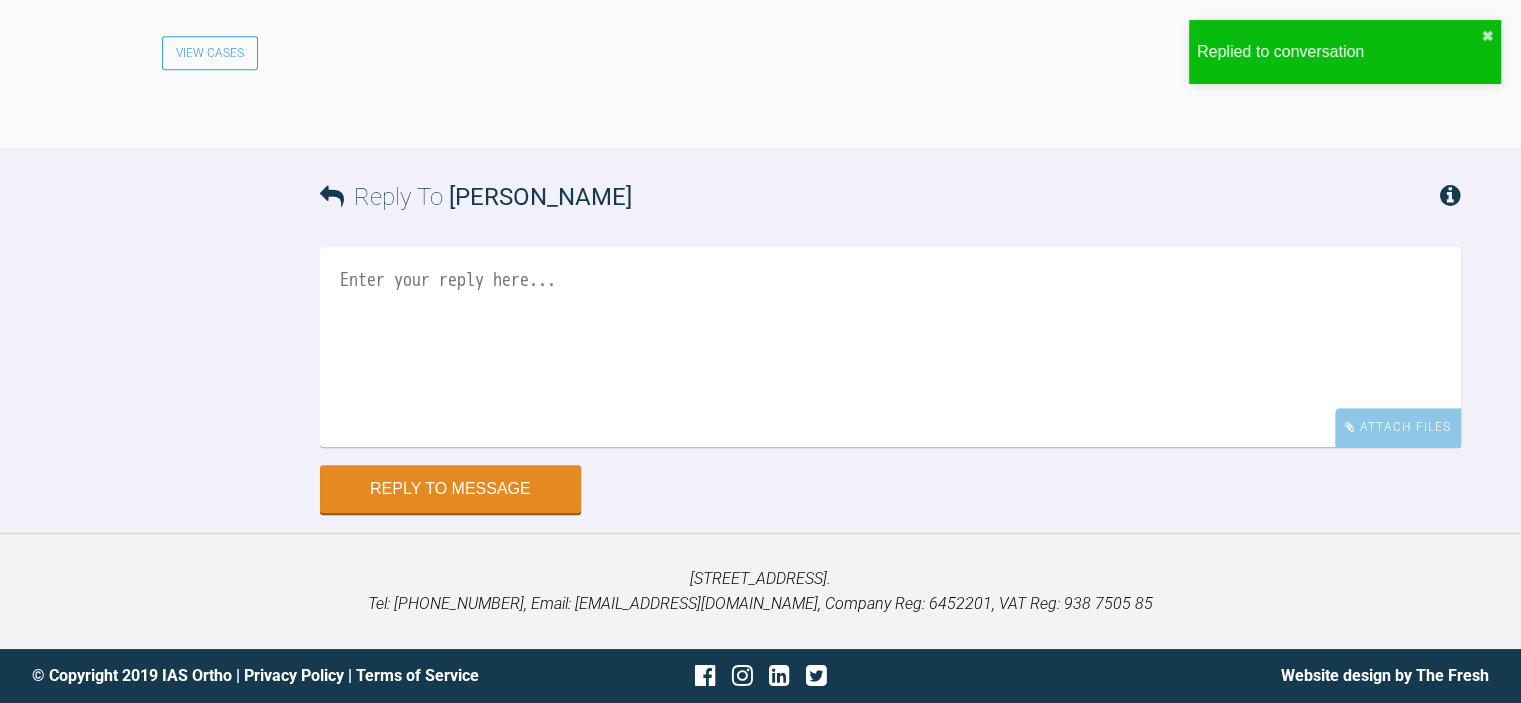 scroll, scrollTop: 17136, scrollLeft: 0, axis: vertical 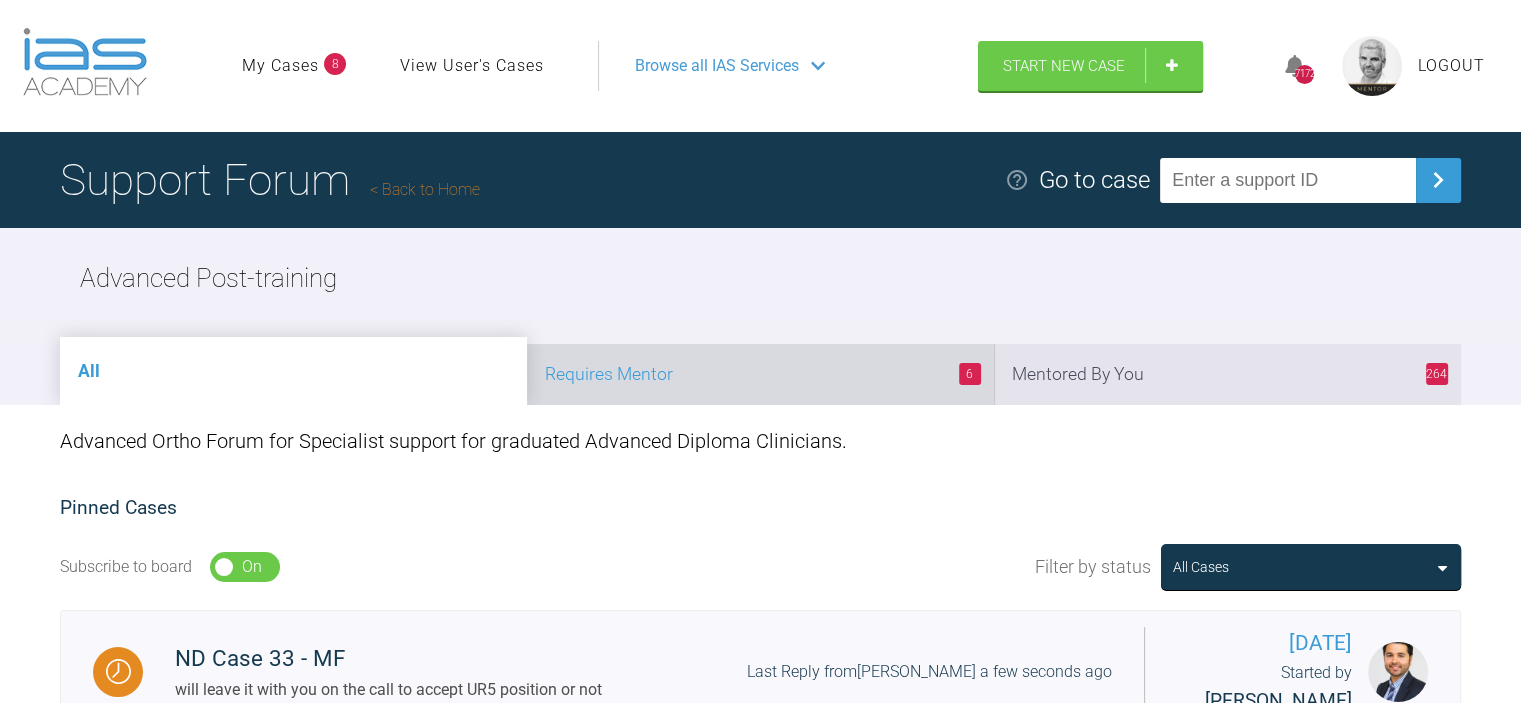click on "6 Requires Mentor" at bounding box center (760, 374) 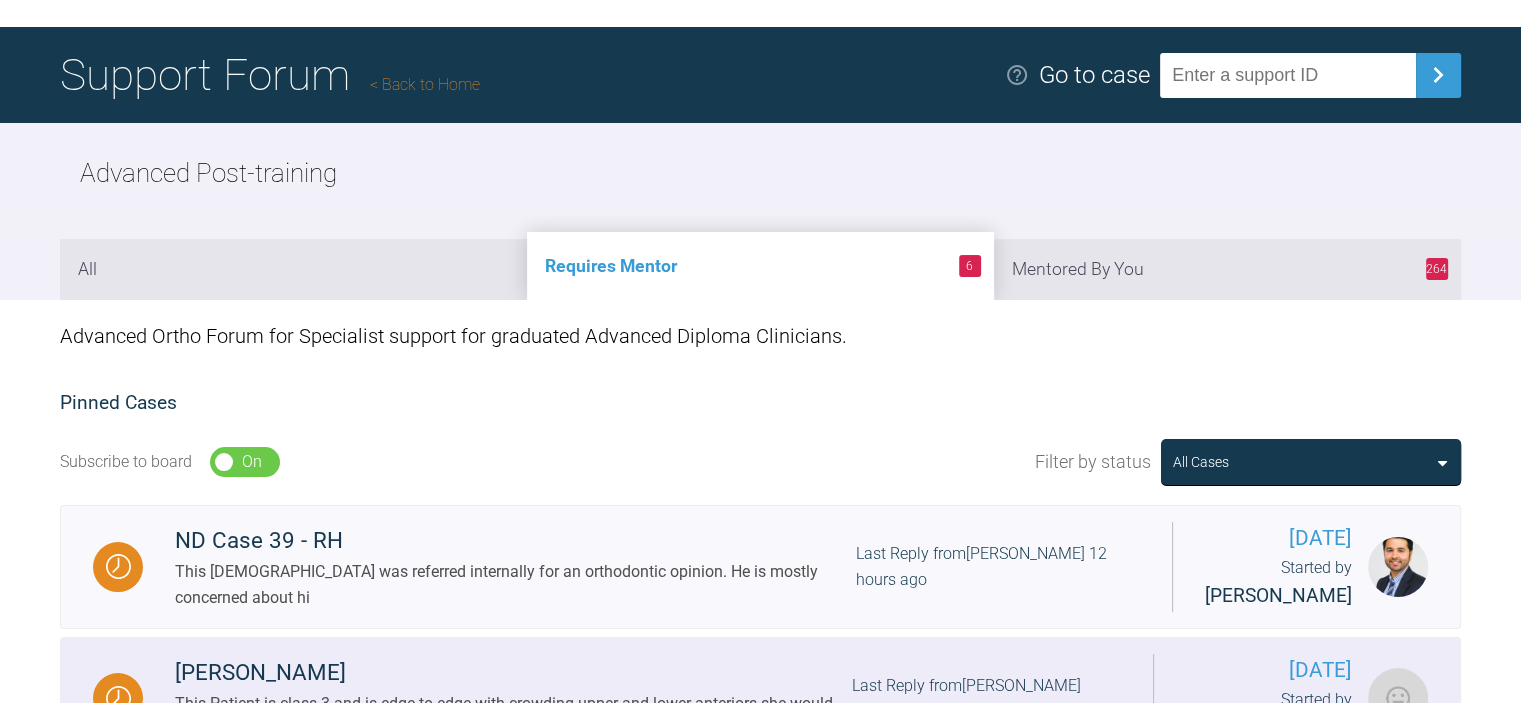 scroll, scrollTop: 100, scrollLeft: 0, axis: vertical 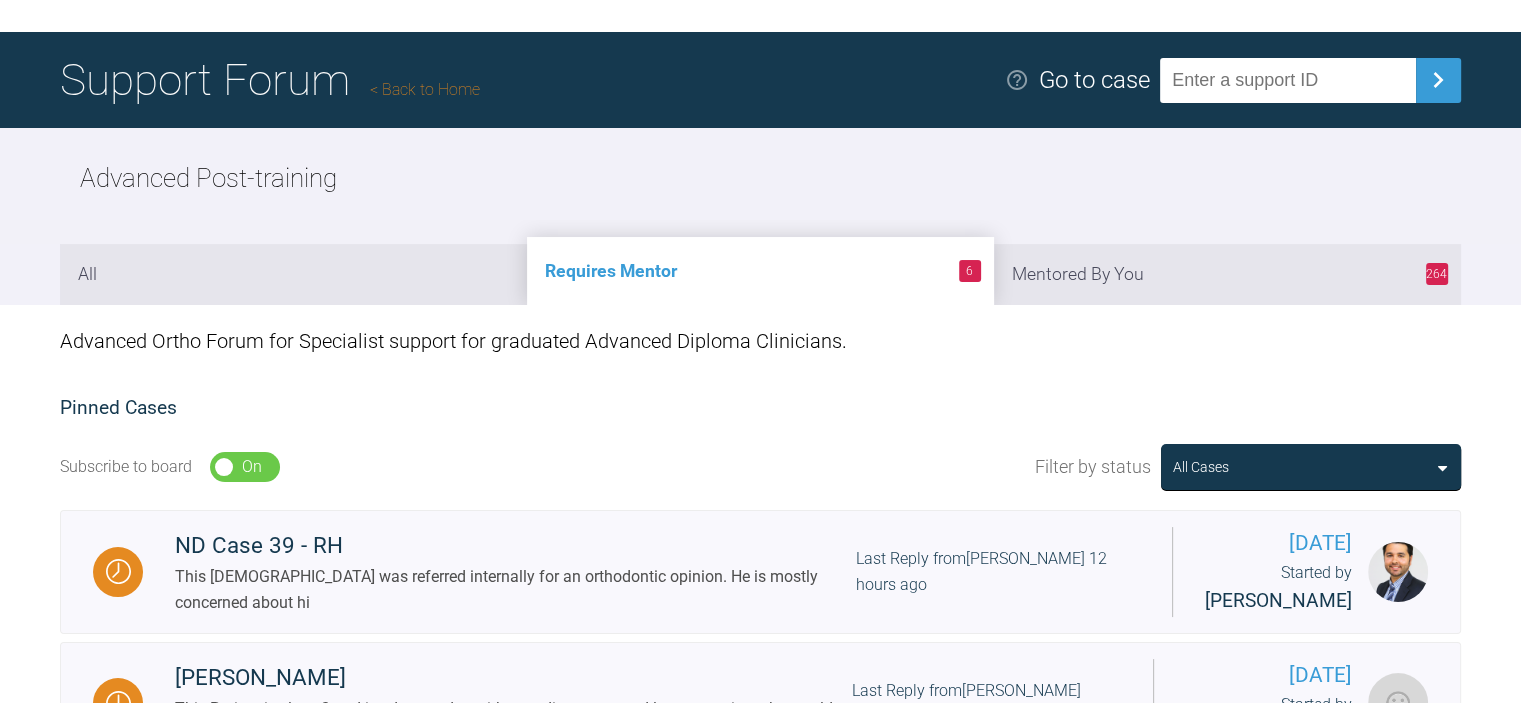 click on "Back to Home" at bounding box center [425, 89] 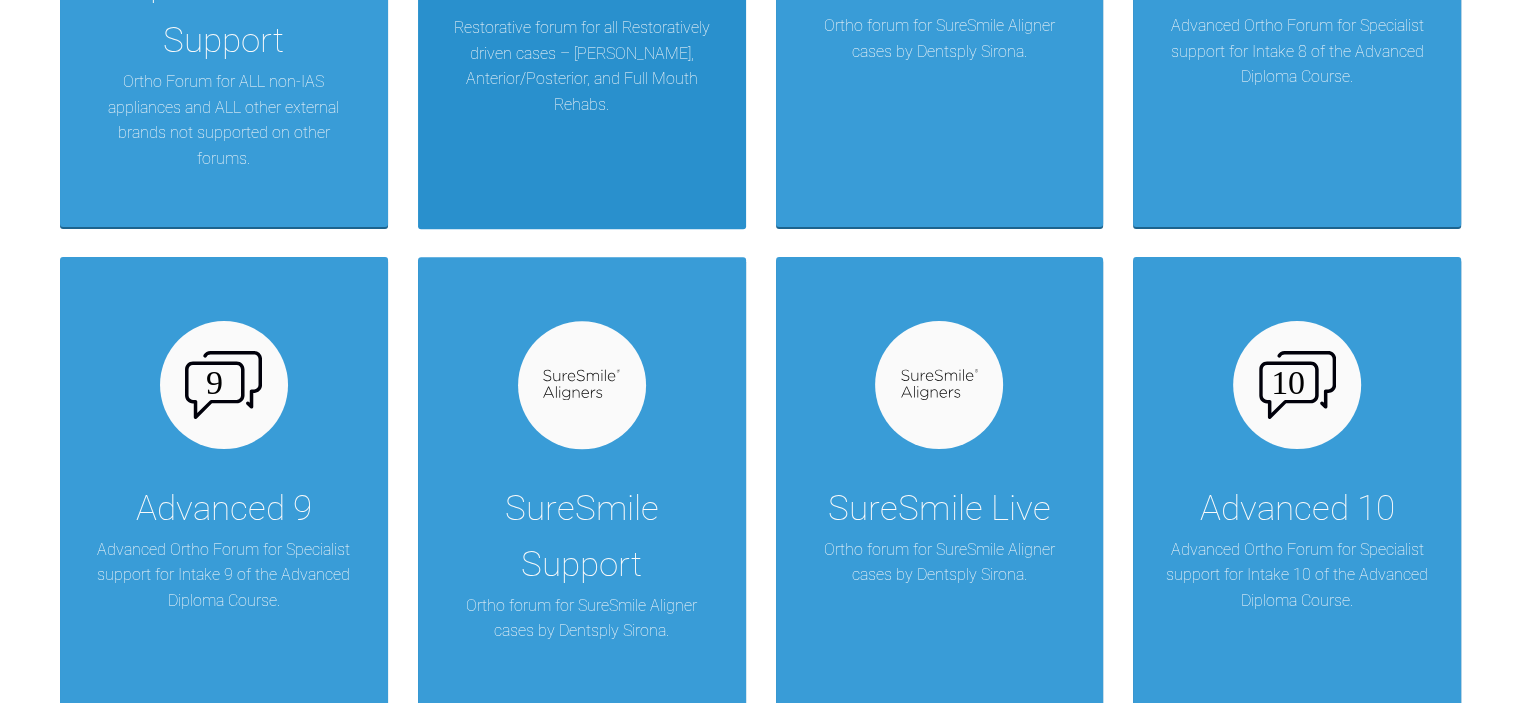 scroll, scrollTop: 2100, scrollLeft: 0, axis: vertical 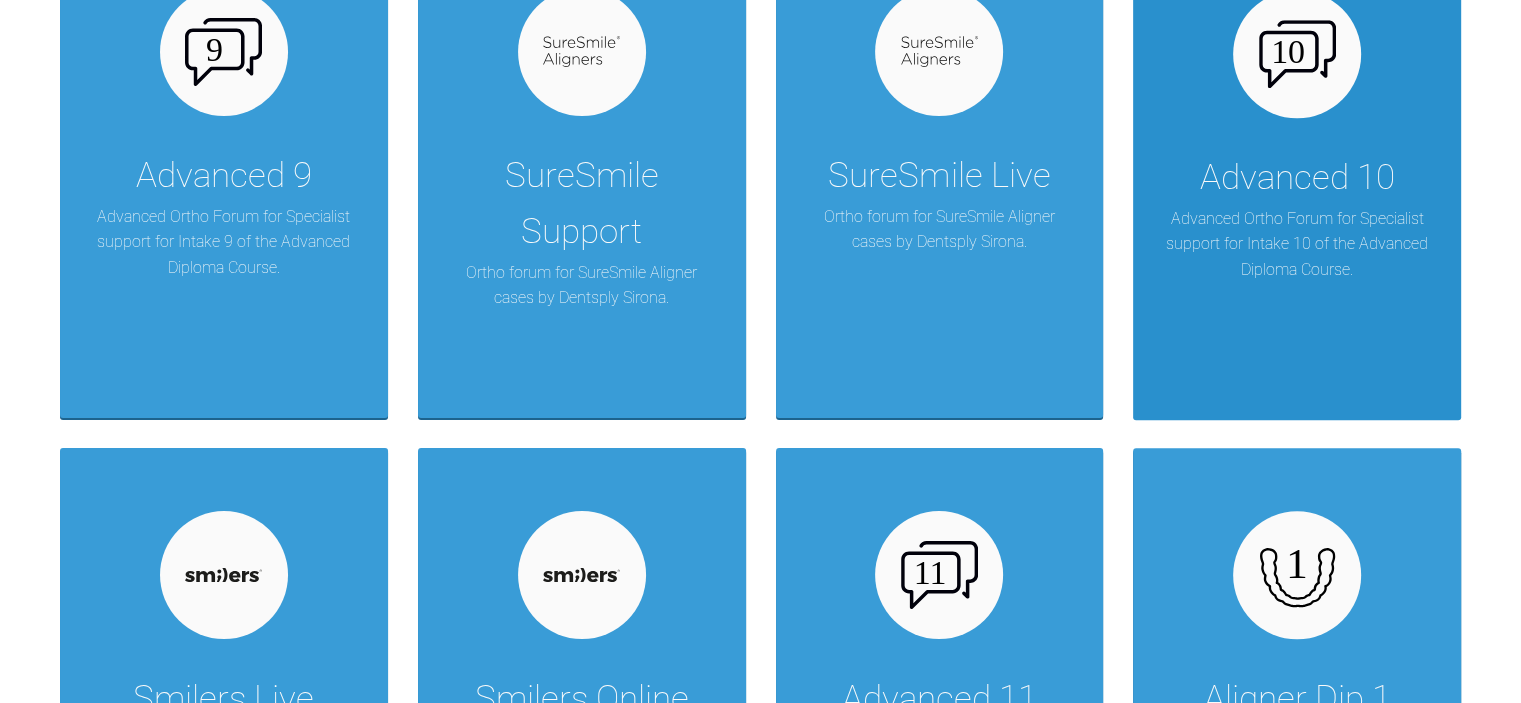 click on "Advanced Ortho Forum for Specialist support for Intake 10 of the Advanced Diploma Course." at bounding box center [1297, 244] 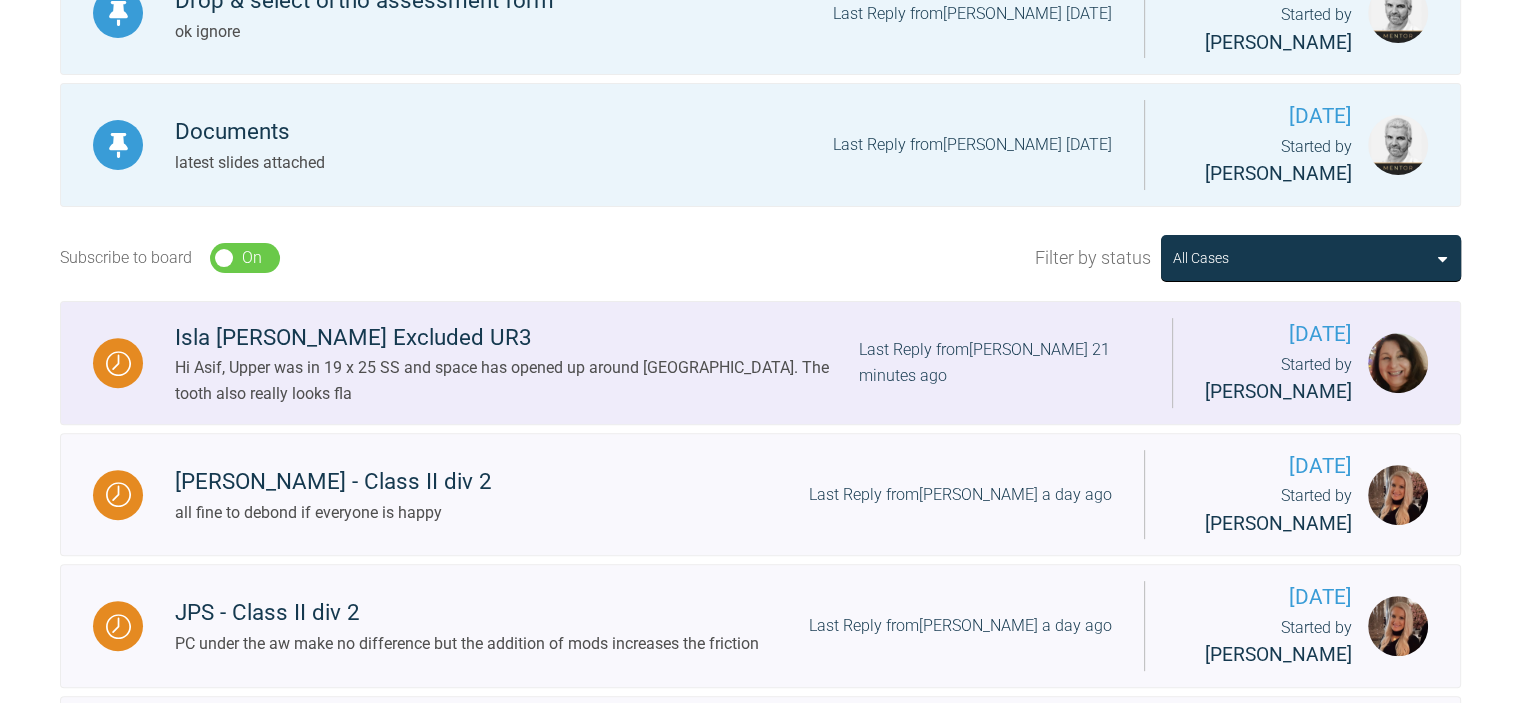 scroll, scrollTop: 500, scrollLeft: 0, axis: vertical 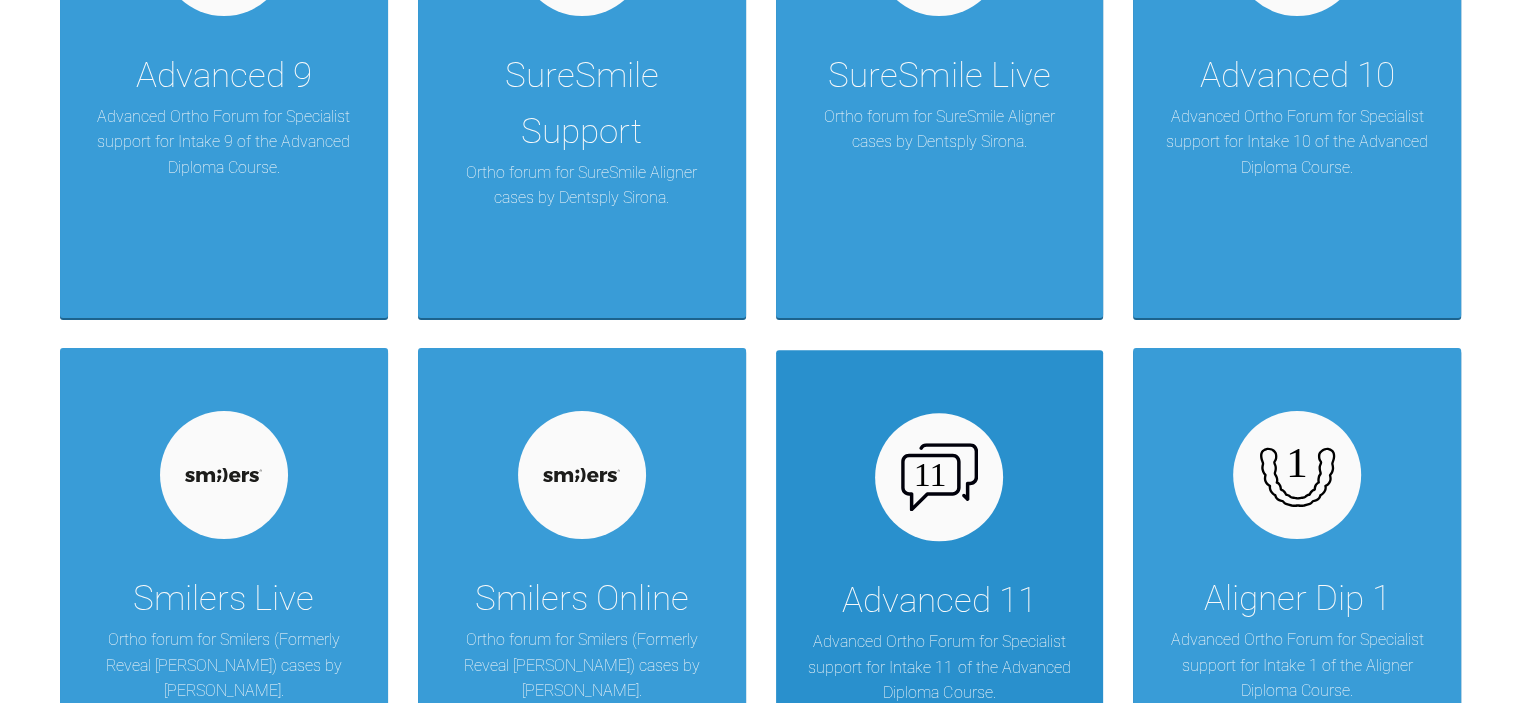 click on "Advanced 11 Advanced Ortho Forum for Specialist support for Intake 11 of the Advanced Diploma Course." at bounding box center (940, 596) 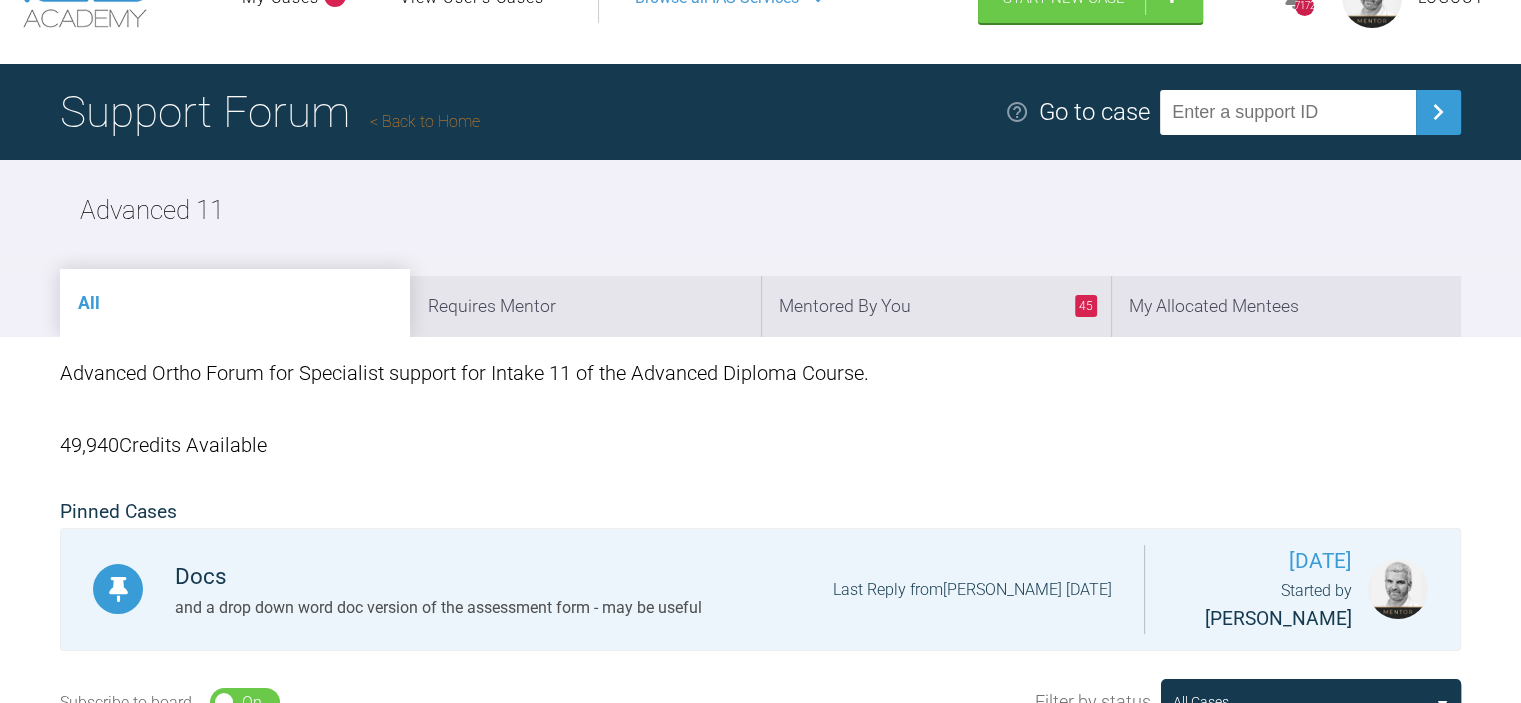 scroll, scrollTop: 0, scrollLeft: 0, axis: both 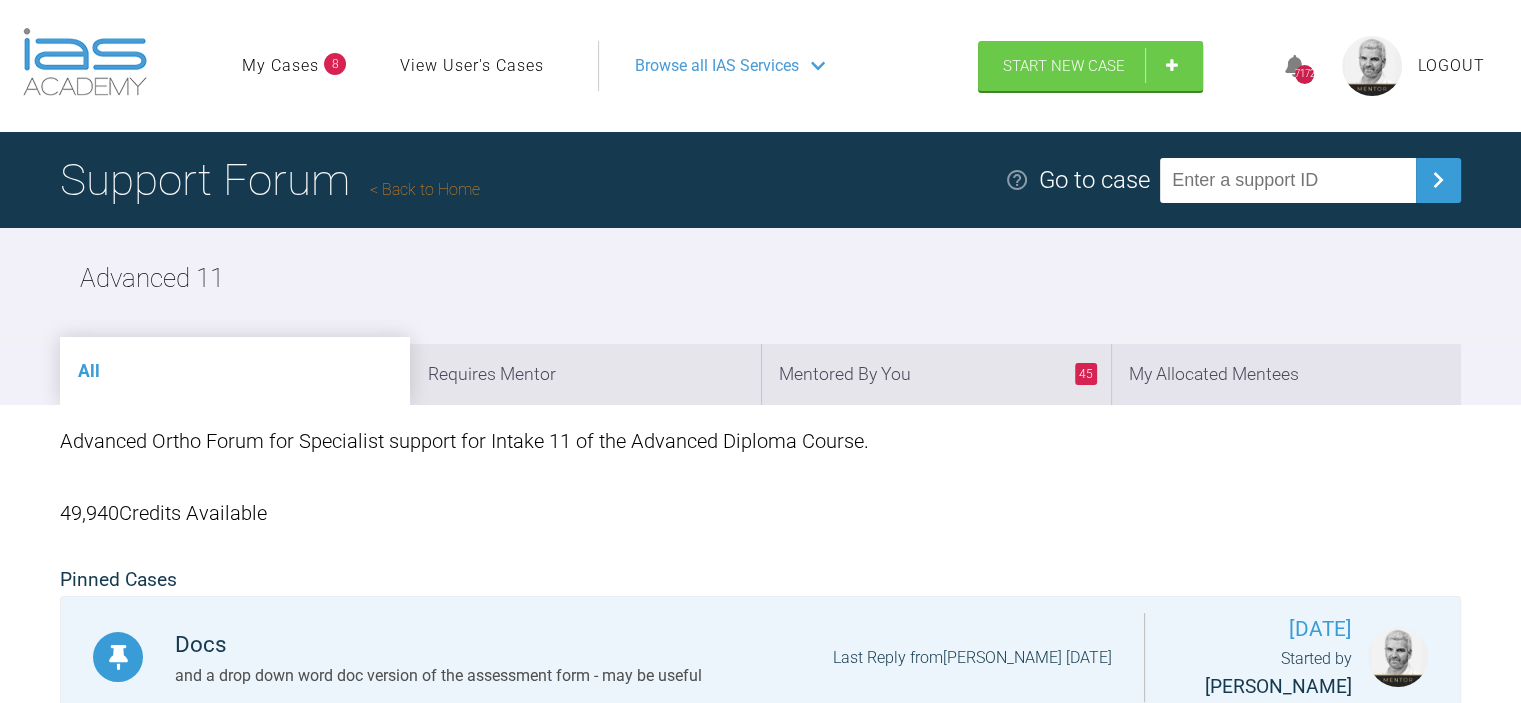 click on "Back to Home" at bounding box center (425, 189) 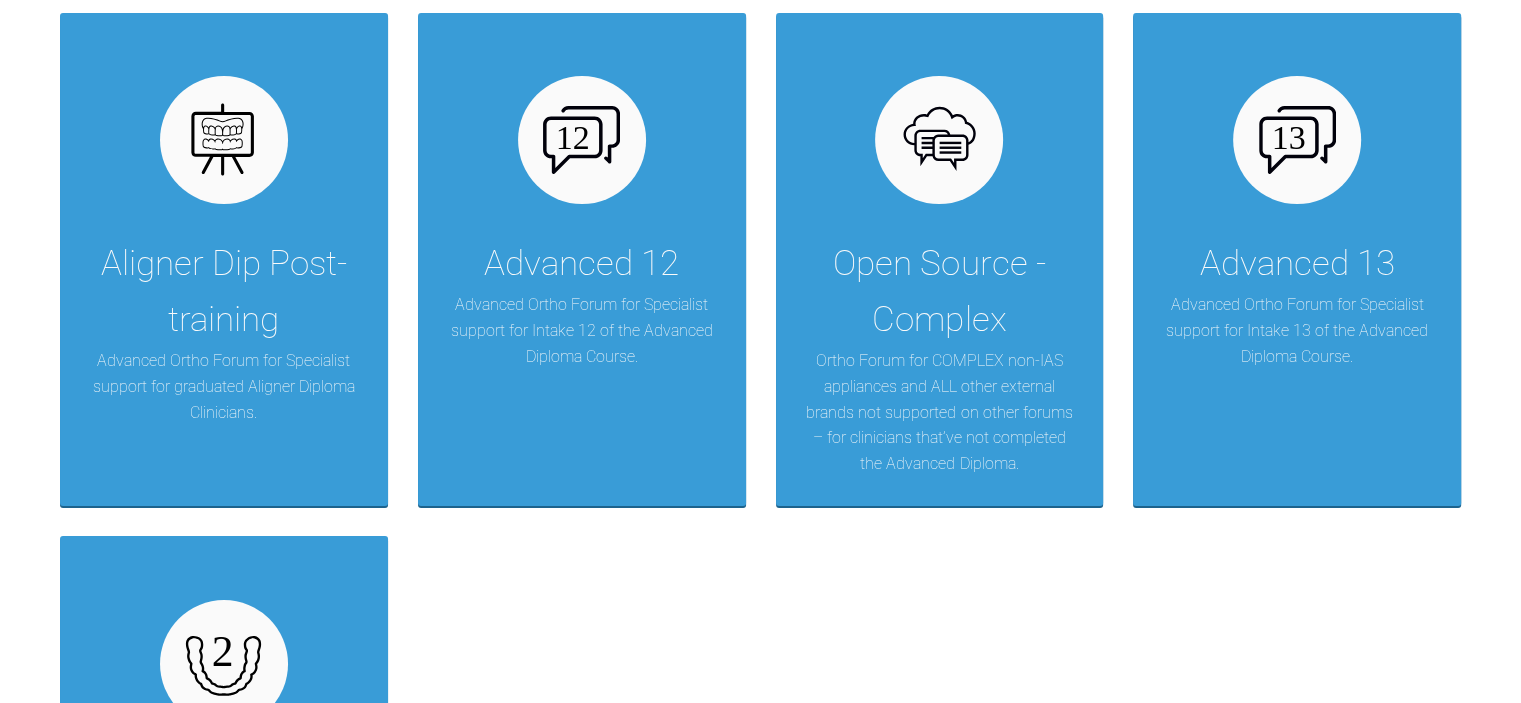 scroll, scrollTop: 2975, scrollLeft: 0, axis: vertical 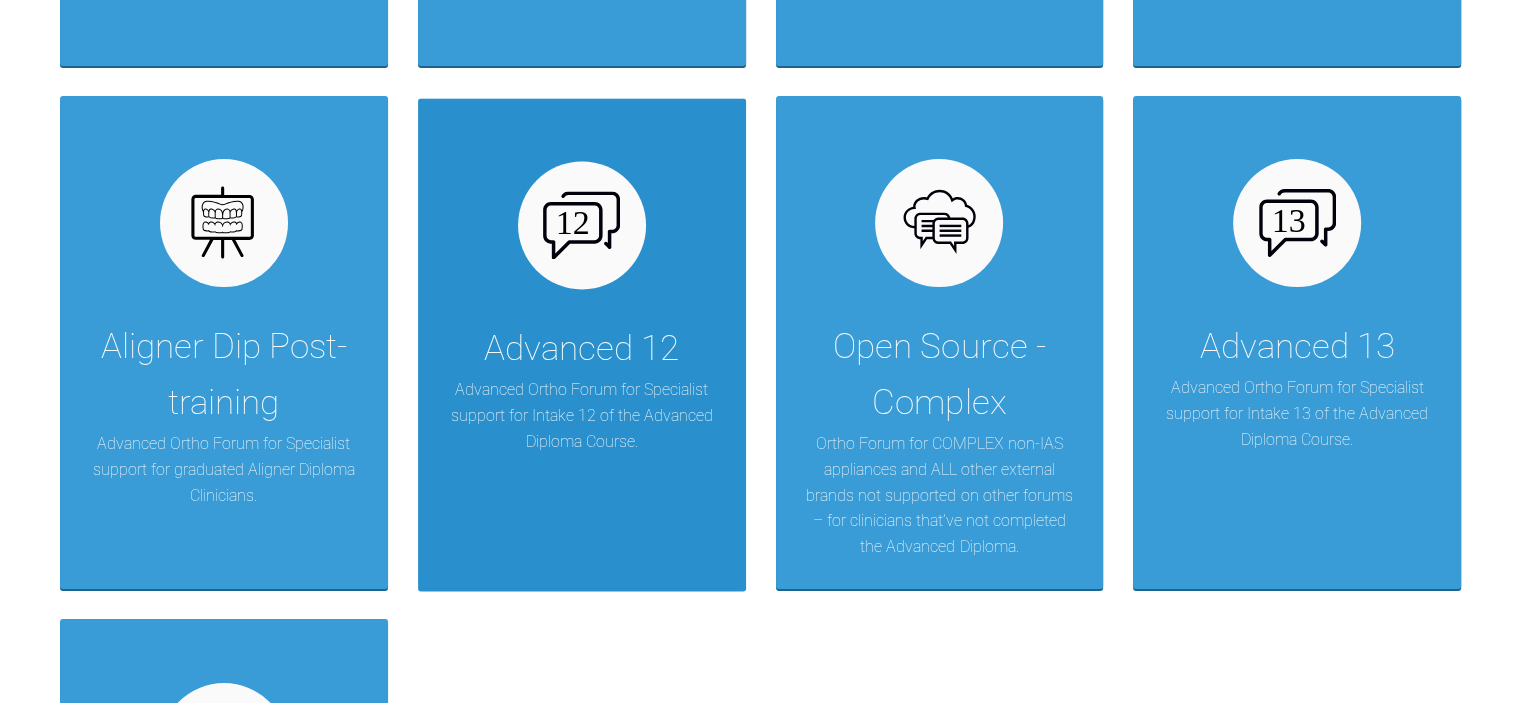 click on "Advanced 12" at bounding box center (581, 349) 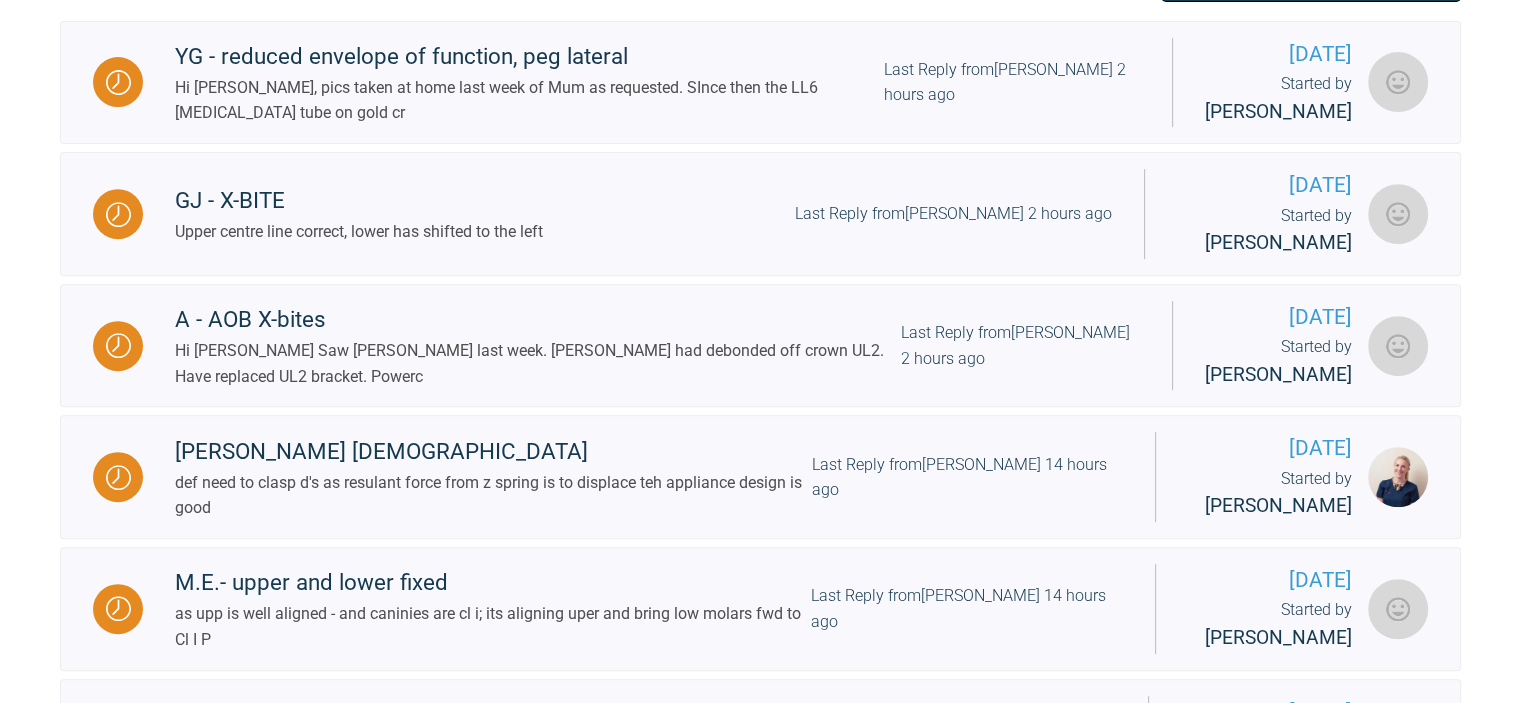 scroll, scrollTop: 671, scrollLeft: 0, axis: vertical 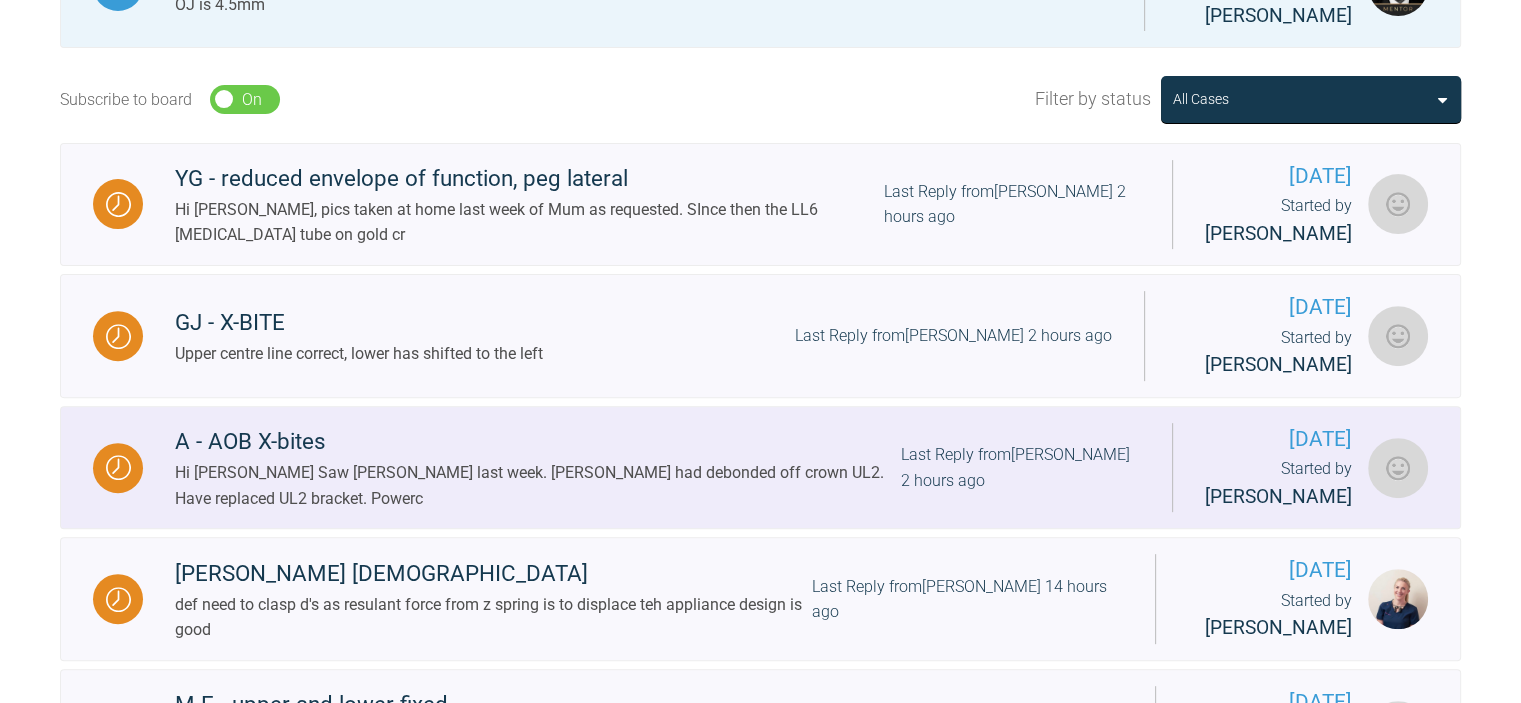 click on "Last Reply from  [PERSON_NAME]   2 hours ago" at bounding box center (1020, 467) 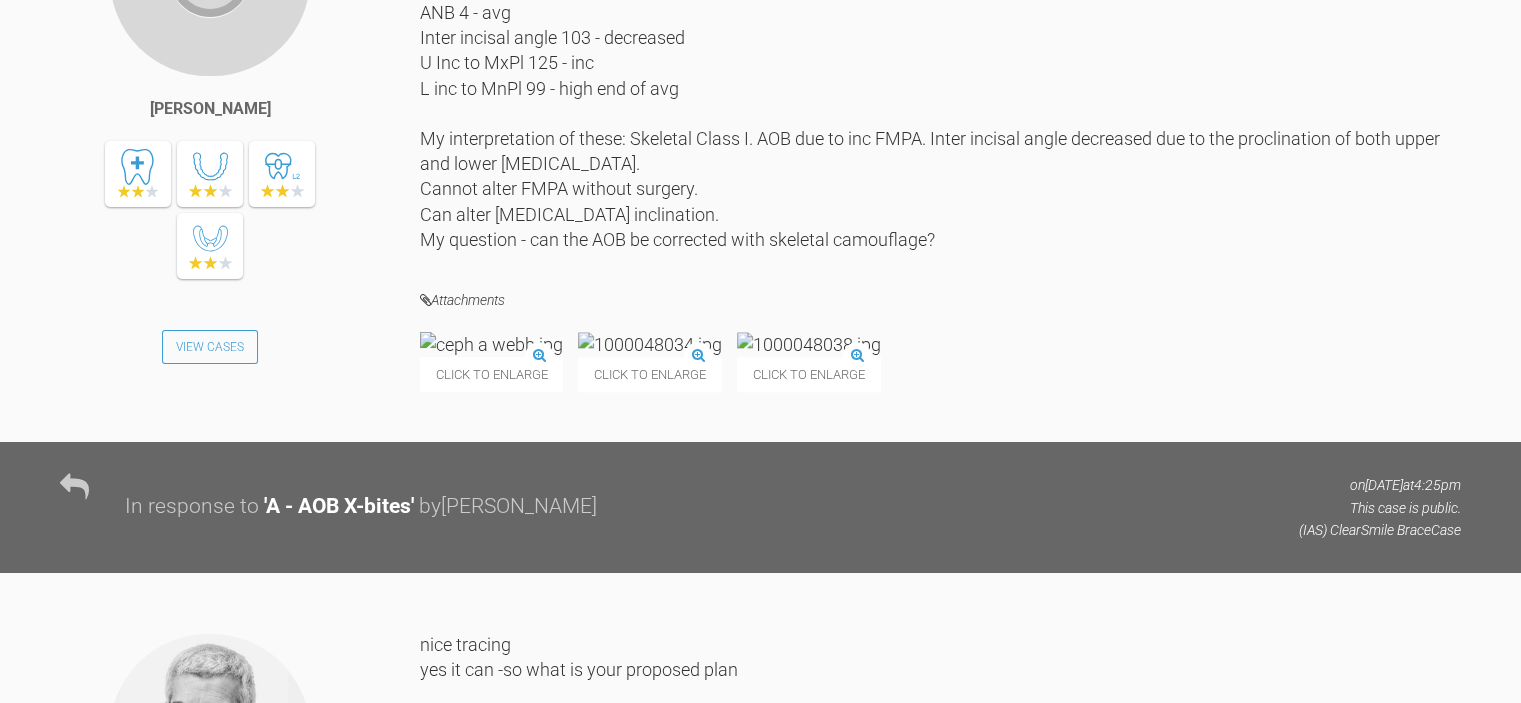 scroll, scrollTop: 3271, scrollLeft: 0, axis: vertical 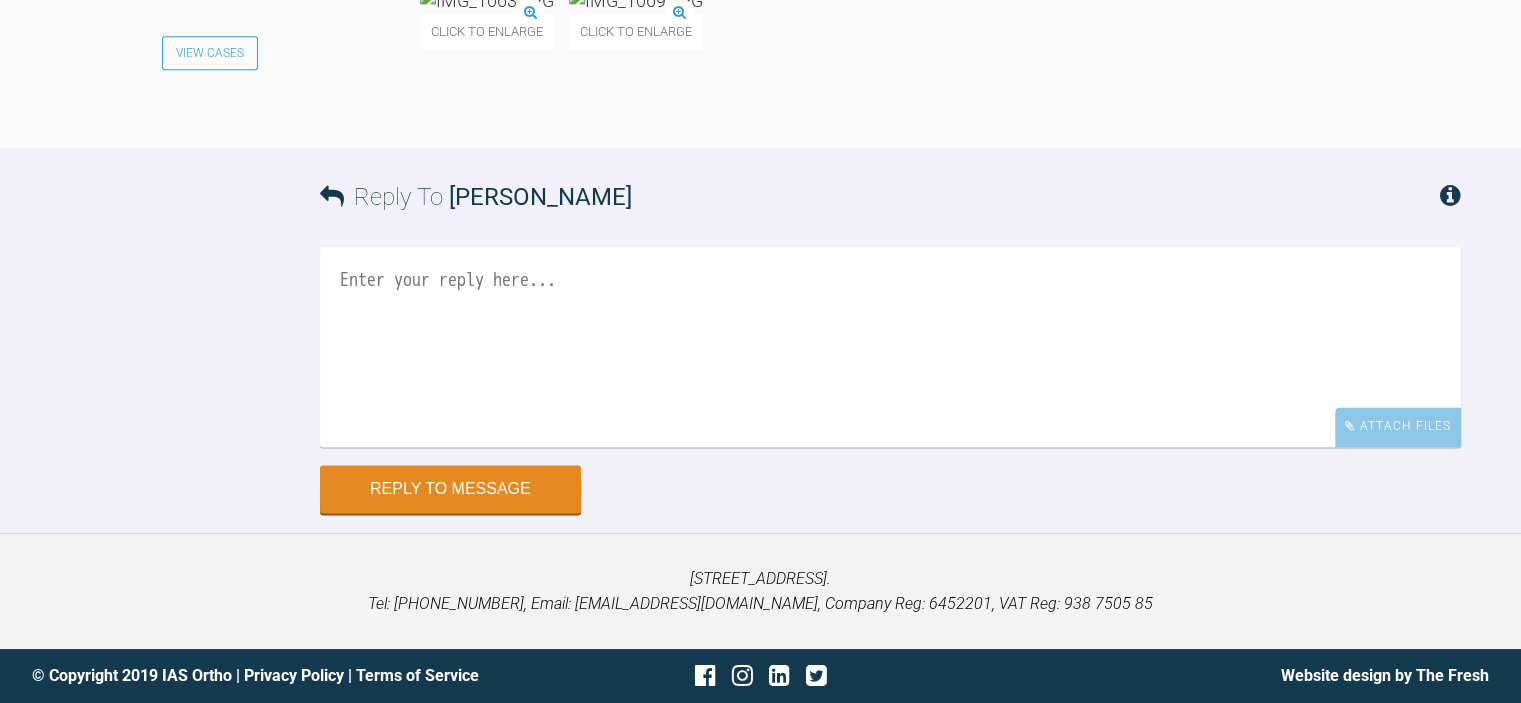 click at bounding box center (890, 347) 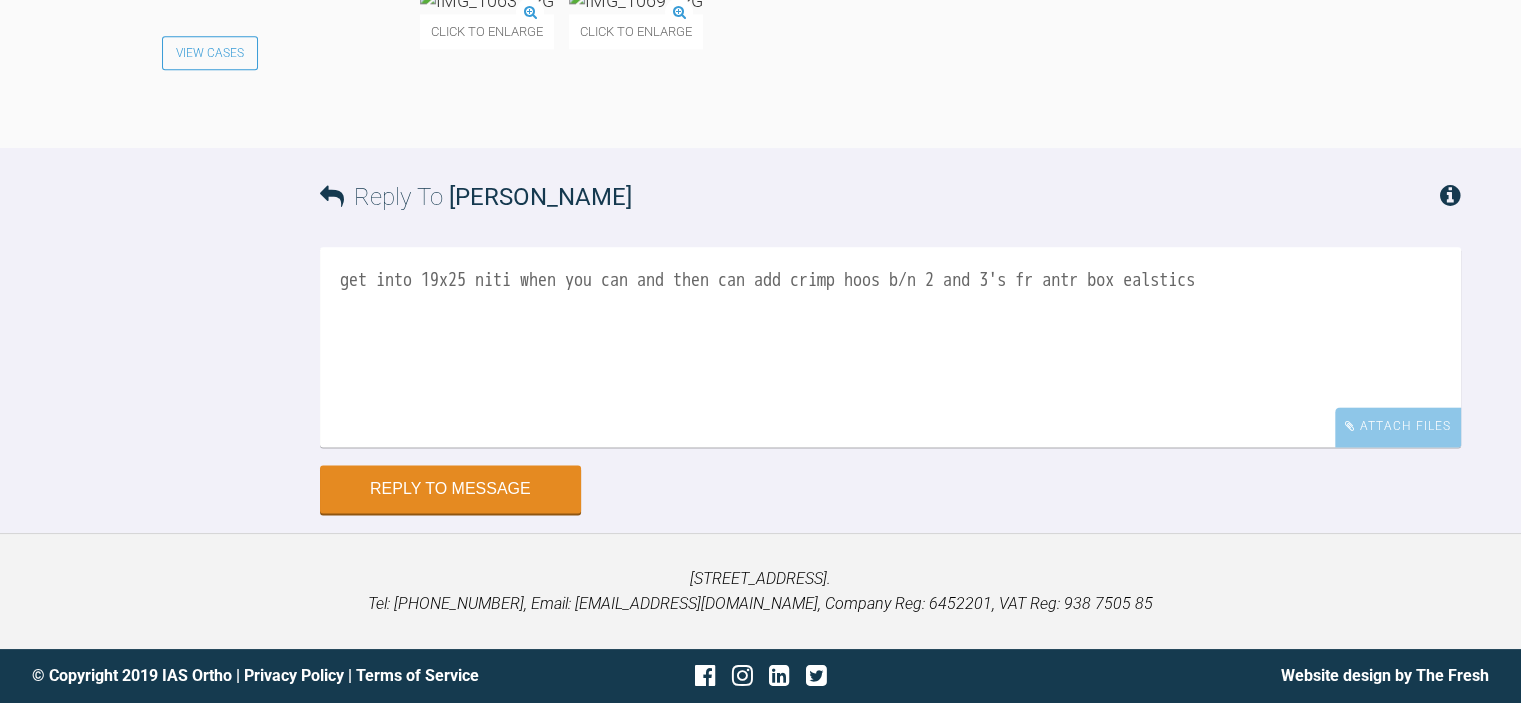click on "get into 19x25 niti when you can and then can add crimp hoos b/n 2 and 3's fr antr box ealstics" at bounding box center (890, 347) 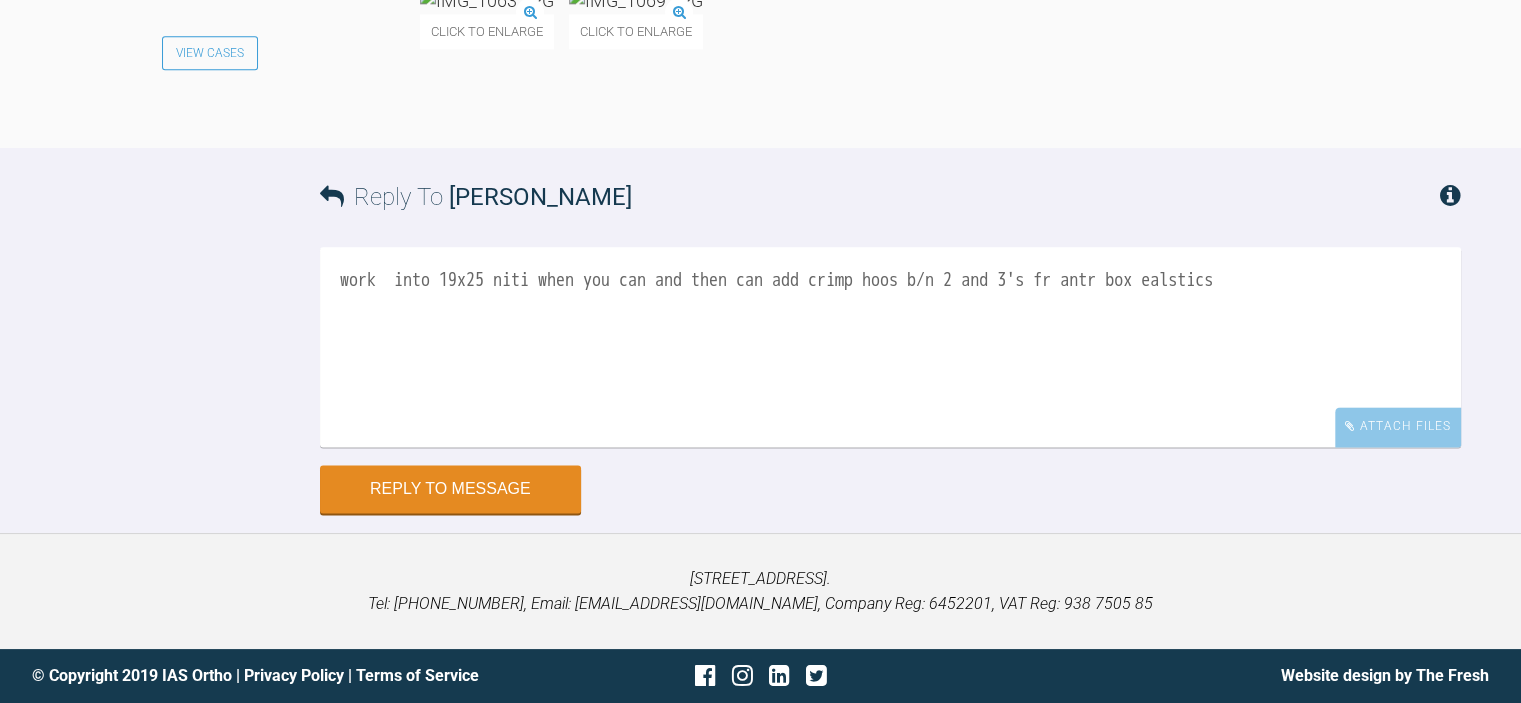 drag, startPoint x: 564, startPoint y: 521, endPoint x: 715, endPoint y: 526, distance: 151.08276 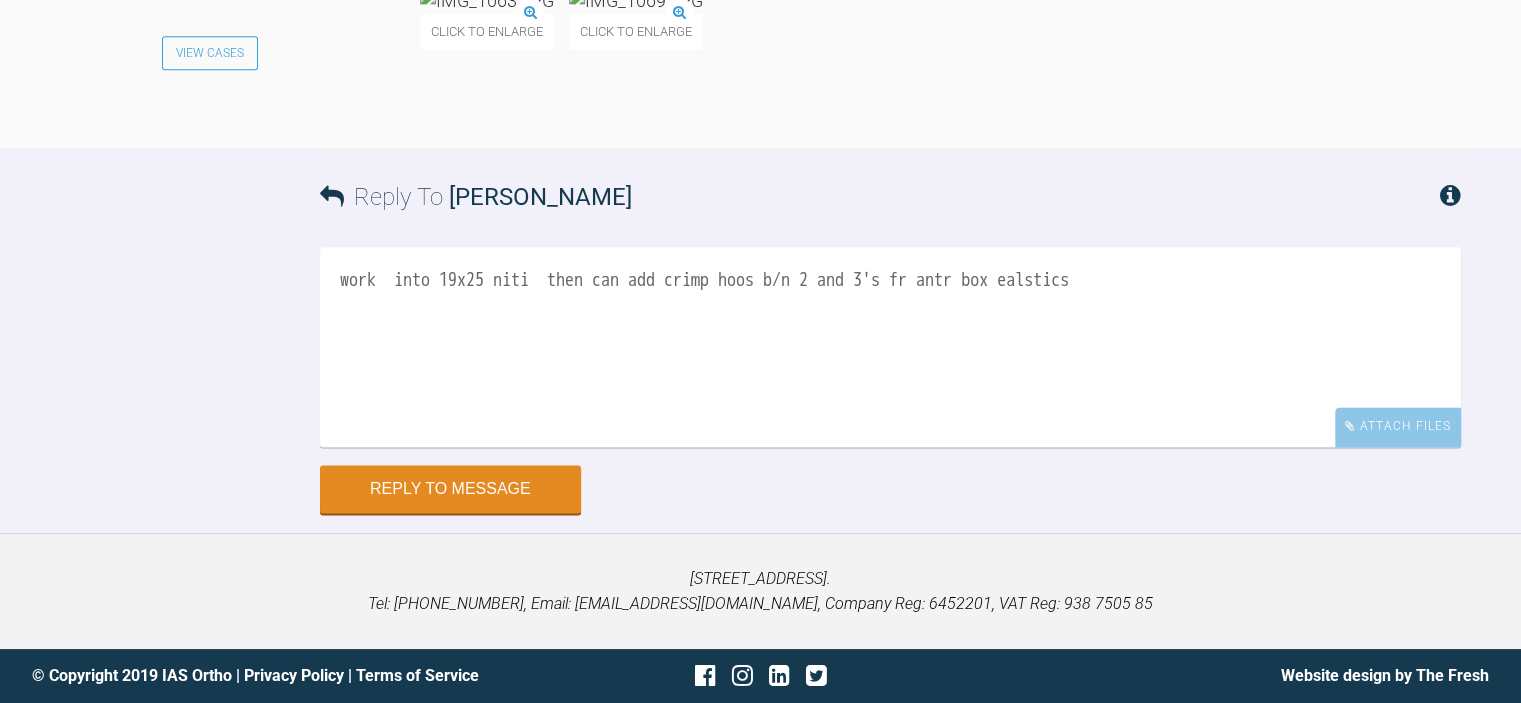 click on "work  into 19x25 niti  then can add crimp hoos b/n 2 and 3's fr antr box ealstics" at bounding box center [890, 347] 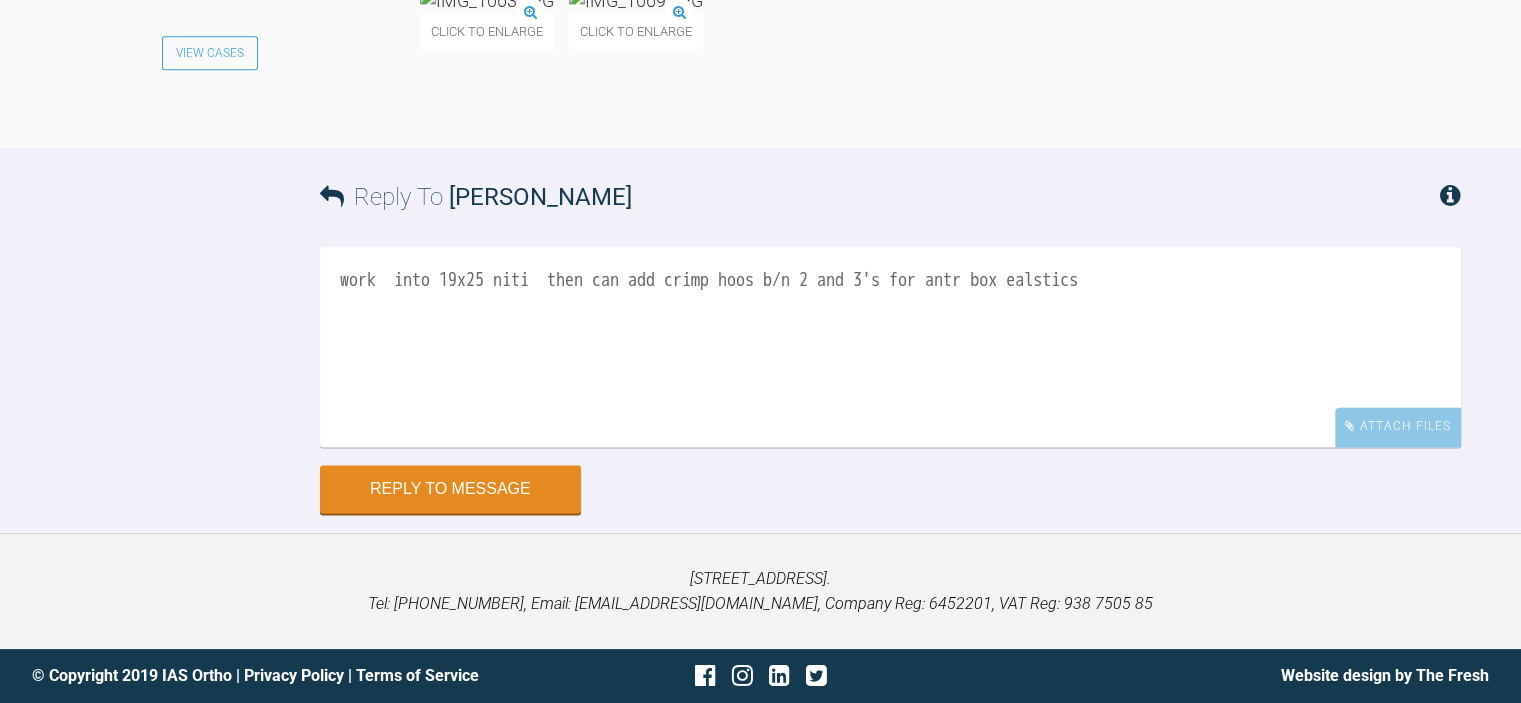 click on "work  into 19x25 niti  then can add crimp hoos b/n 2 and 3's for antr box ealstics" at bounding box center [890, 347] 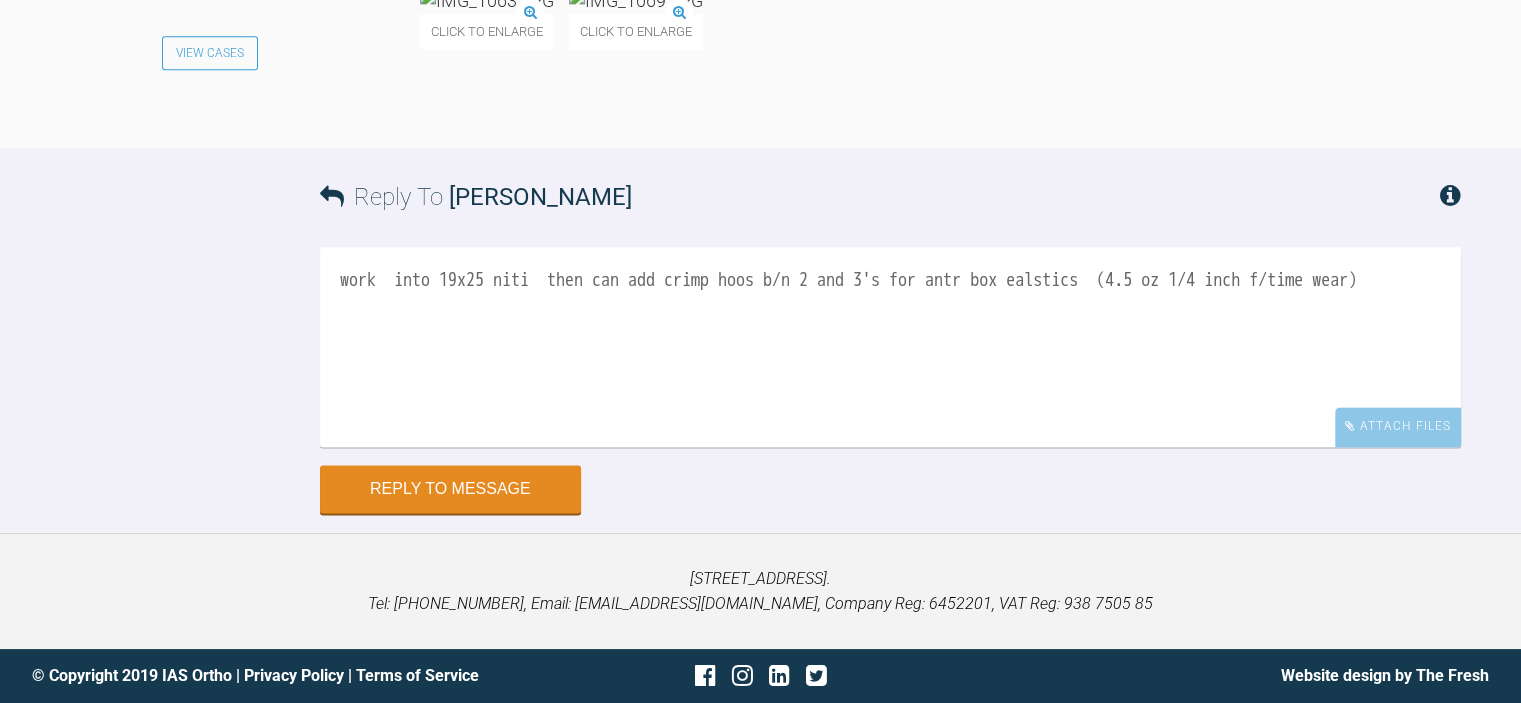 scroll, scrollTop: 10934, scrollLeft: 0, axis: vertical 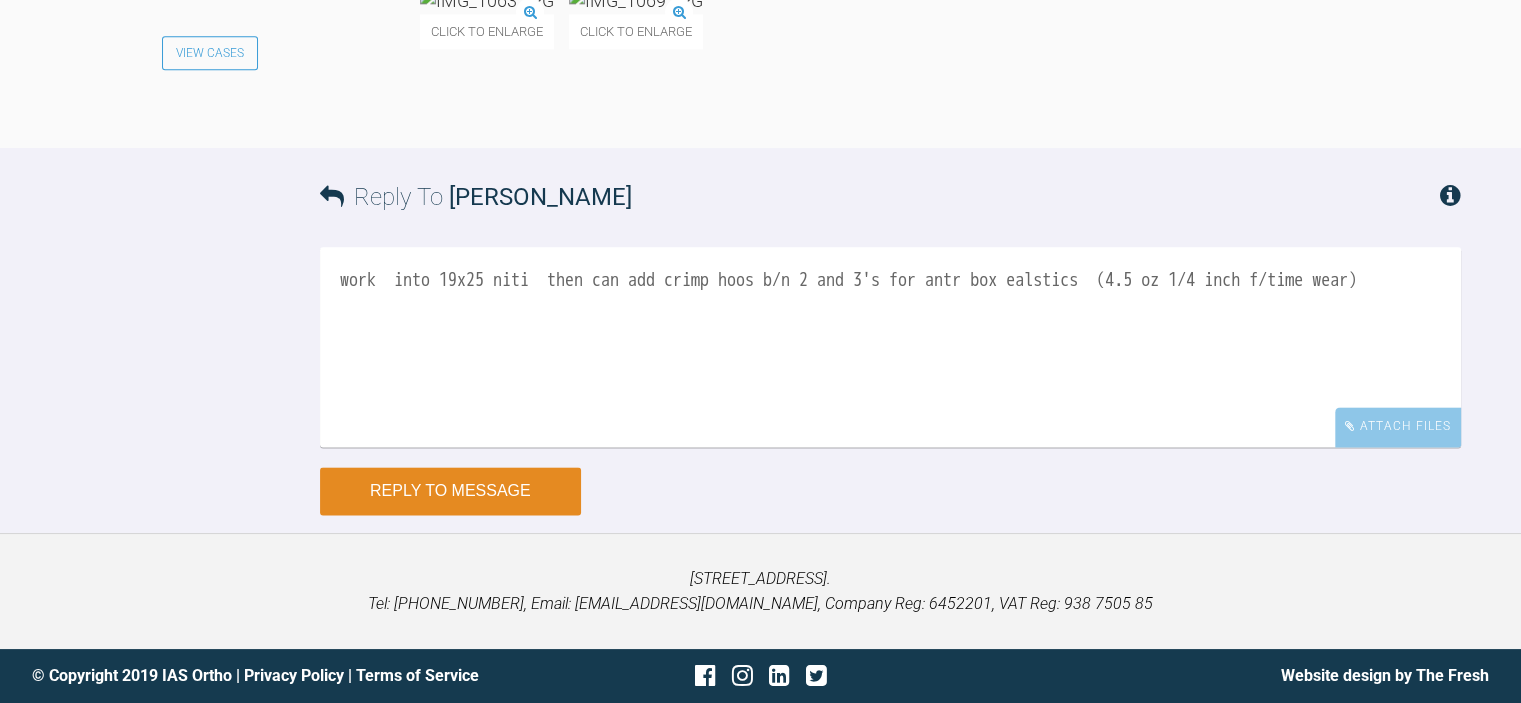 type on "work  into 19x25 niti  then can add crimp hoos b/n 2 and 3's for antr box ealstics  (4.5 oz 1/4 inch f/time wear)" 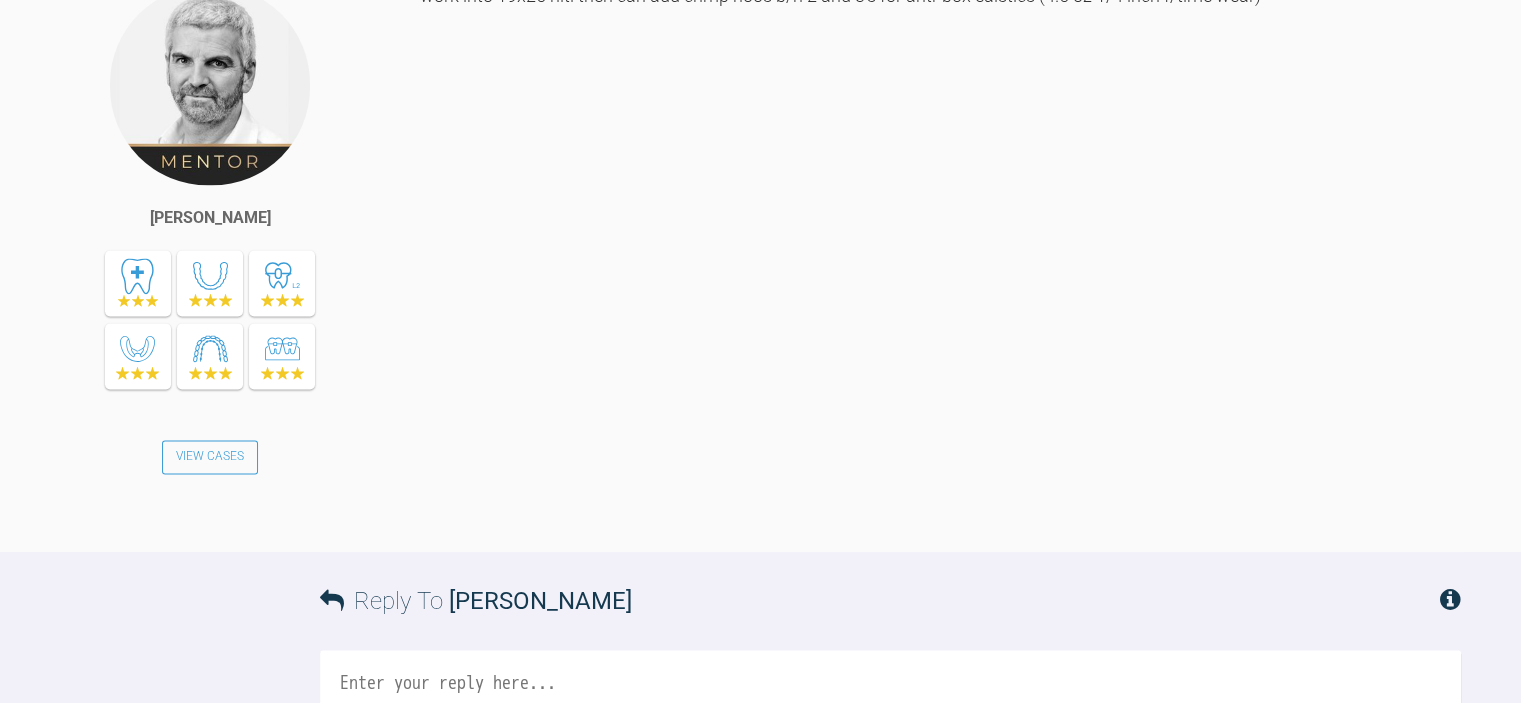 scroll, scrollTop: 10387, scrollLeft: 0, axis: vertical 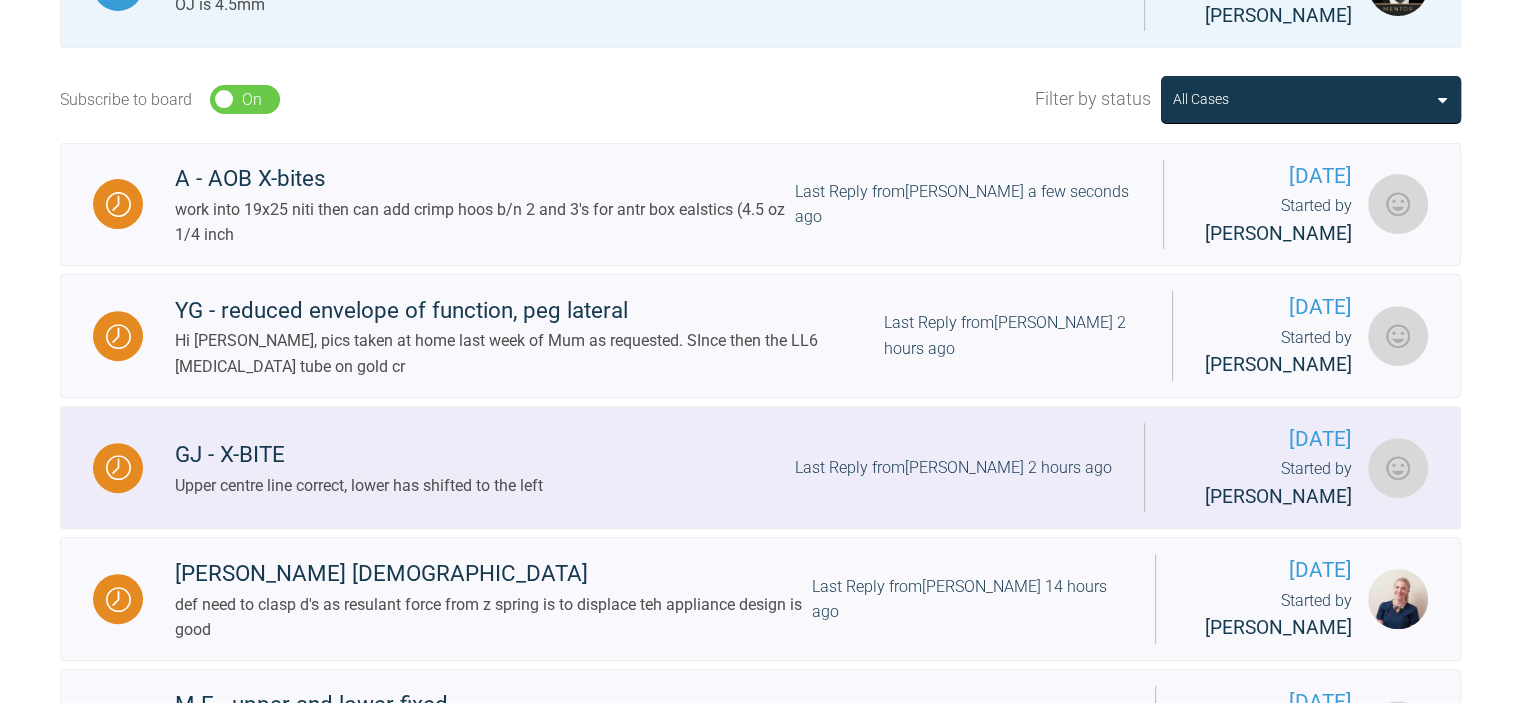 click on "GJ - X-BITE Upper centre line correct, lower has shifted to the left Last Reply from  [PERSON_NAME]   2 hours ago" at bounding box center (643, 467) 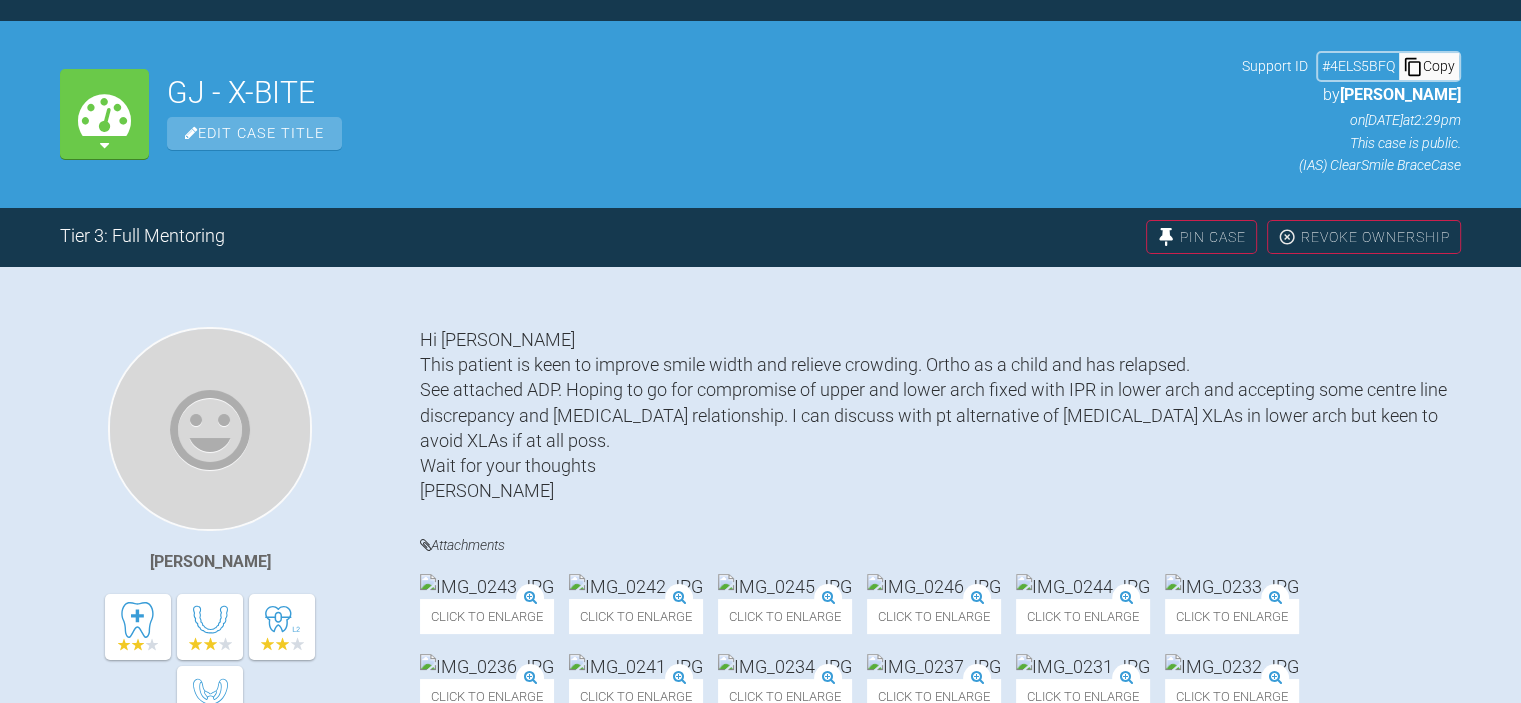 scroll, scrollTop: 671, scrollLeft: 0, axis: vertical 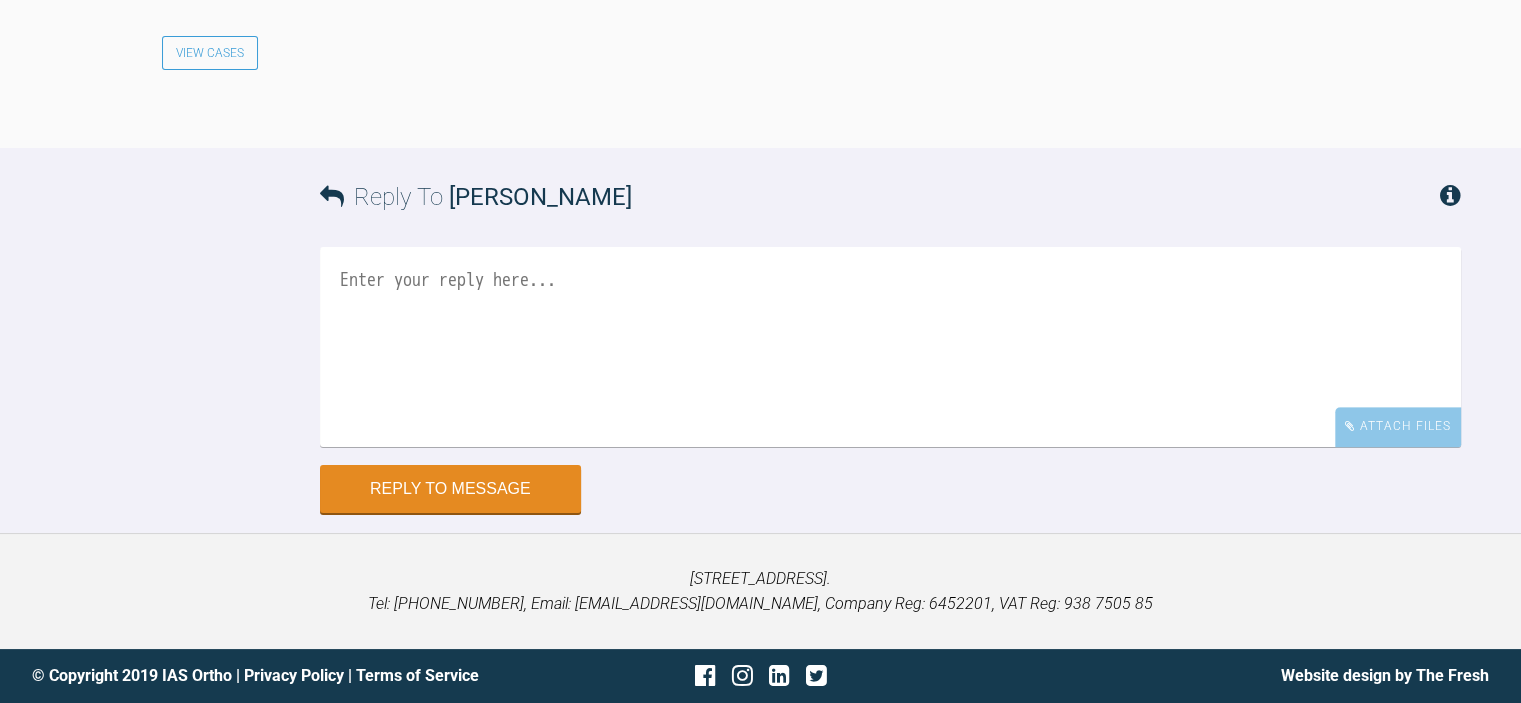click at bounding box center (890, 347) 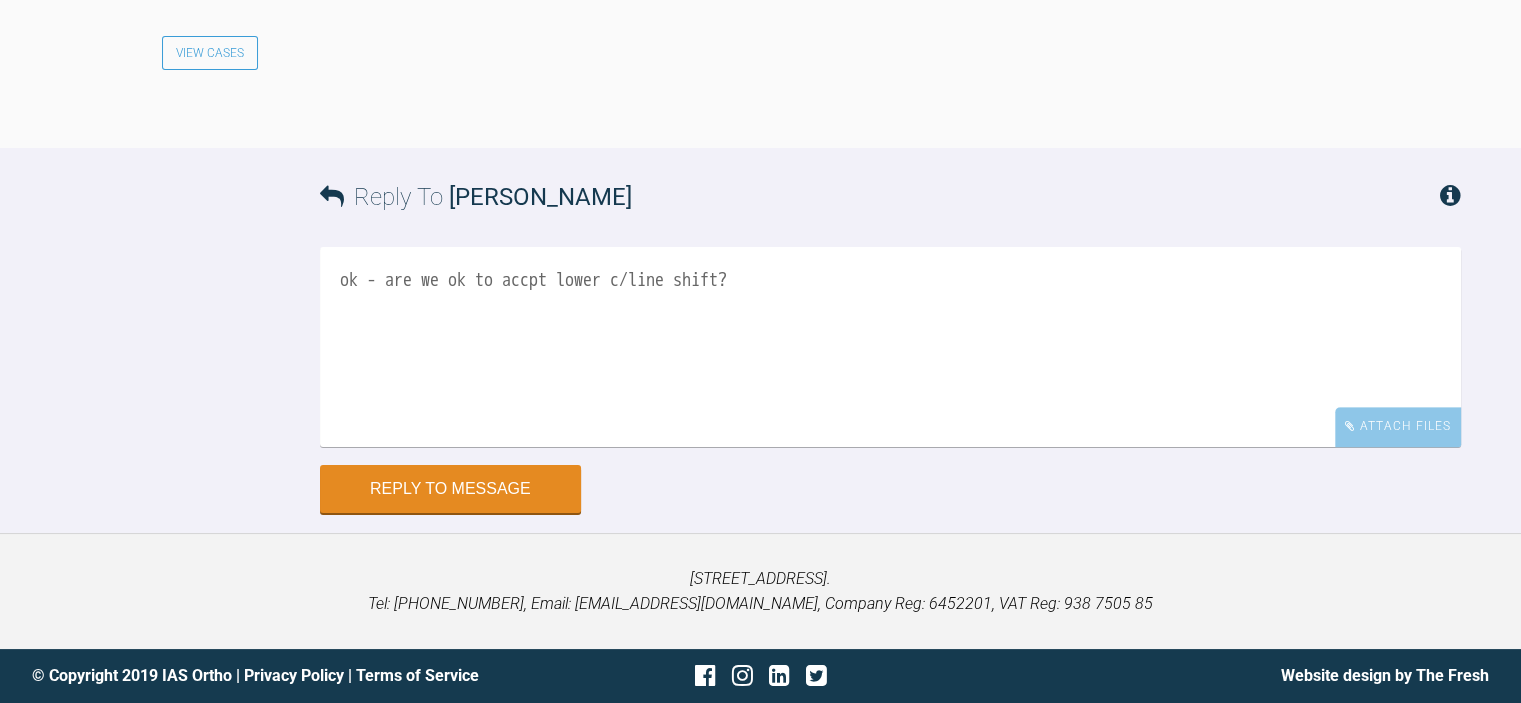 scroll, scrollTop: 16720, scrollLeft: 0, axis: vertical 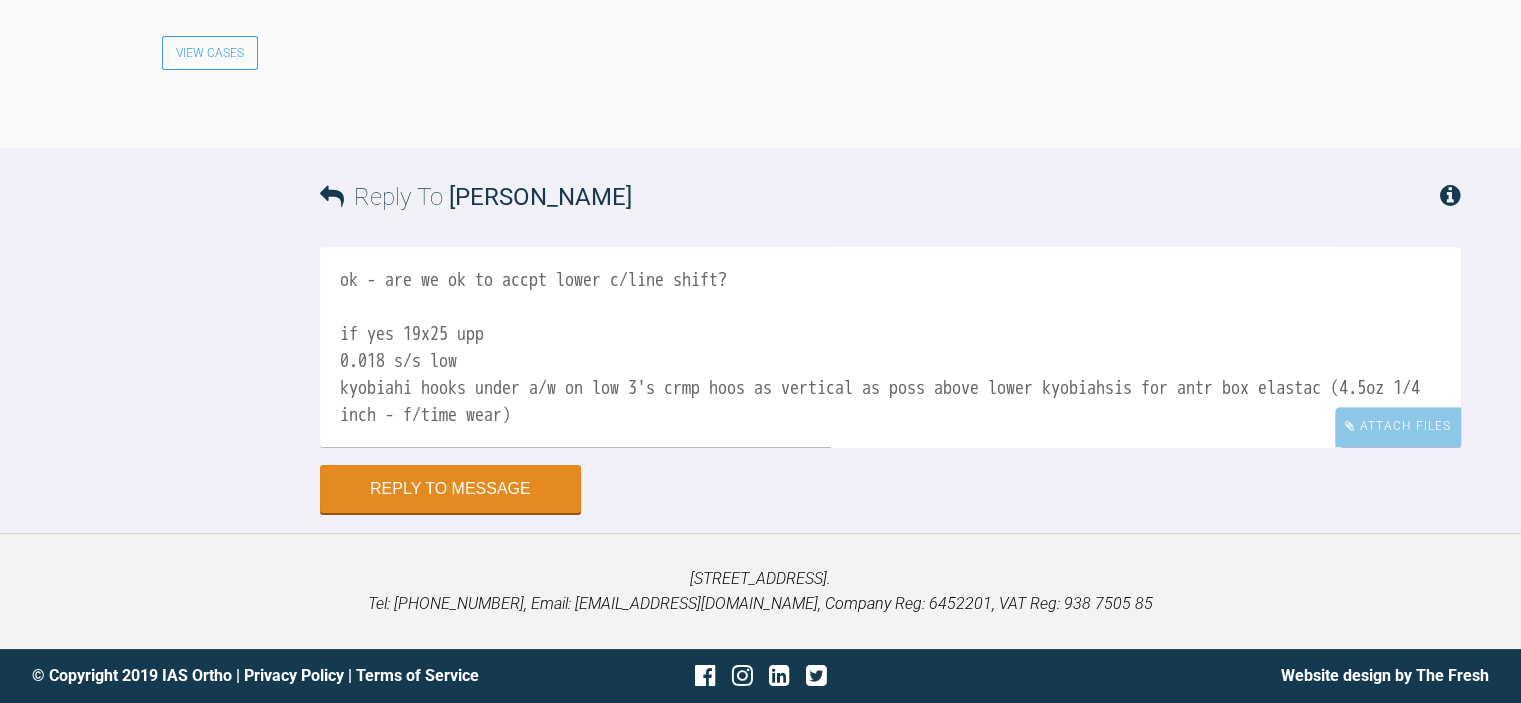 click on "ok - are we ok to accpt lower c/line shift?
if yes 19x25 upp
0.018 s/s low
kyobiahi hooks under a/w on low 3's crmp hoos as vertical as poss above lower kyobiahsis for antr box elastac (4.5oz 1/4 inch - f/time wear)" at bounding box center [890, 347] 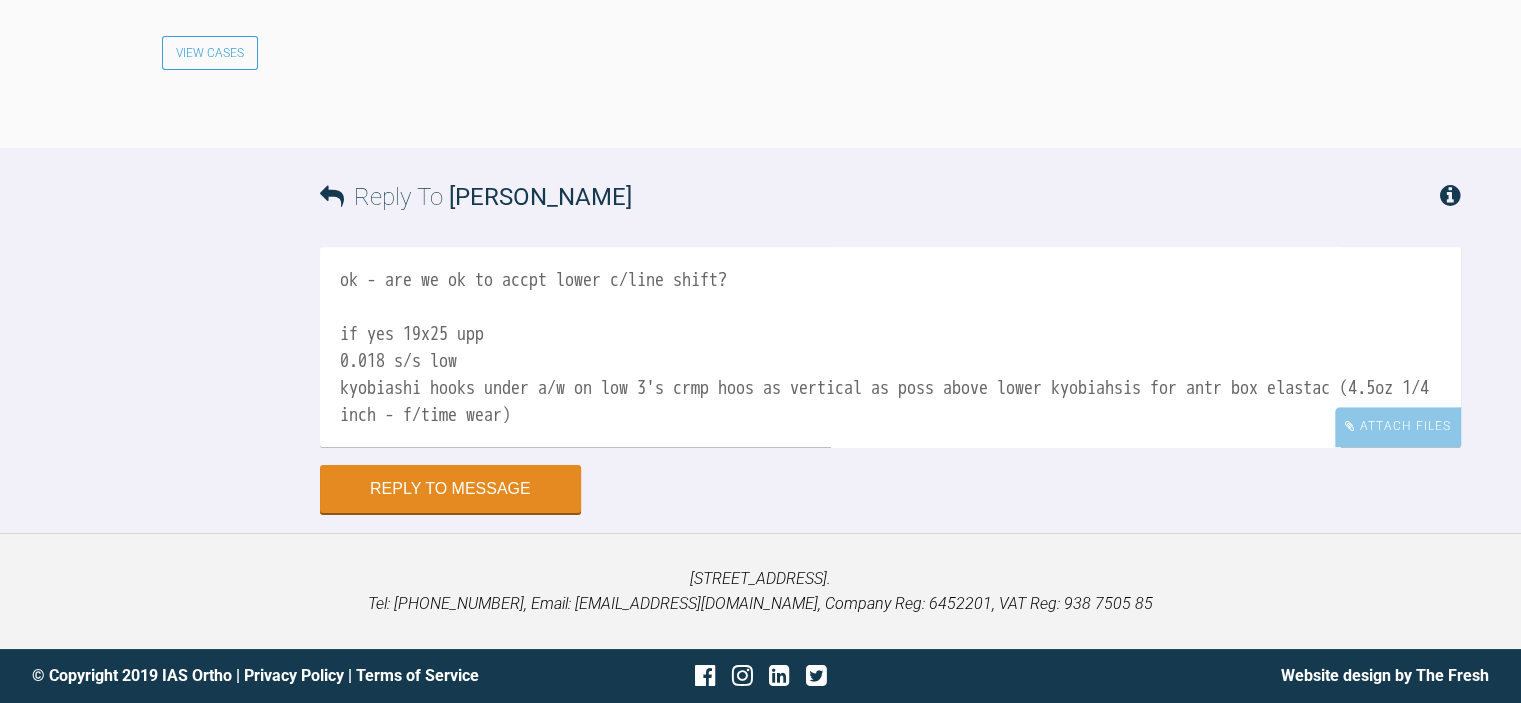 click on "ok - are we ok to accpt lower c/line shift?
if yes 19x25 upp
0.018 s/s low
kyobiashi hooks under a/w on low 3's crmp hoos as vertical as poss above lower kyobiahsis for antr box elastac (4.5oz 1/4 inch - f/time wear)" at bounding box center [890, 347] 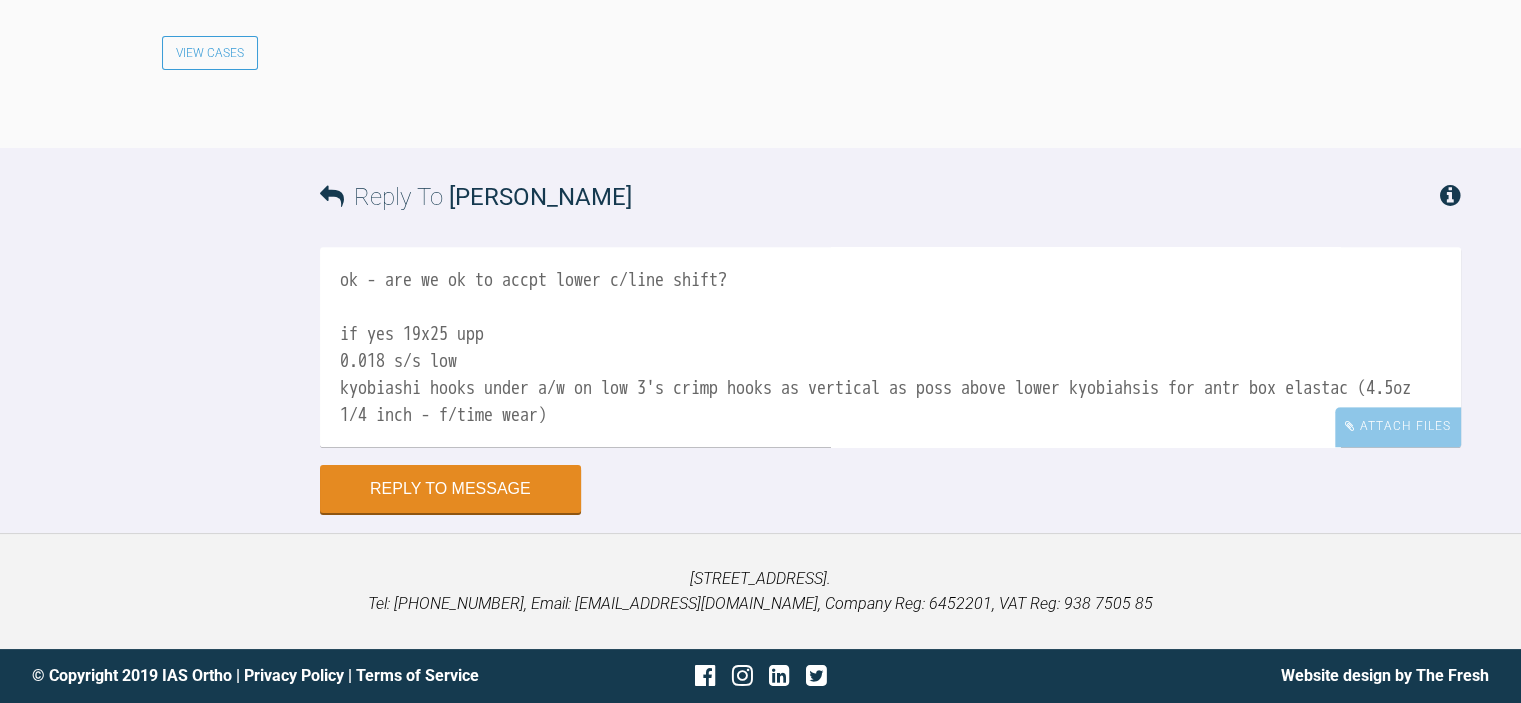 click on "ok - are we ok to accpt lower c/line shift?
if yes 19x25 upp
0.018 s/s low
kyobiashi hooks under a/w on low 3's crimp hooks as vertical as poss above lower kyobiahsis for antr box elastac (4.5oz 1/4 inch - f/time wear)" at bounding box center [890, 347] 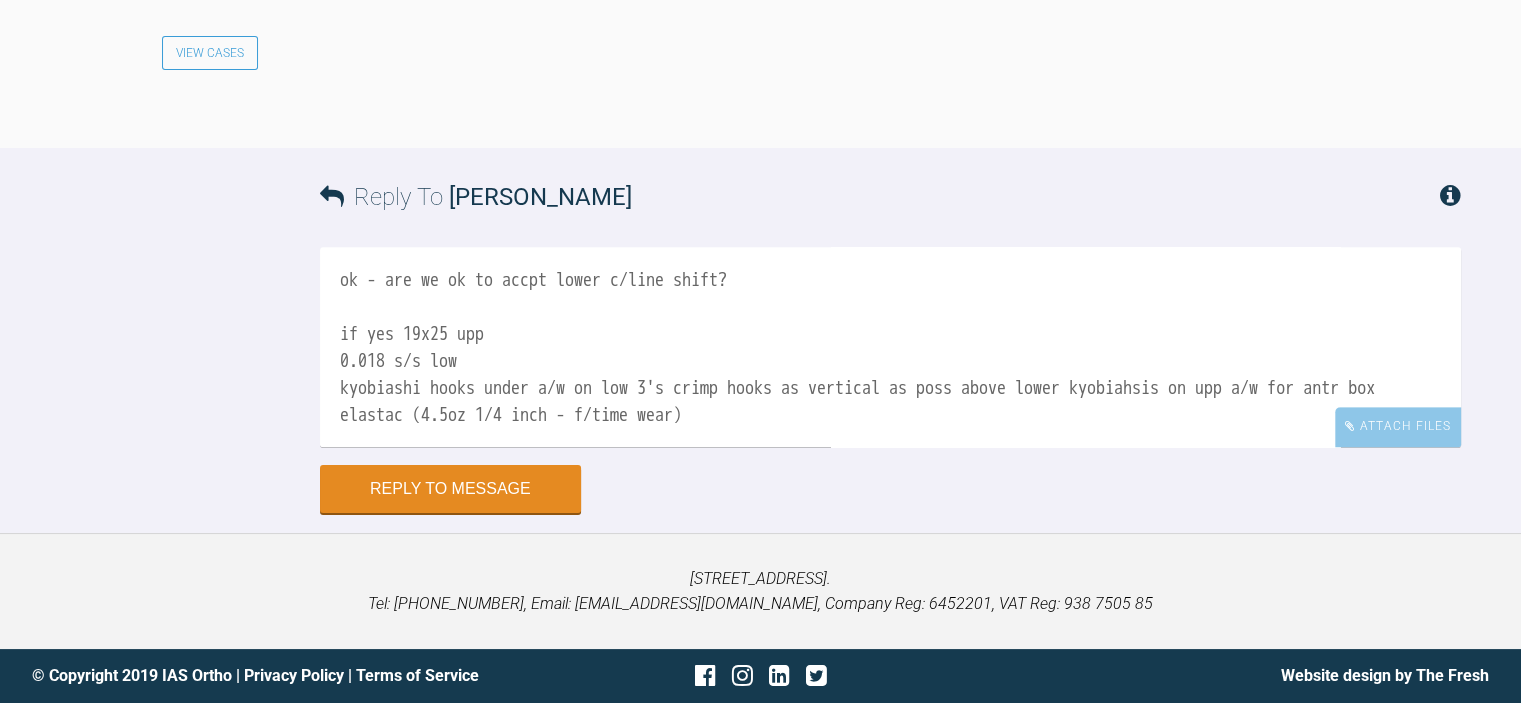 click on "ok - are we ok to accpt lower c/line shift?
if yes 19x25 upp
0.018 s/s low
kyobiashi hooks under a/w on low 3's crimp hooks as vertical as poss above lower kyobiahsis on upp a/w for antr box elastac (4.5oz 1/4 inch - f/time wear)" at bounding box center [890, 347] 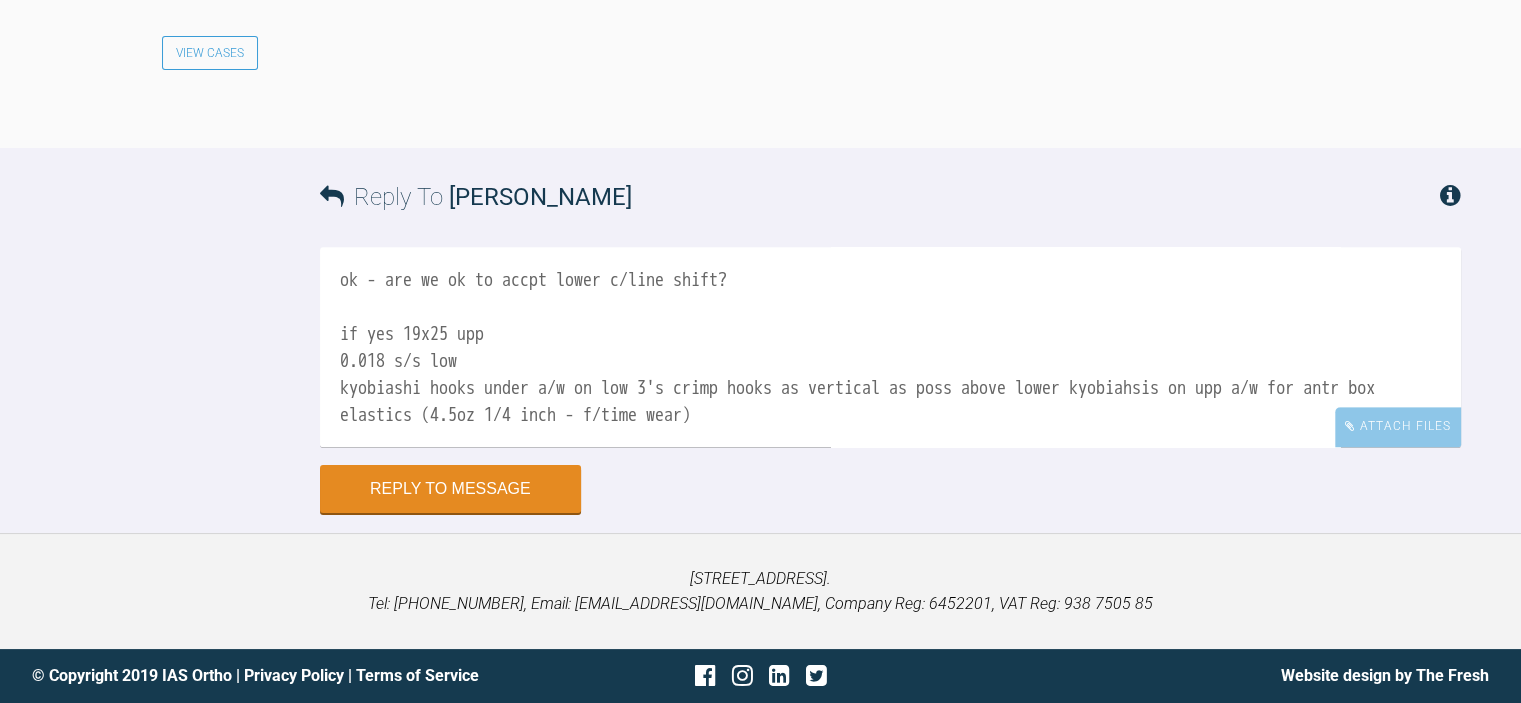 click on "ok - are we ok to accpt lower c/line shift?
if yes 19x25 upp
0.018 s/s low
kyobiashi hooks under a/w on low 3's crimp hooks as vertical as poss above lower kyobiahsis on upp a/w for antr box elastics (4.5oz 1/4 inch - f/time wear)" at bounding box center [890, 347] 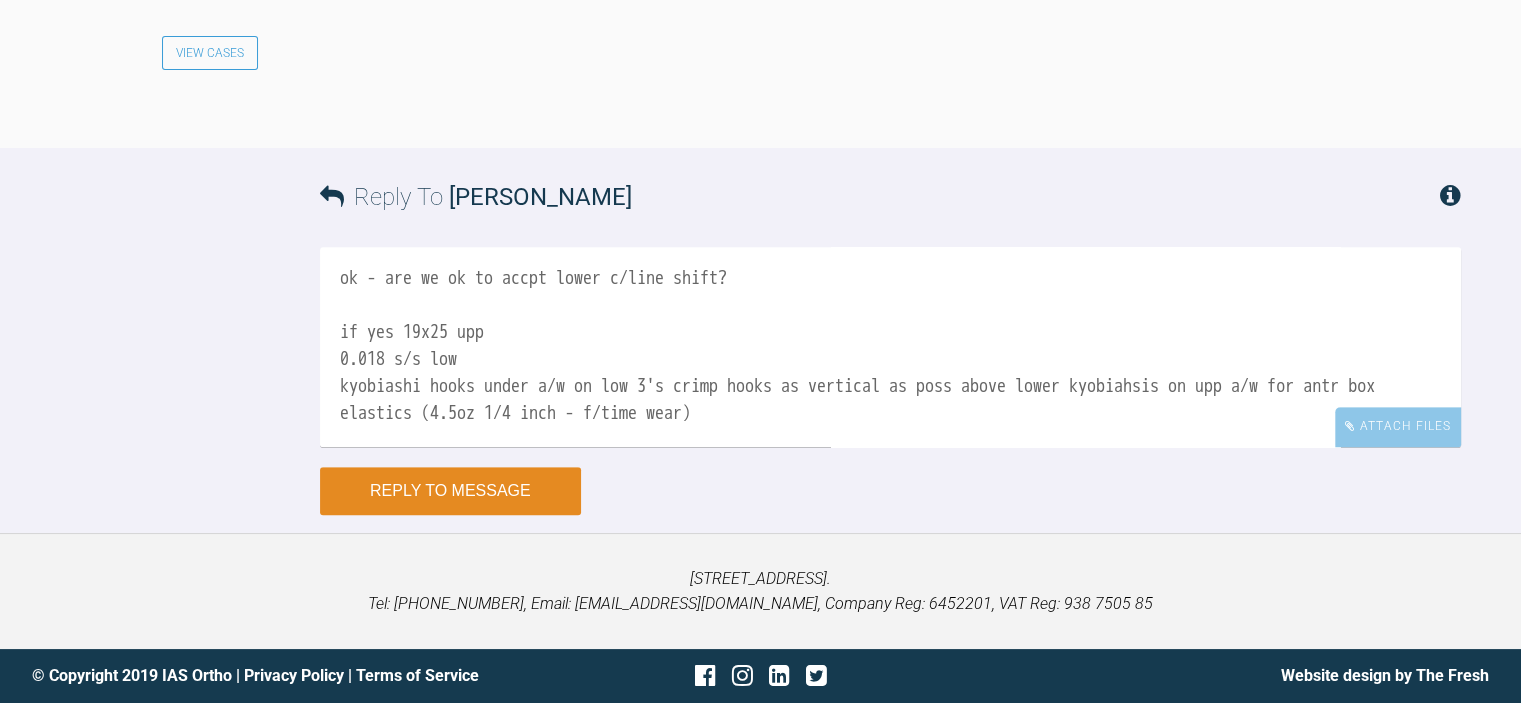 type on "ok - are we ok to accpt lower c/line shift?
if yes 19x25 upp
0.018 s/s low
kyobiashi hooks under a/w on low 3's crimp hooks as vertical as poss above lower kyobiahsis on upp a/w for antr box elastics (4.5oz 1/4 inch - f/time wear)" 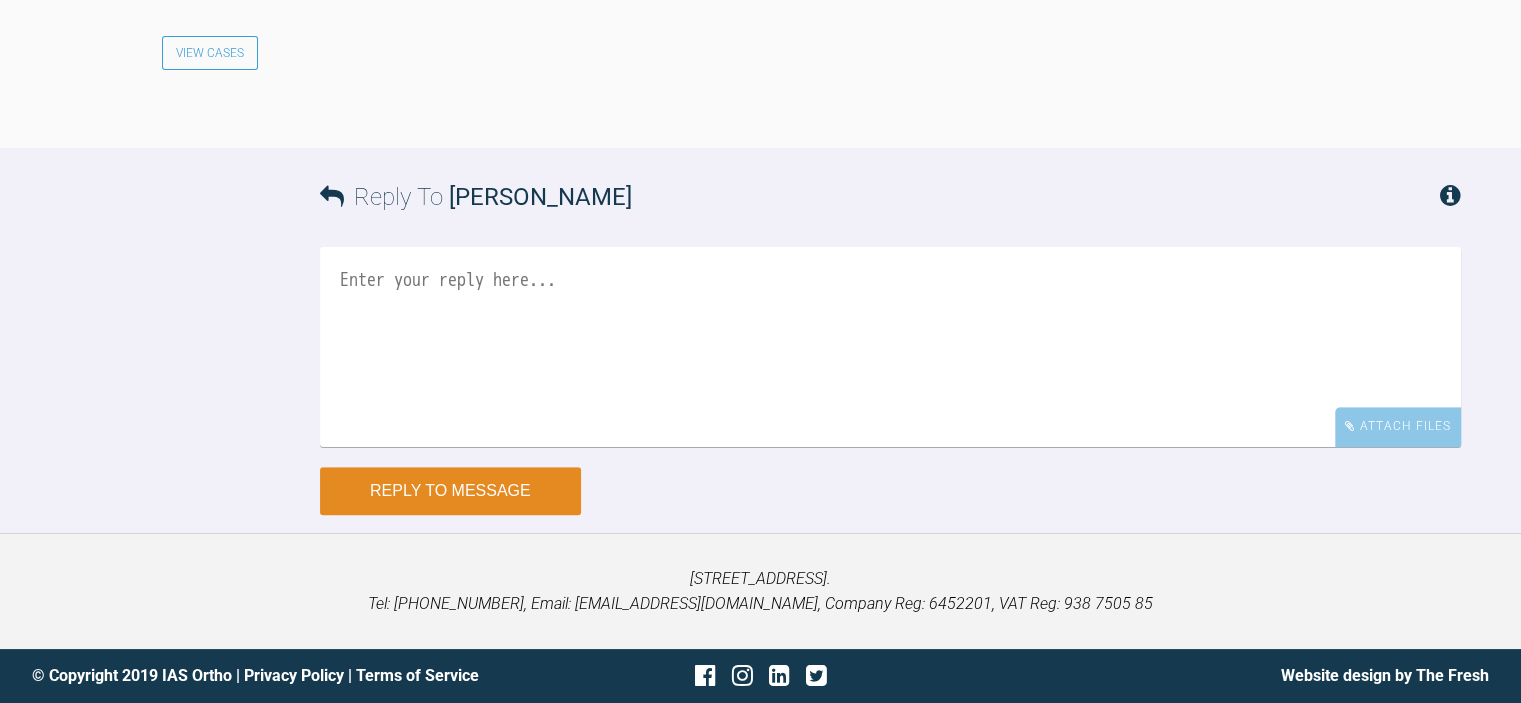 scroll, scrollTop: 0, scrollLeft: 0, axis: both 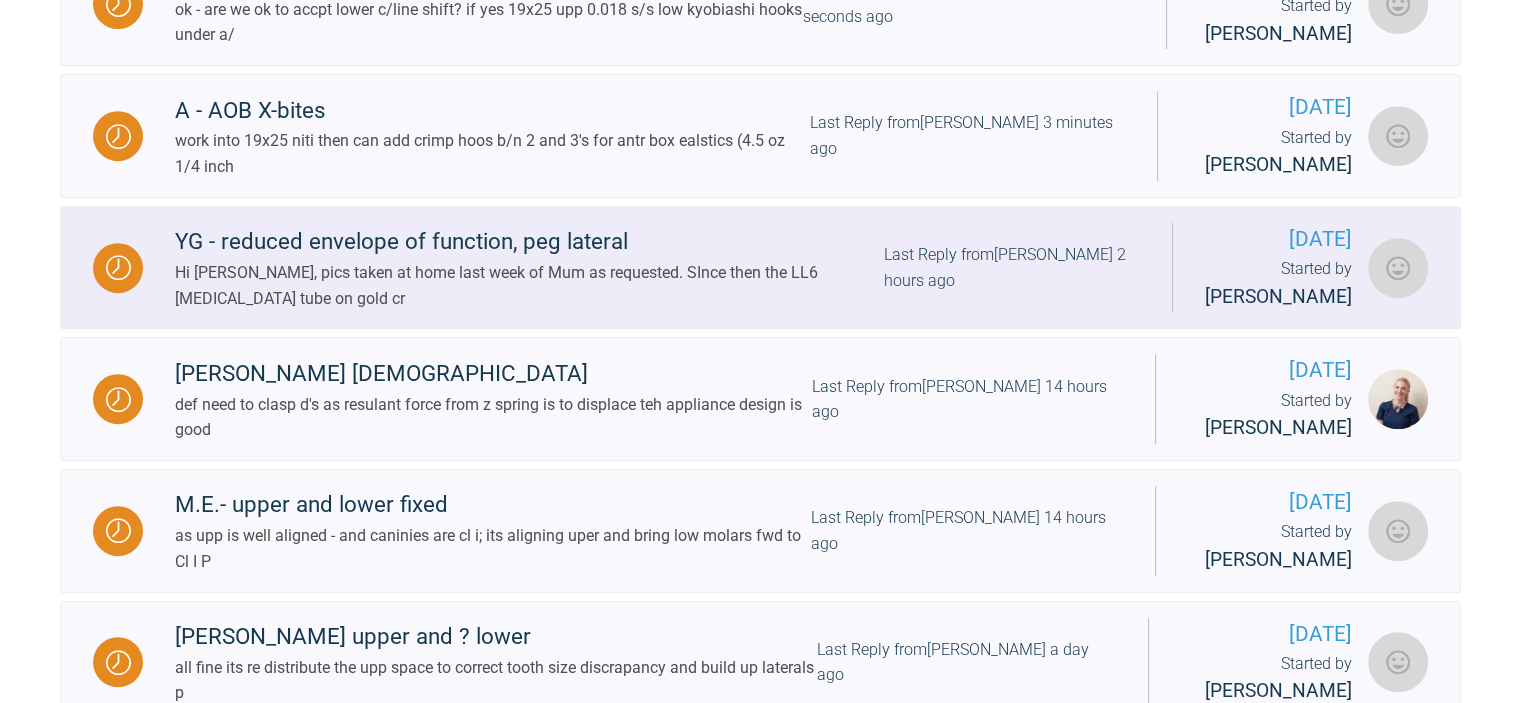 click on "Last Reply from  [PERSON_NAME]   2 hours ago" at bounding box center [1012, 267] 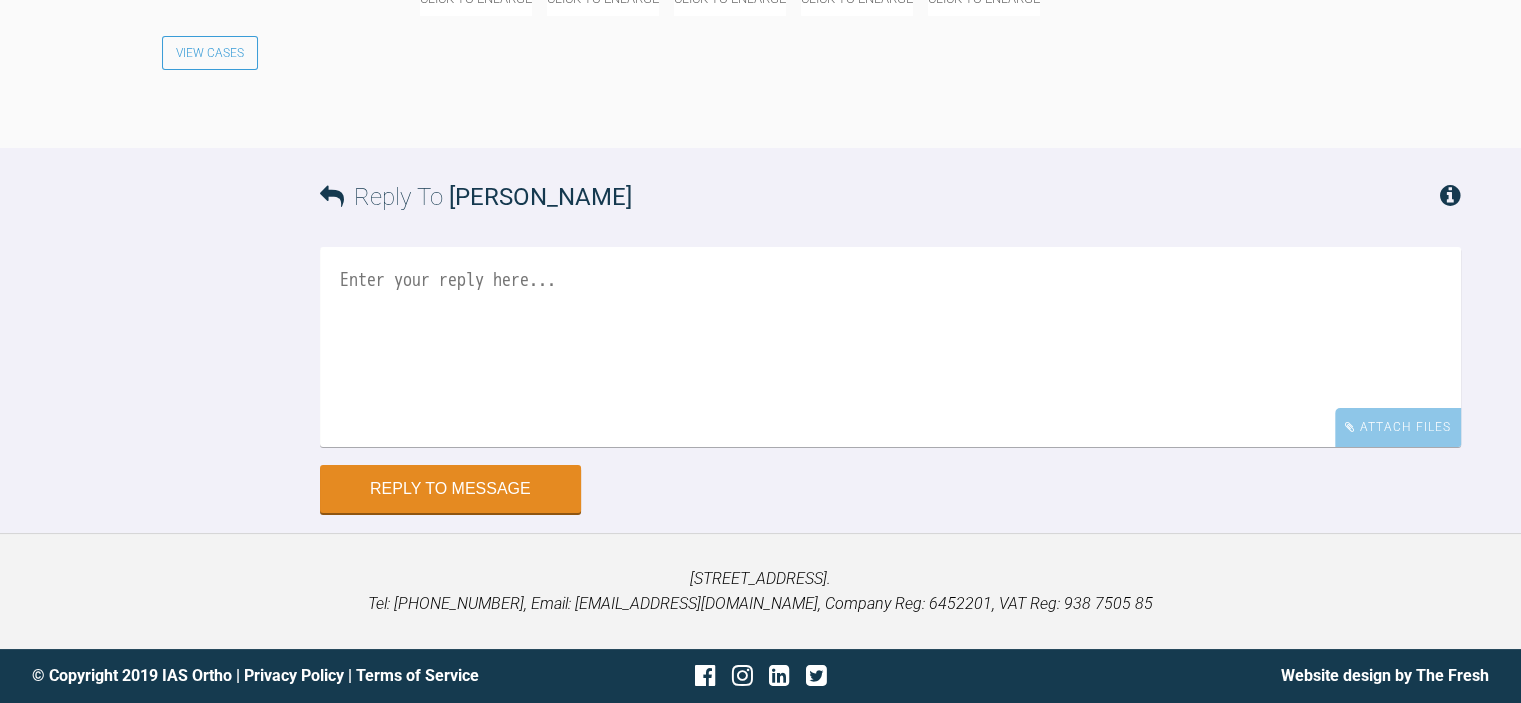 scroll, scrollTop: 23100, scrollLeft: 0, axis: vertical 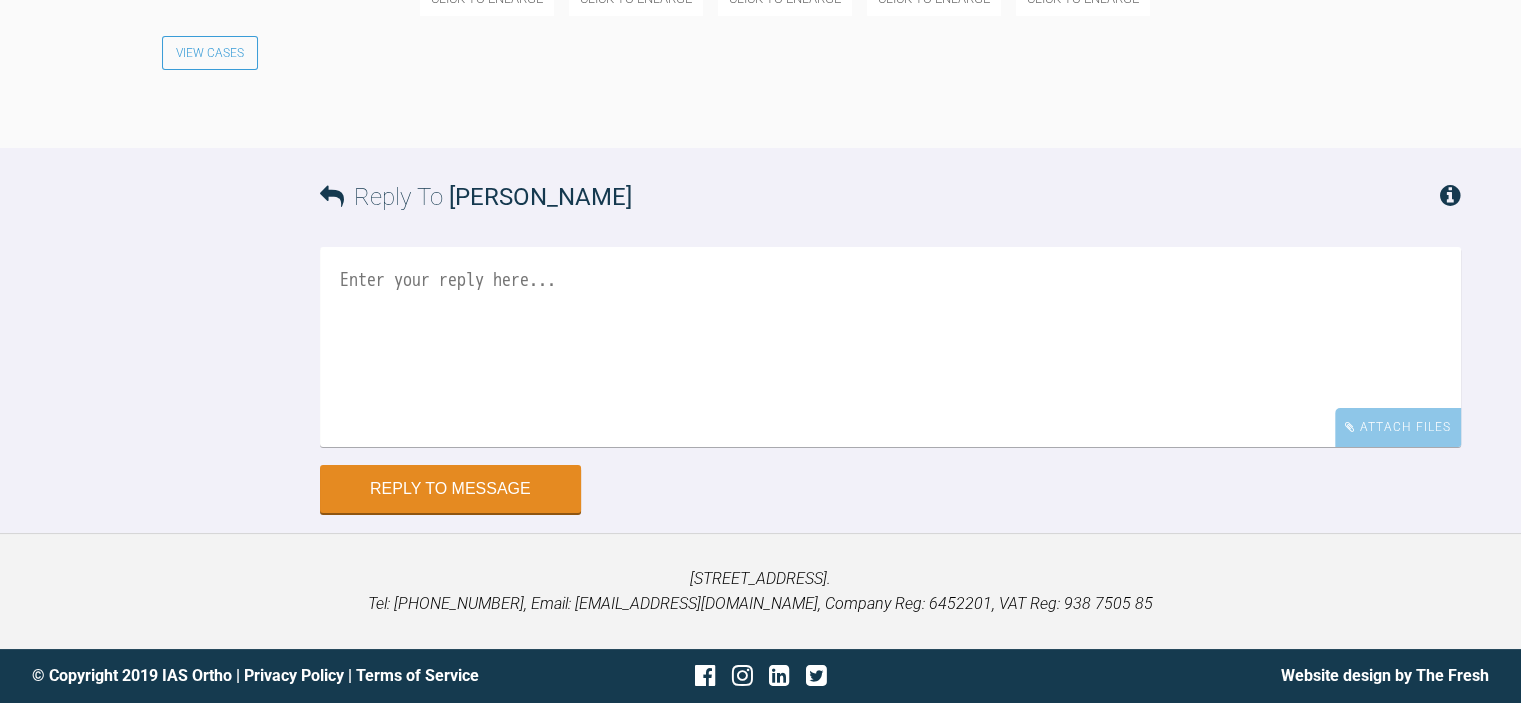 click at bounding box center [1083, -32] 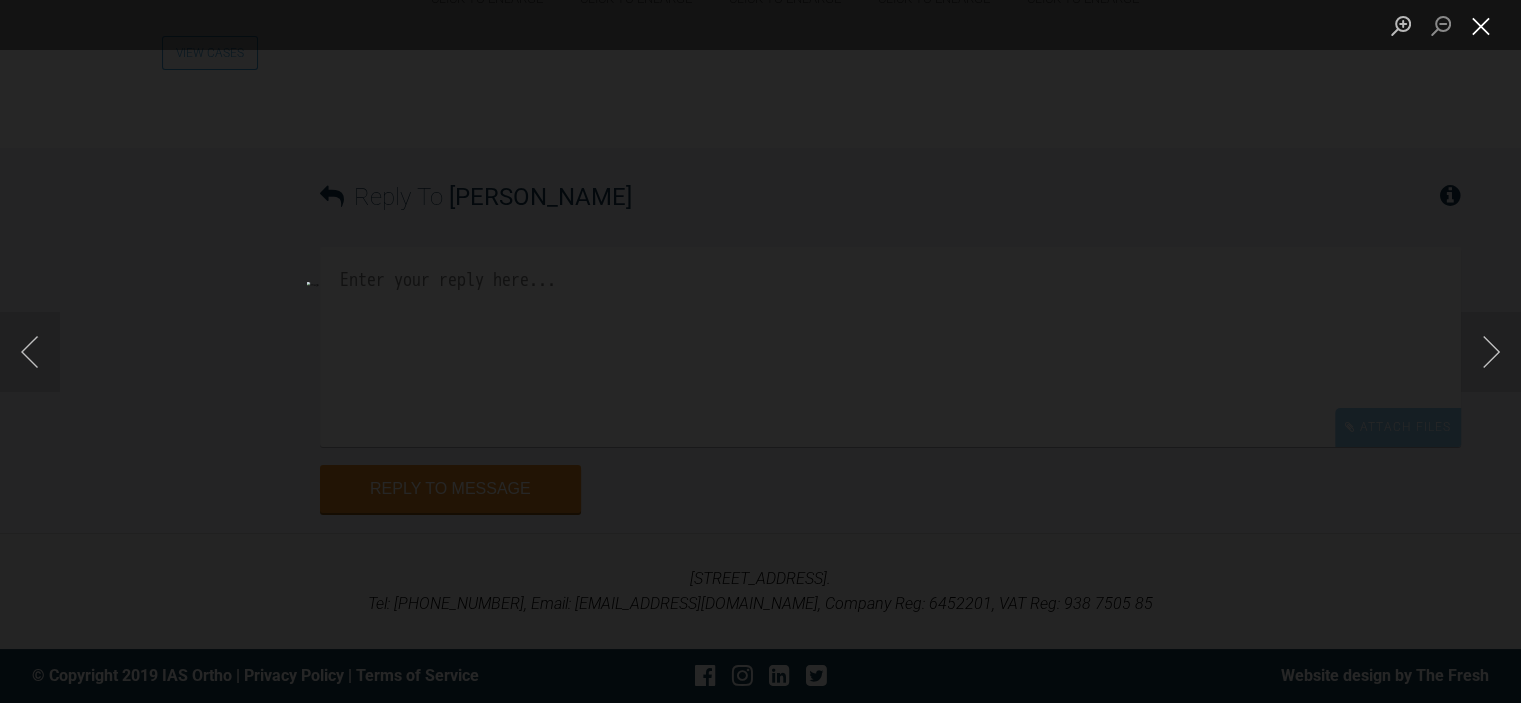 click at bounding box center [1481, 25] 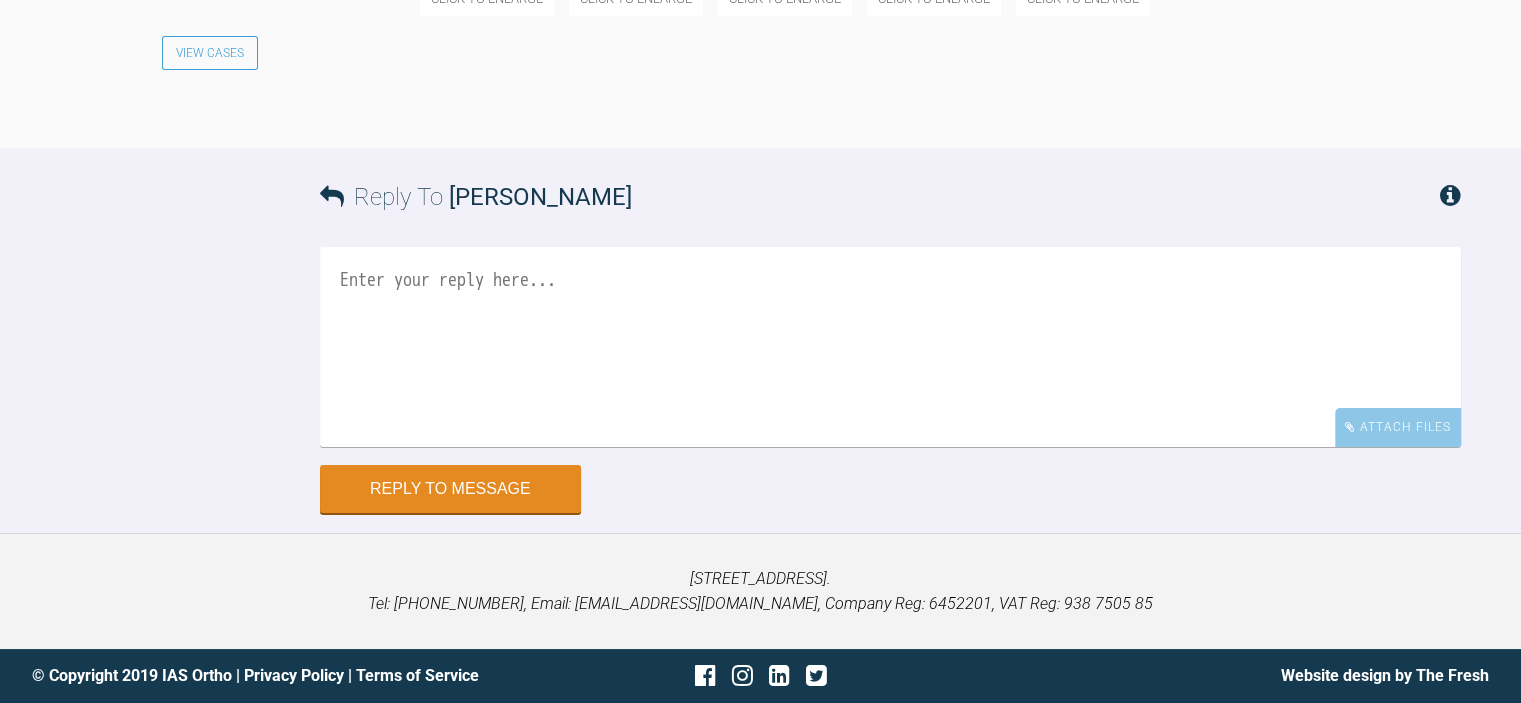 scroll, scrollTop: 23200, scrollLeft: 0, axis: vertical 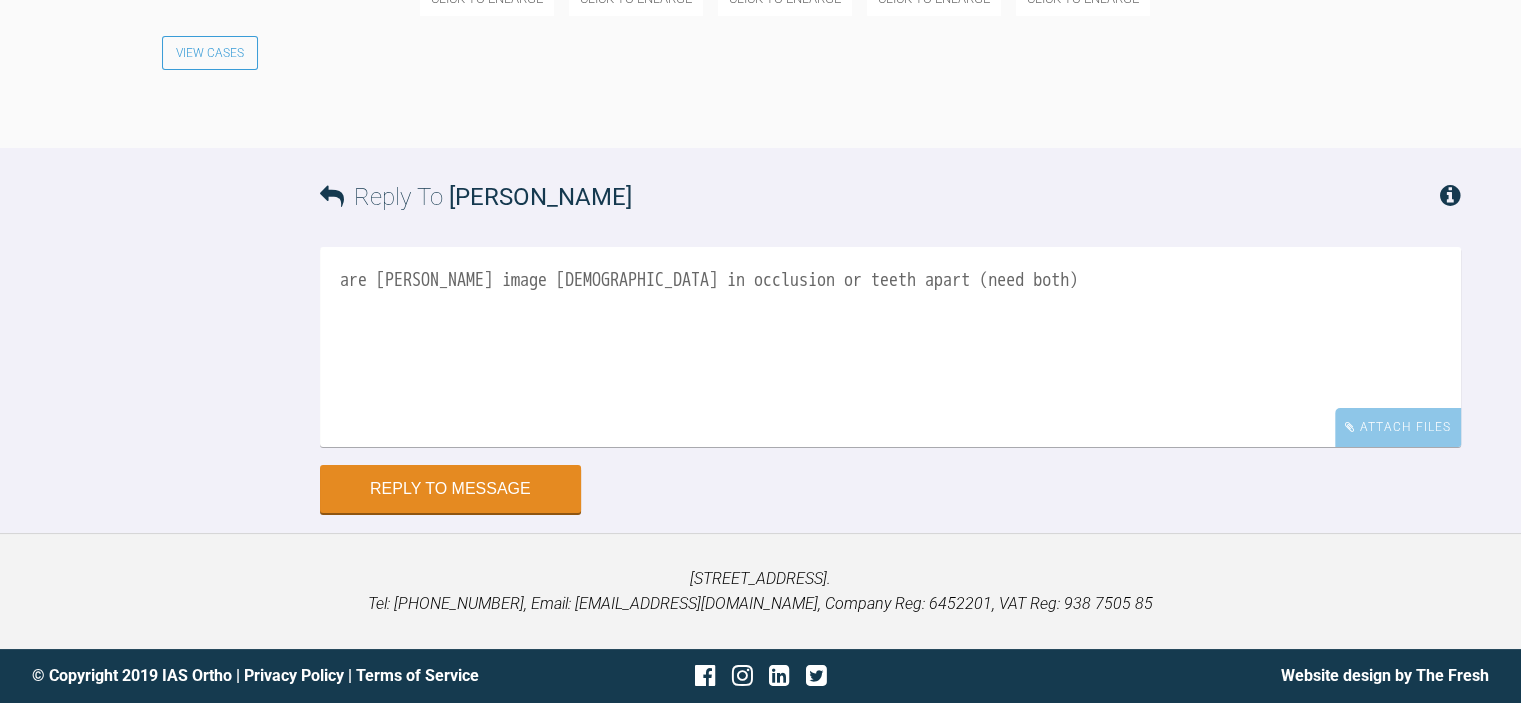 click on "are [PERSON_NAME] image [DEMOGRAPHIC_DATA] in occlusion or teeth apart (need both)" at bounding box center [890, 347] 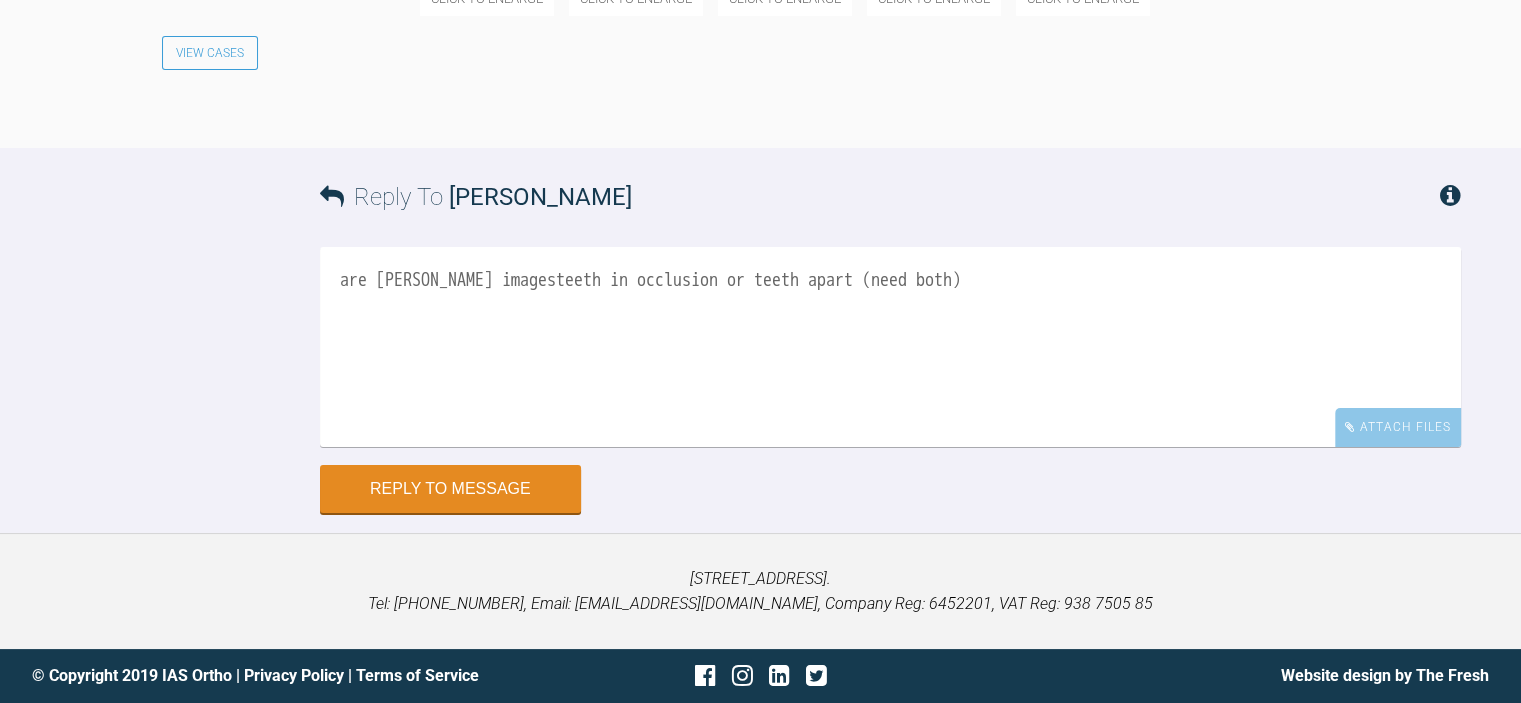 scroll, scrollTop: 23600, scrollLeft: 0, axis: vertical 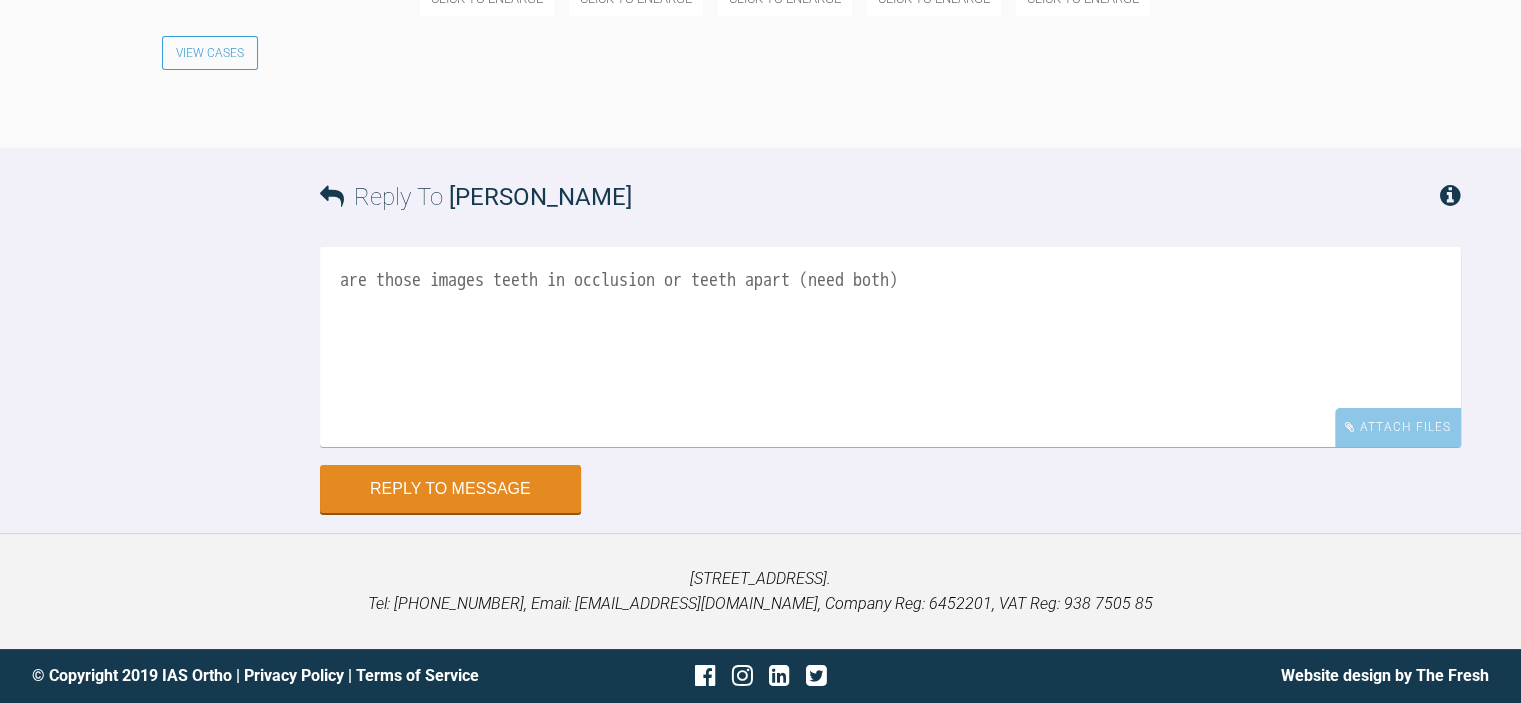 click on "are those images teeth in occlusion or teeth apart (need both)" at bounding box center [890, 347] 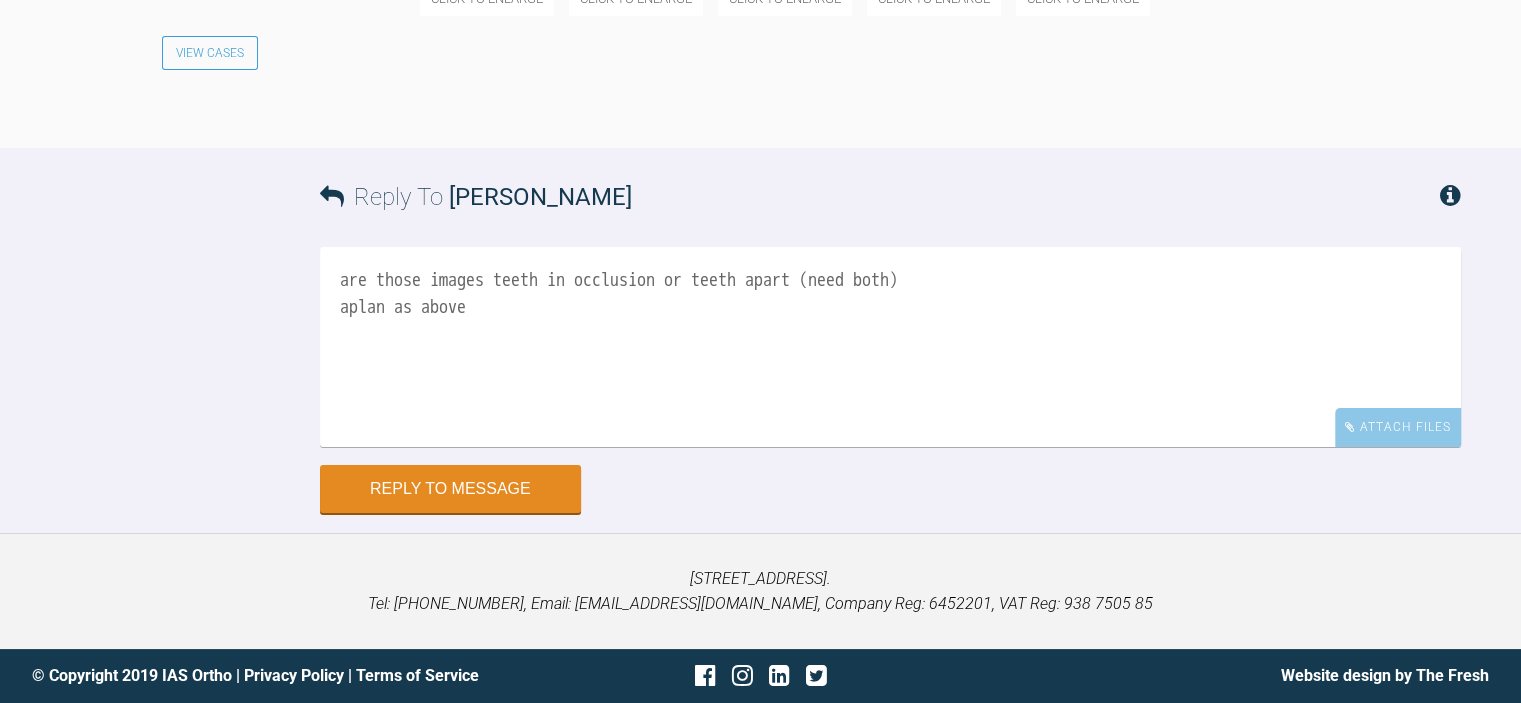 click on "are those images teeth in occlusion or teeth apart (need both)
aplan as above" at bounding box center [890, 347] 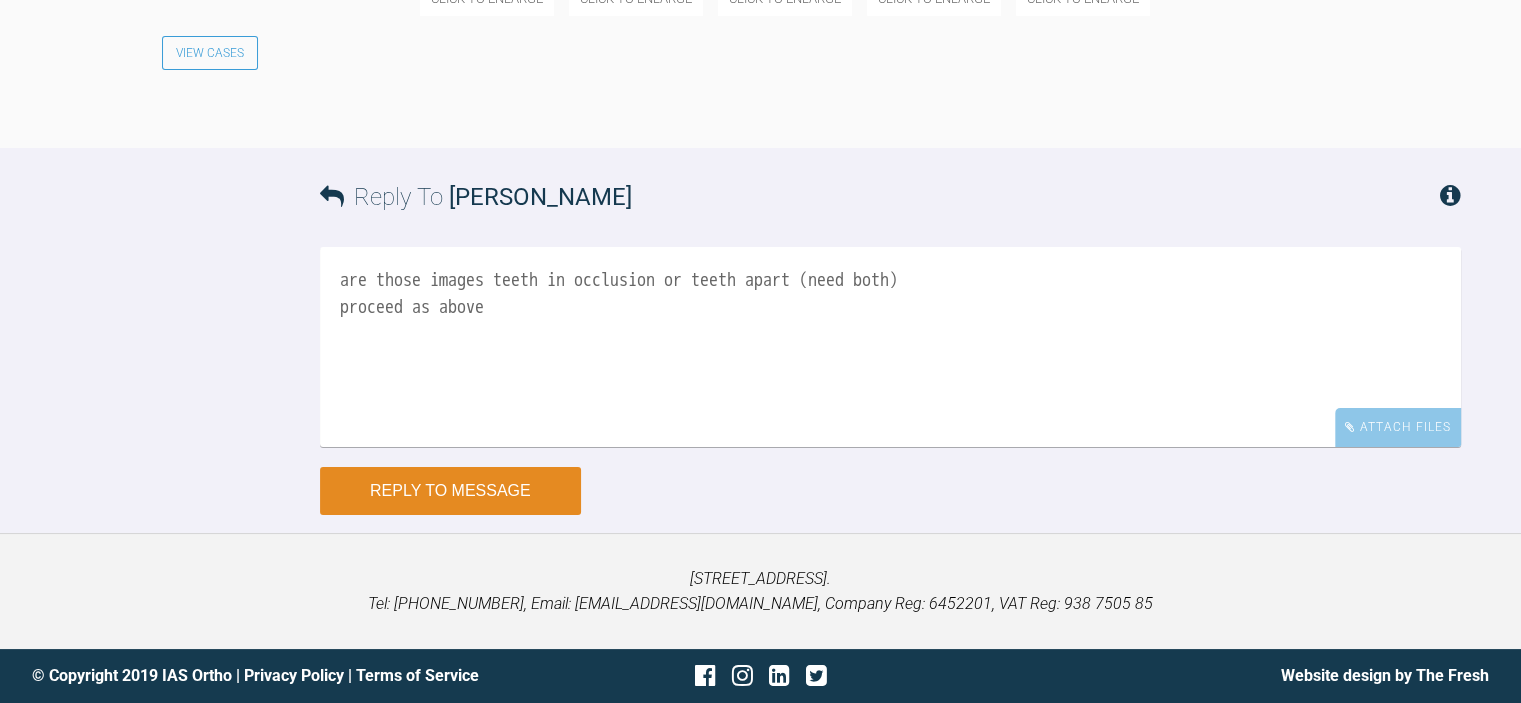 type on "are those images teeth in occlusion or teeth apart (need both)
proceed as above" 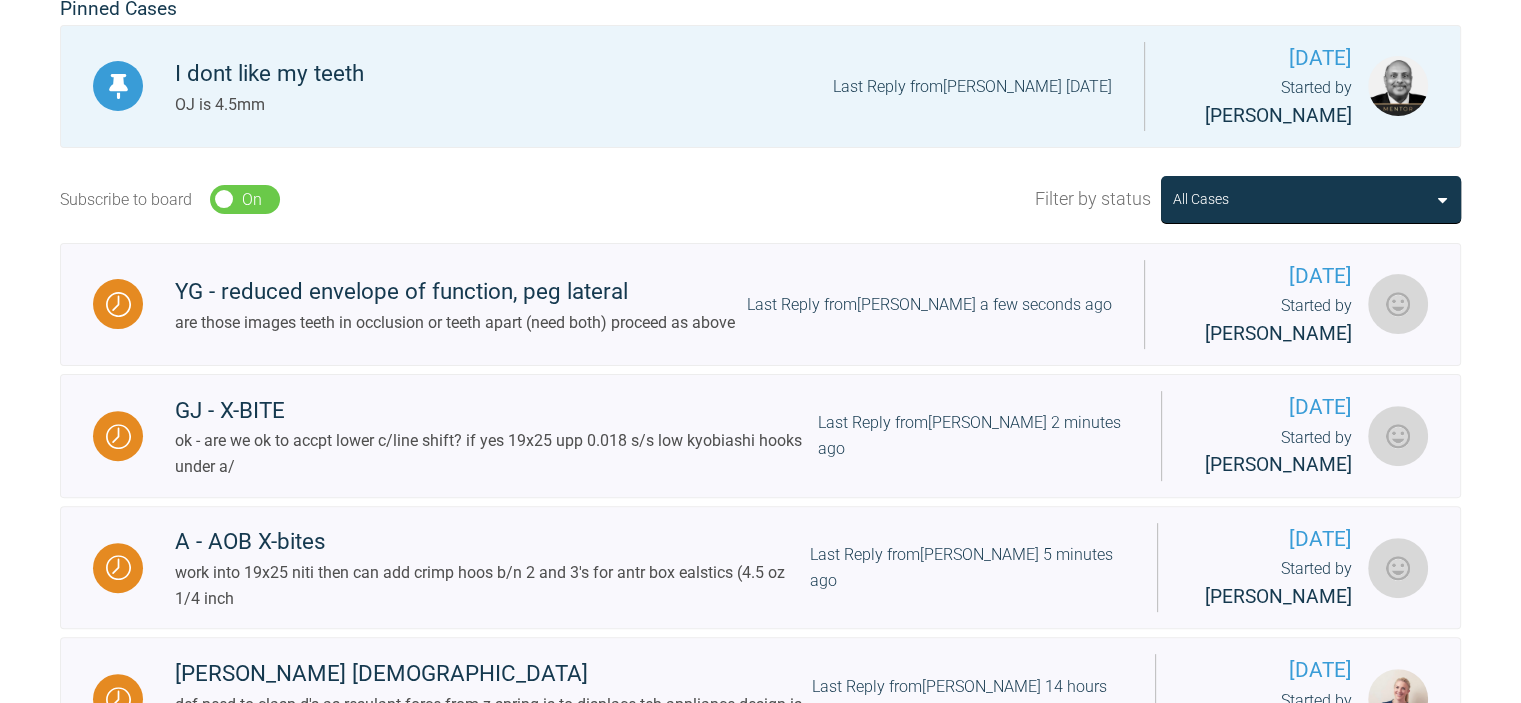 scroll, scrollTop: 171, scrollLeft: 0, axis: vertical 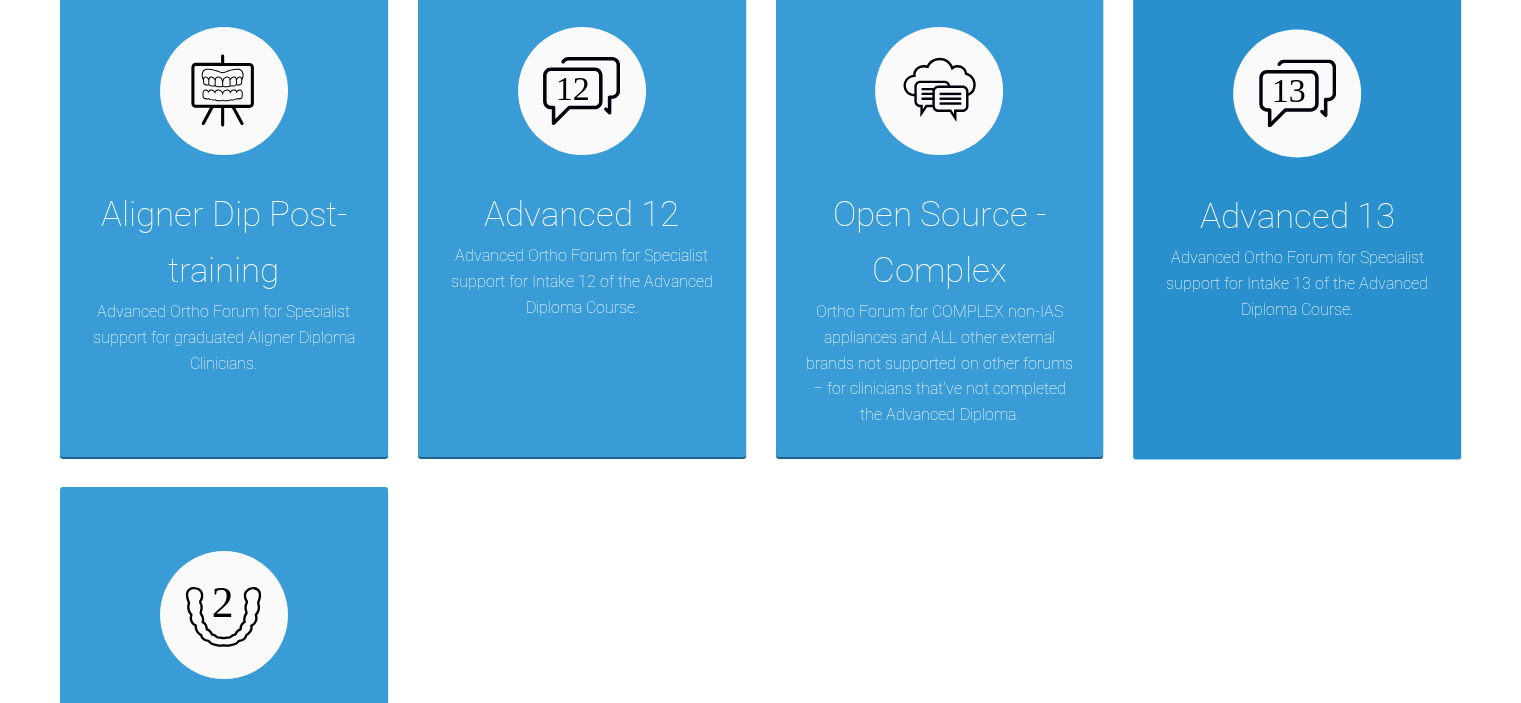 click on "Advanced 13" at bounding box center (1297, 217) 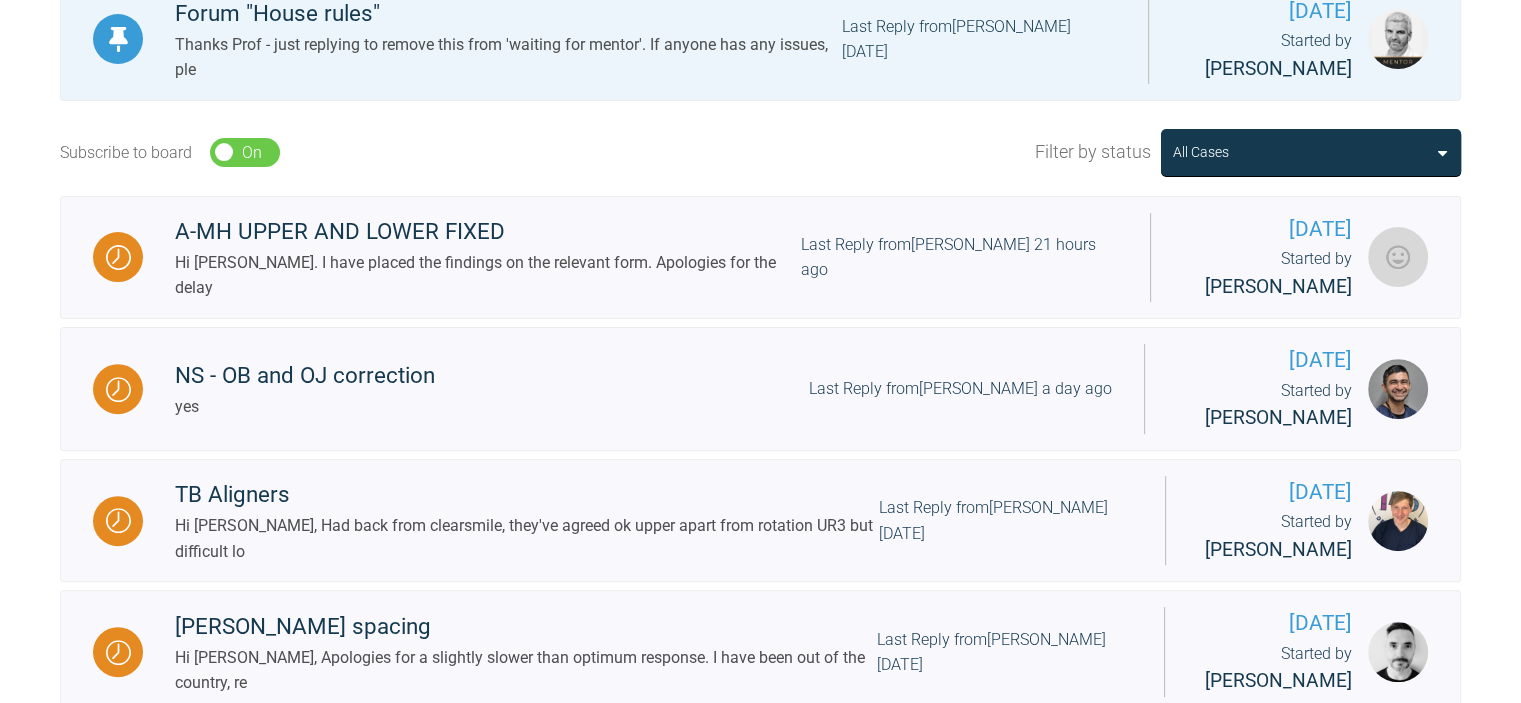 scroll, scrollTop: 421, scrollLeft: 0, axis: vertical 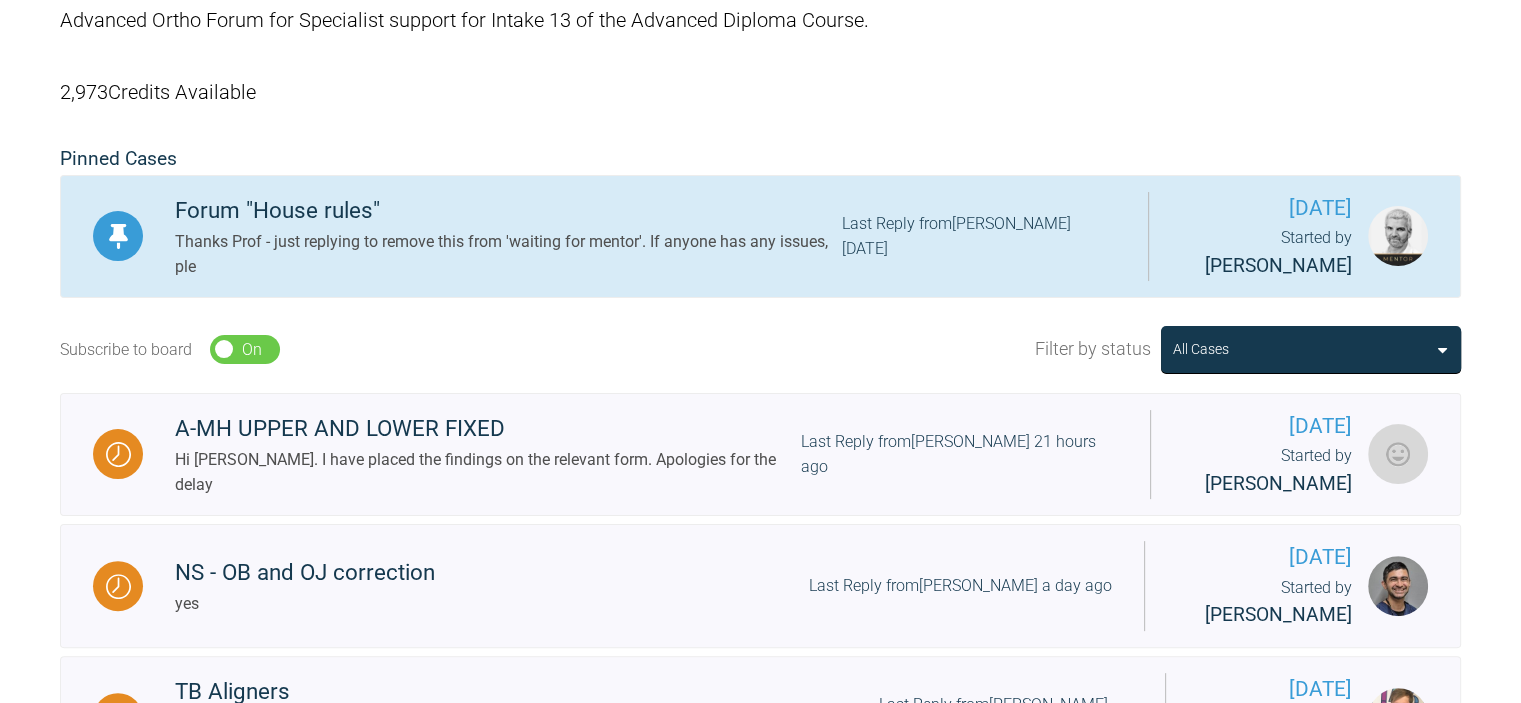 click on "Thanks Prof - just replying to remove this from 'waiting for mentor'.
If anyone has any issues, ple" at bounding box center [508, 254] 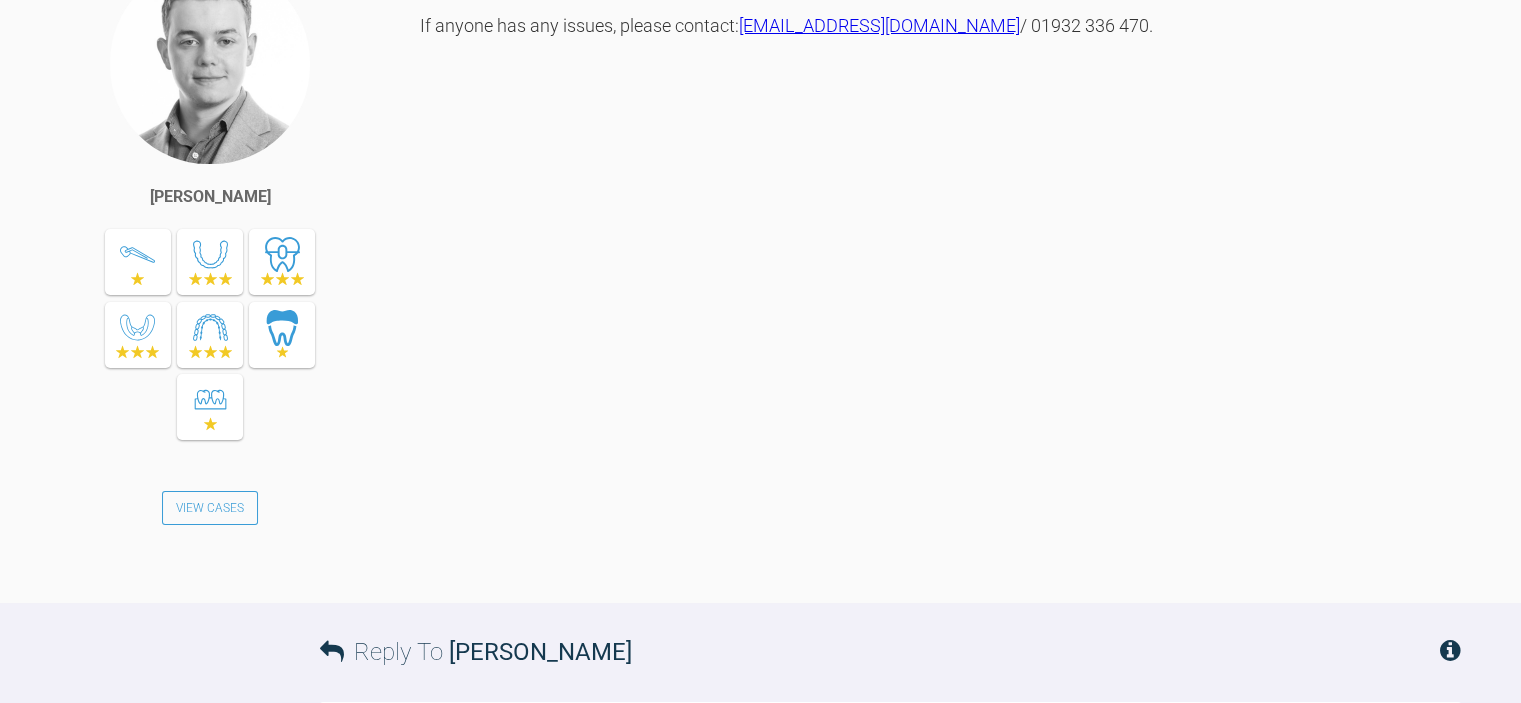 scroll, scrollTop: 1221, scrollLeft: 0, axis: vertical 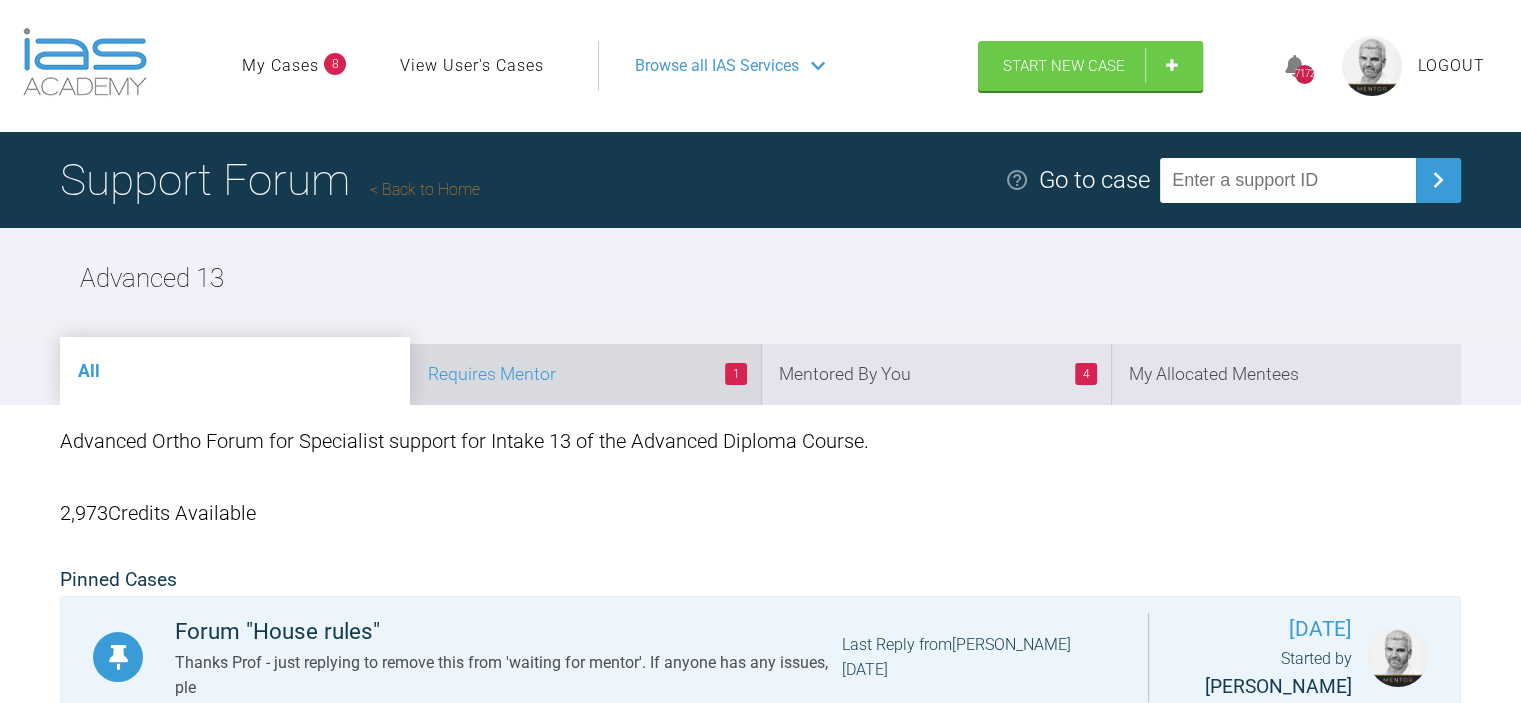 click on "1 Requires Mentor" at bounding box center [585, 374] 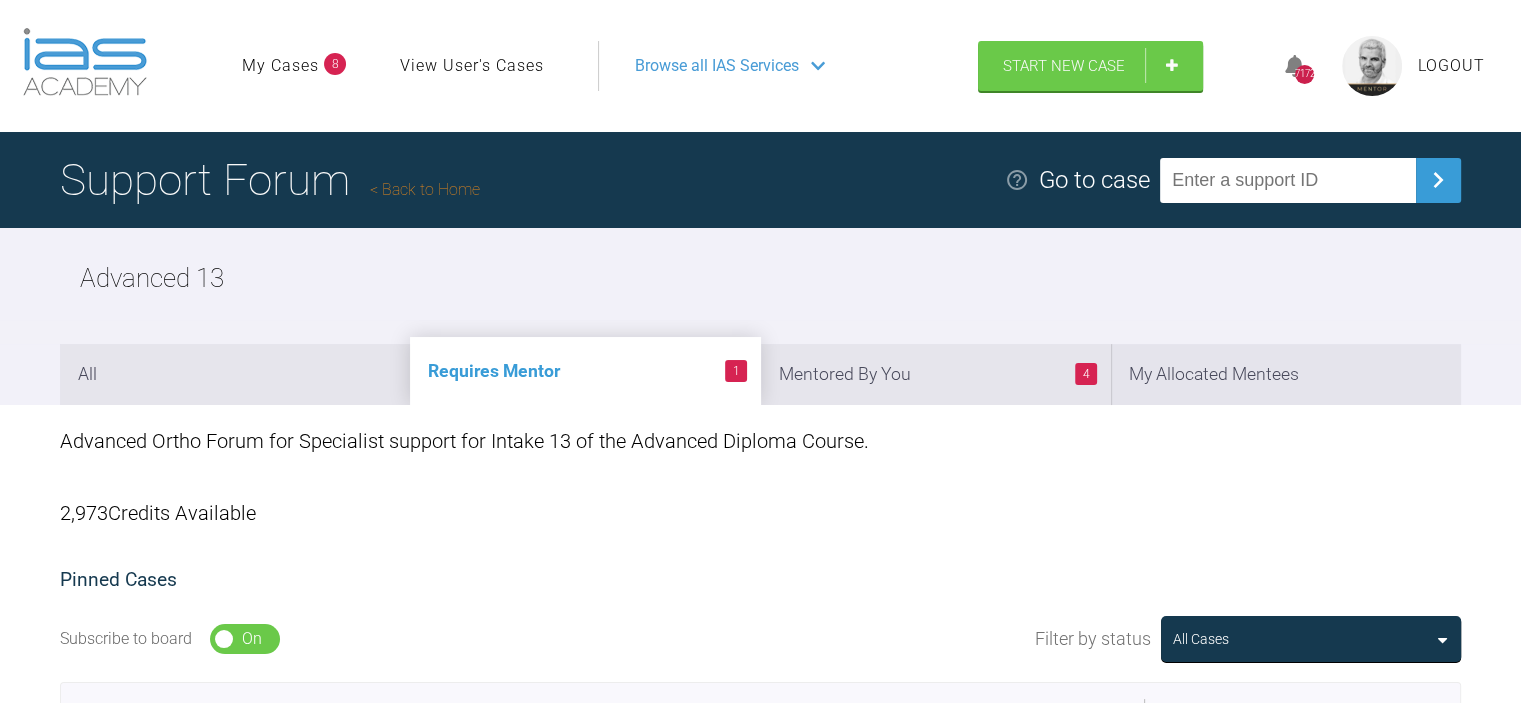 scroll, scrollTop: 0, scrollLeft: 0, axis: both 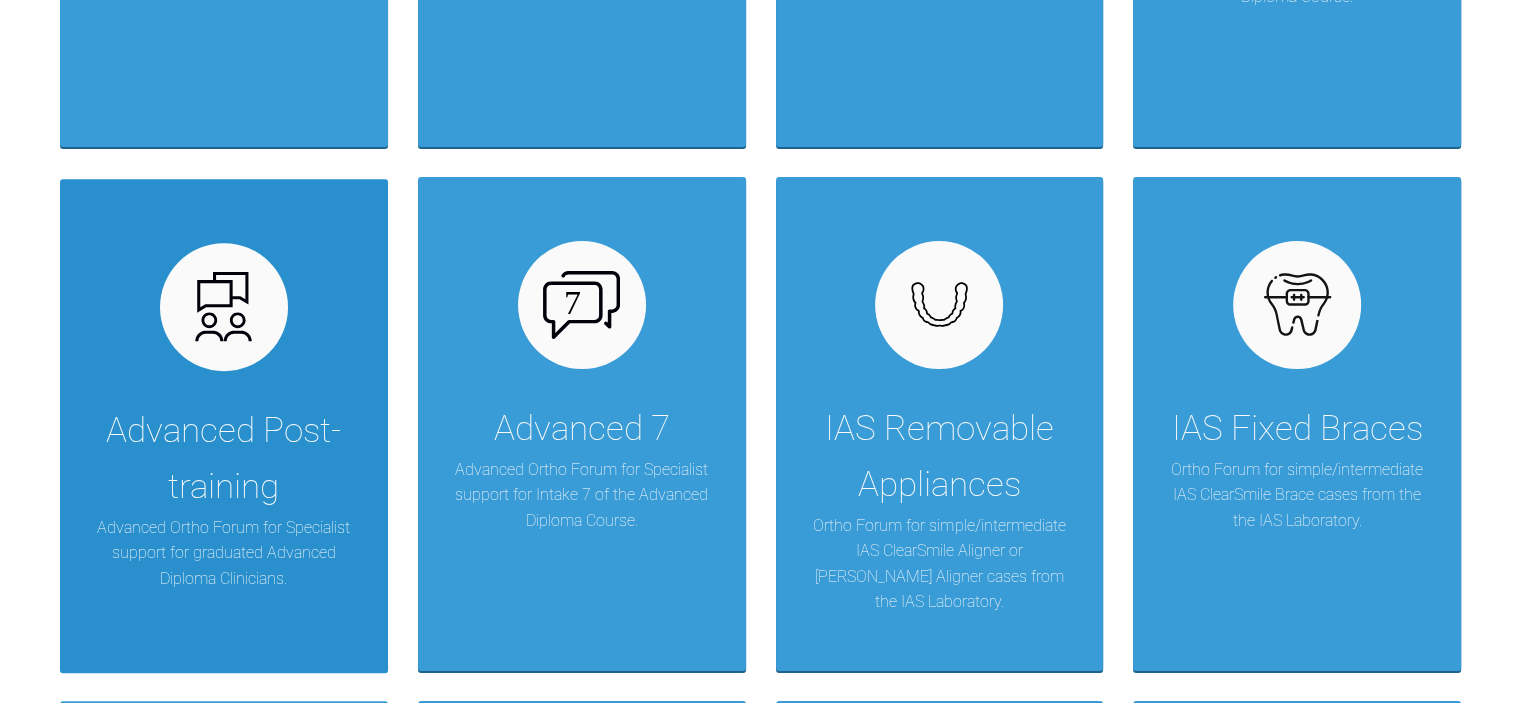 click on "Advanced Ortho Forum for Specialist support for graduated Advanced Diploma Clinicians." at bounding box center (224, 553) 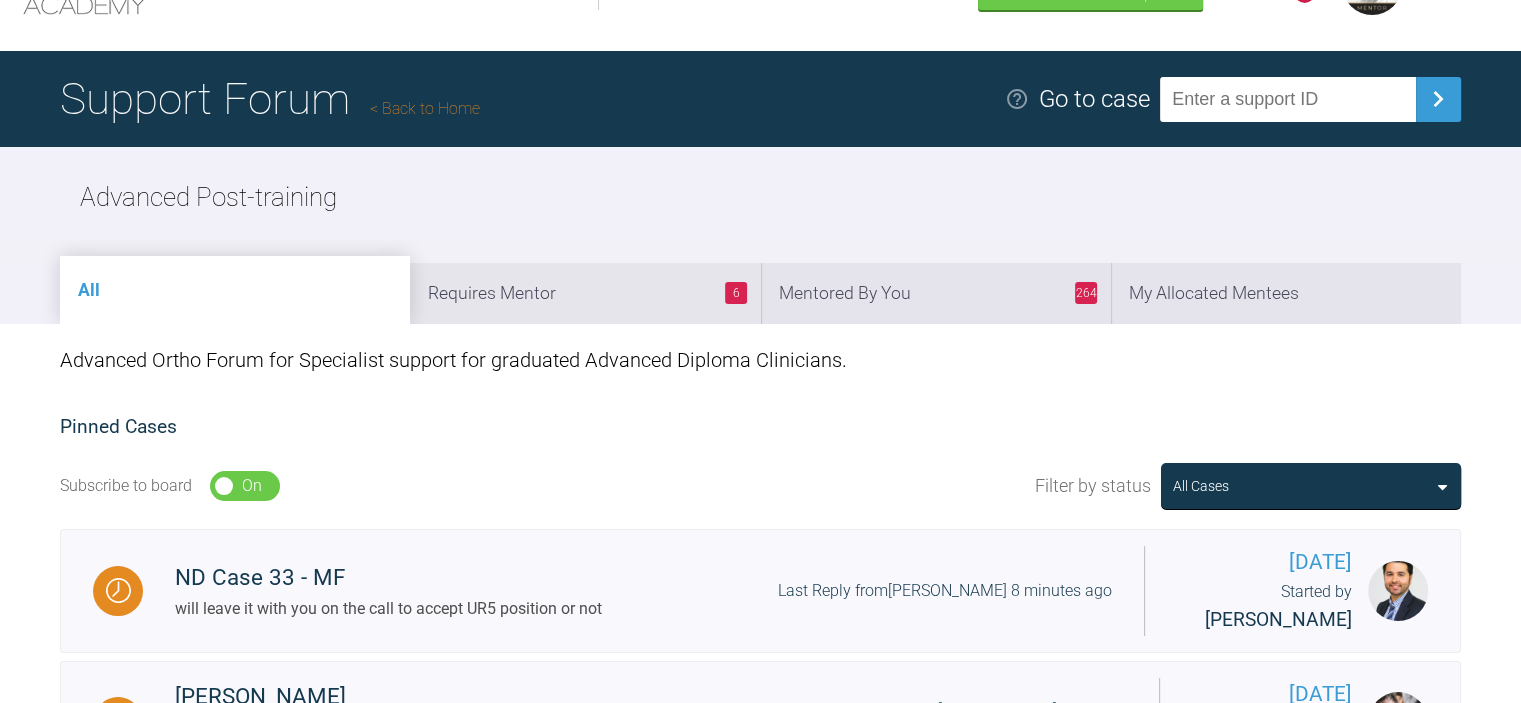 scroll, scrollTop: 0, scrollLeft: 0, axis: both 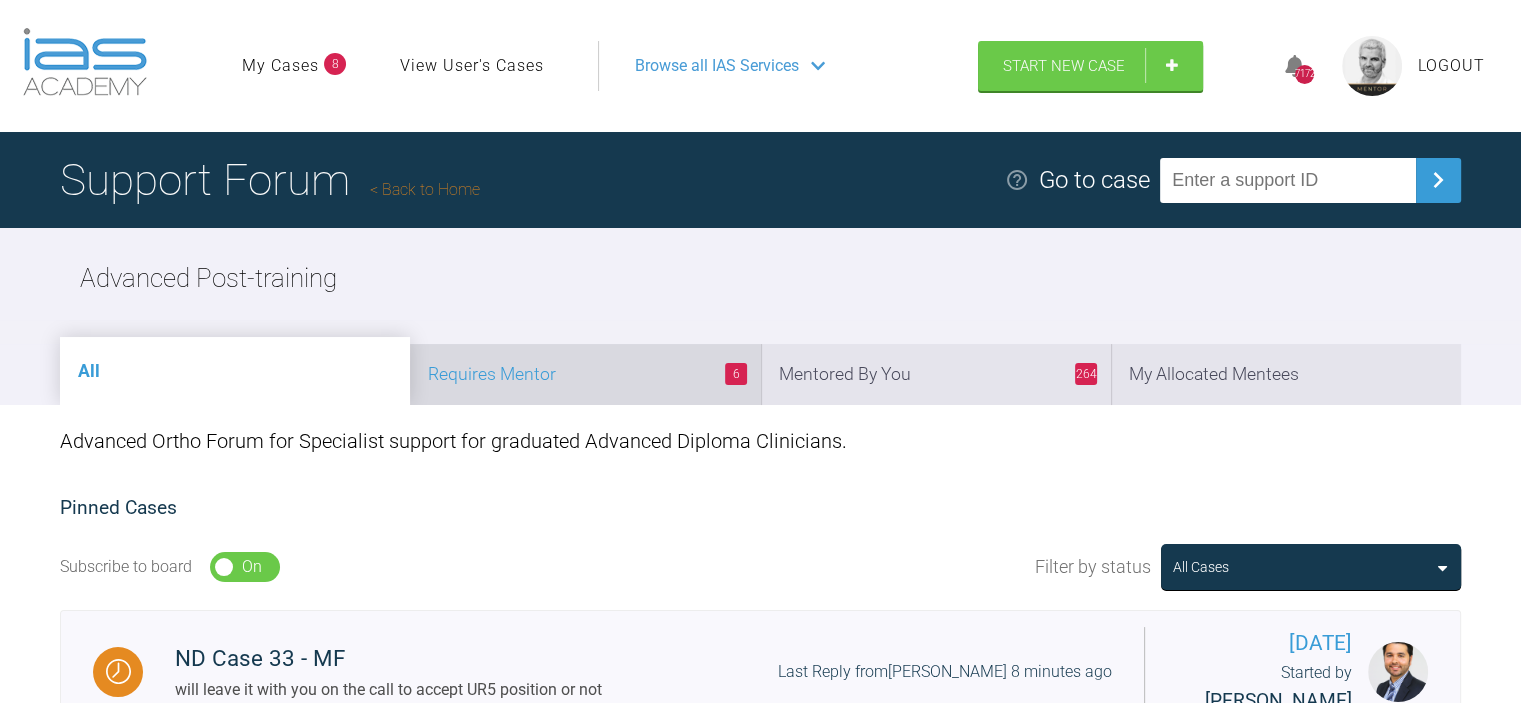 click on "6 Requires Mentor" at bounding box center [585, 374] 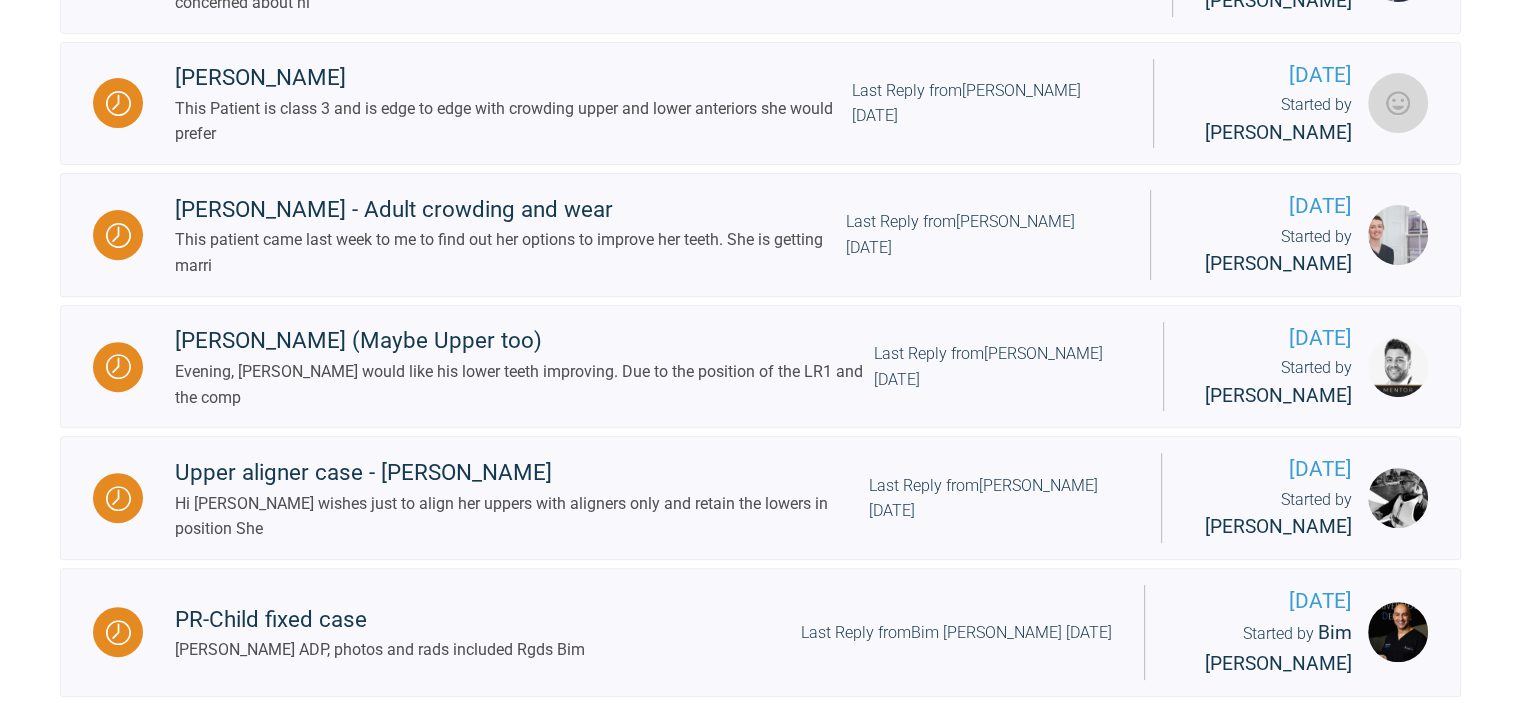 scroll, scrollTop: 887, scrollLeft: 0, axis: vertical 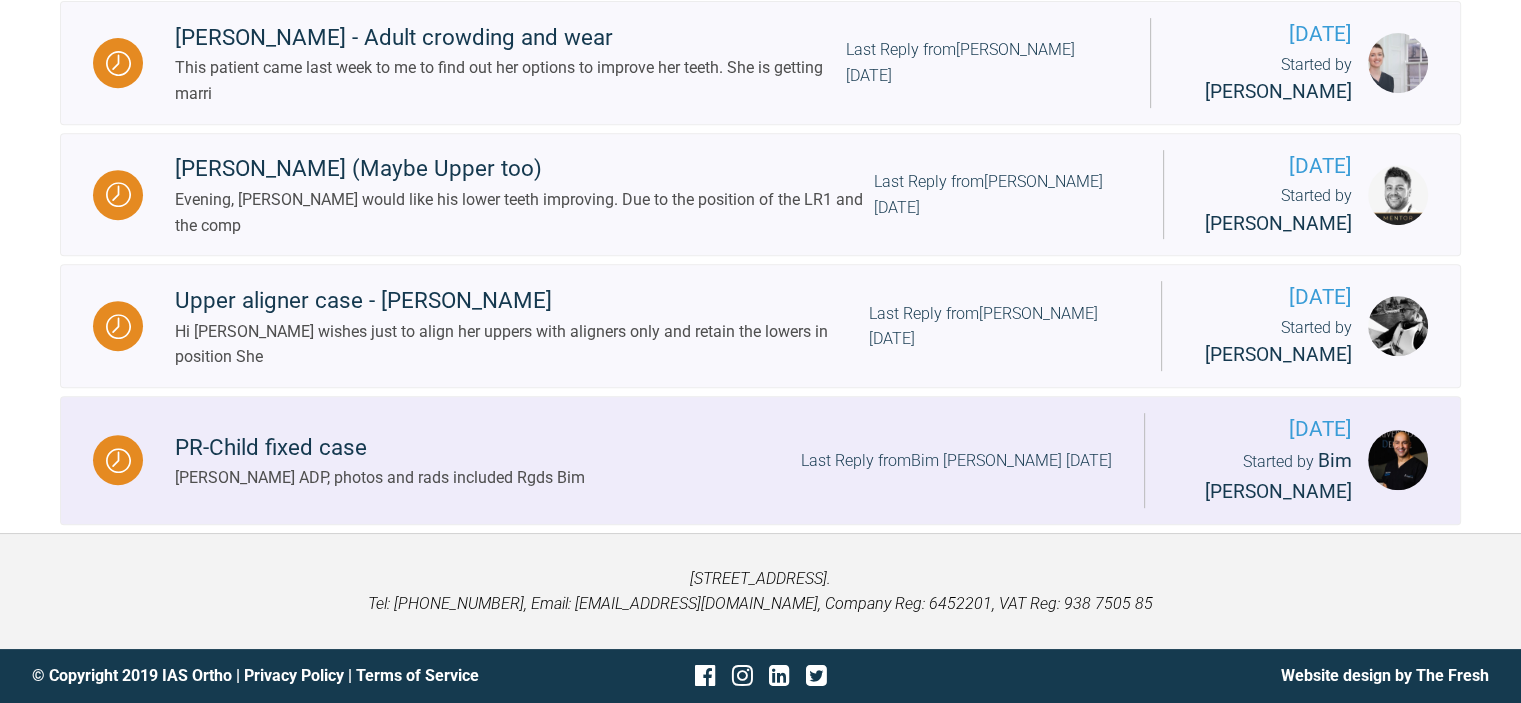 click on "PR-Child fixed case [PERSON_NAME]
ADP, photos and rads included
Rgds
Bim Last Reply from  Bim [PERSON_NAME]   [DATE]" at bounding box center (643, 460) 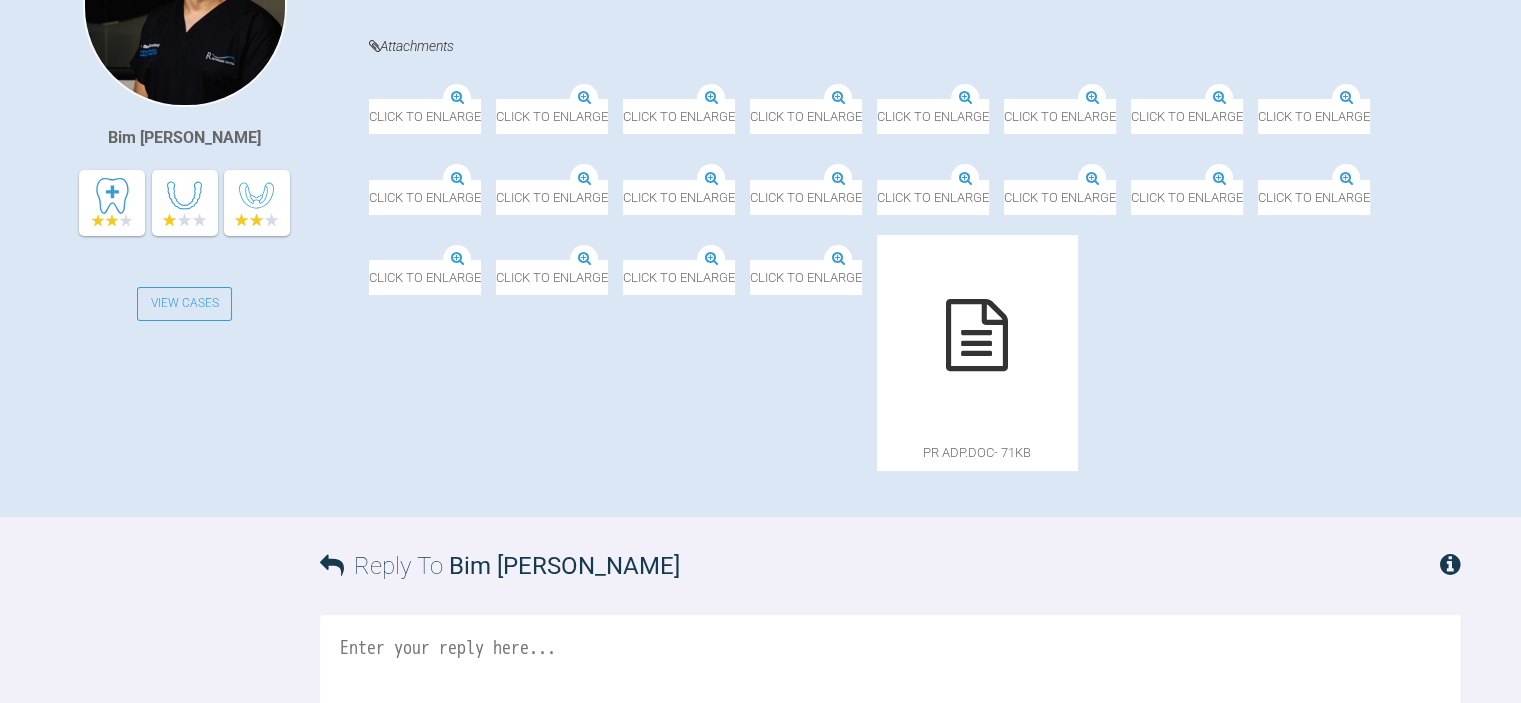 scroll, scrollTop: 587, scrollLeft: 0, axis: vertical 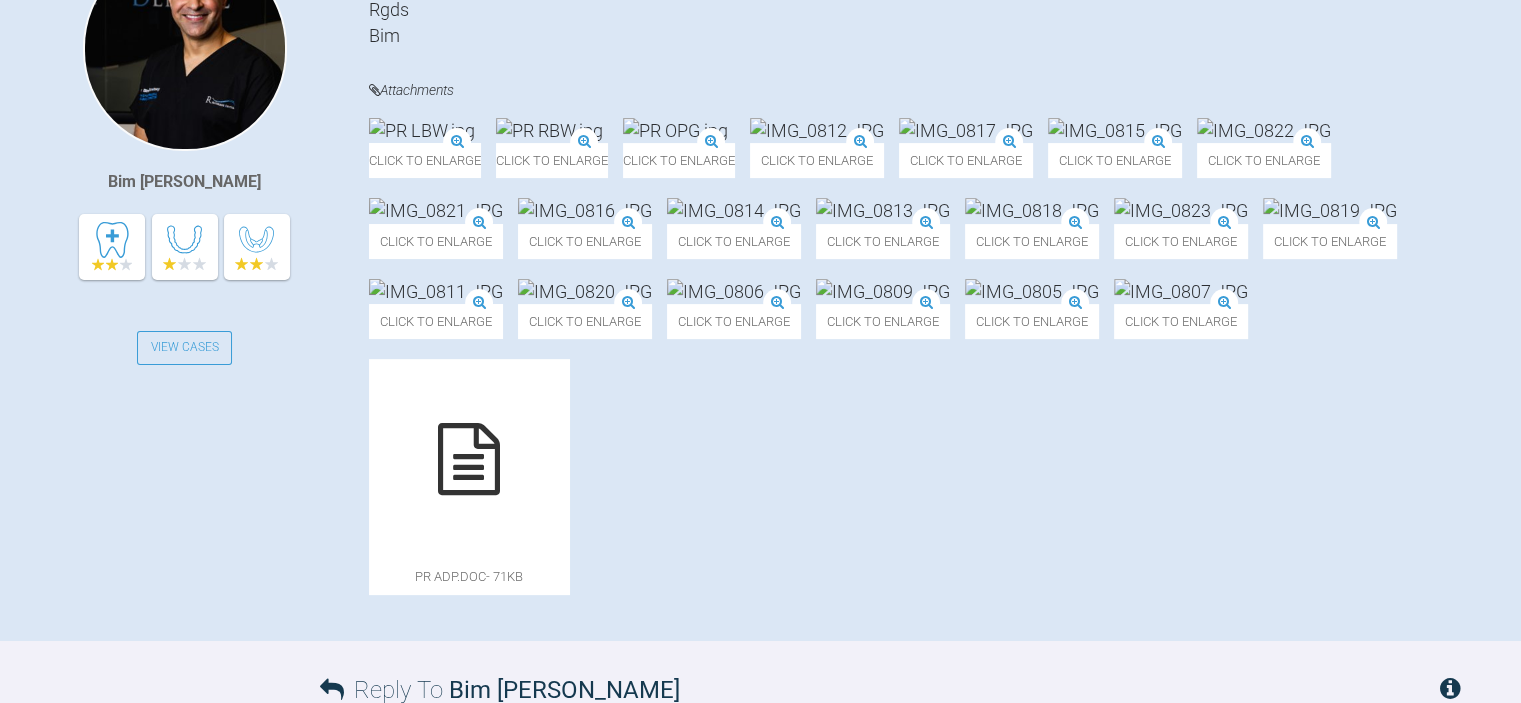 click at bounding box center (675, 130) 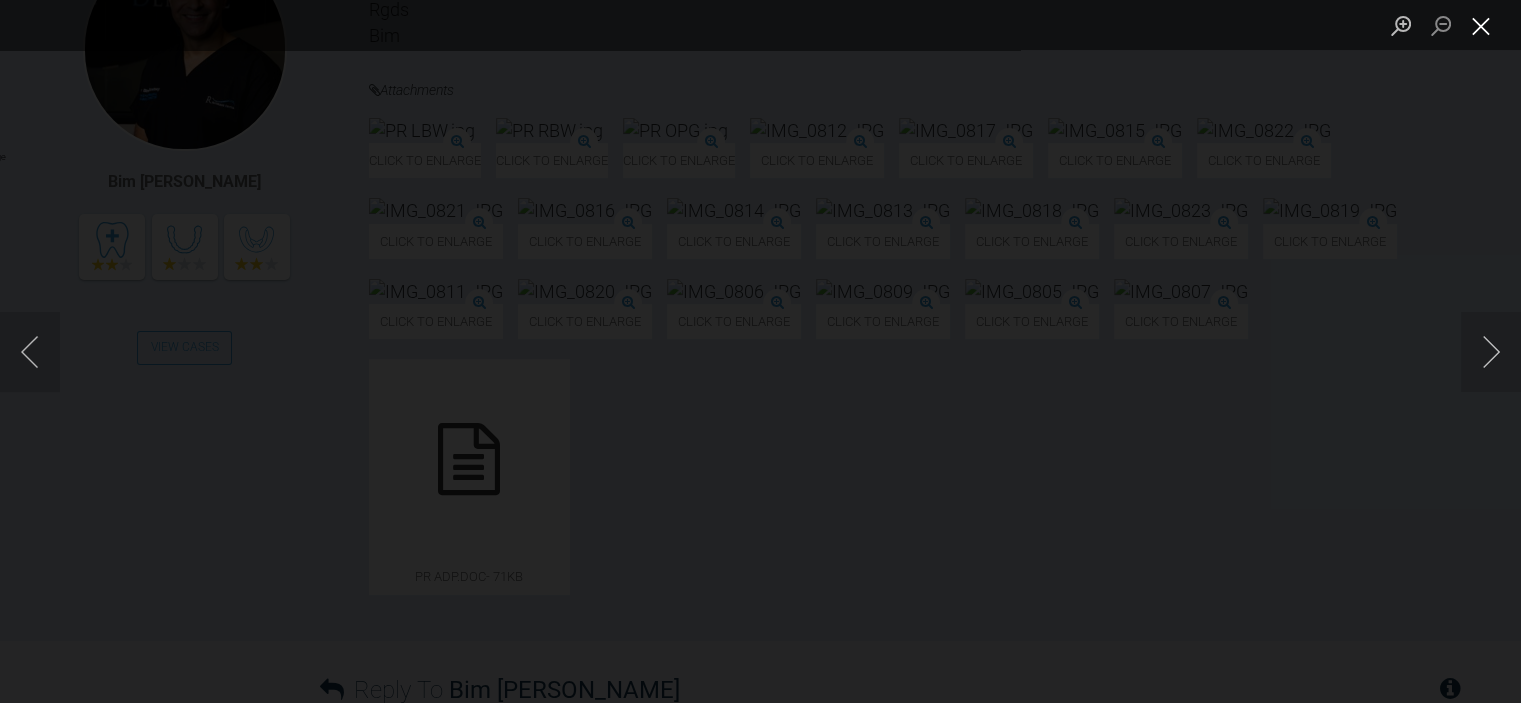 click at bounding box center (1481, 25) 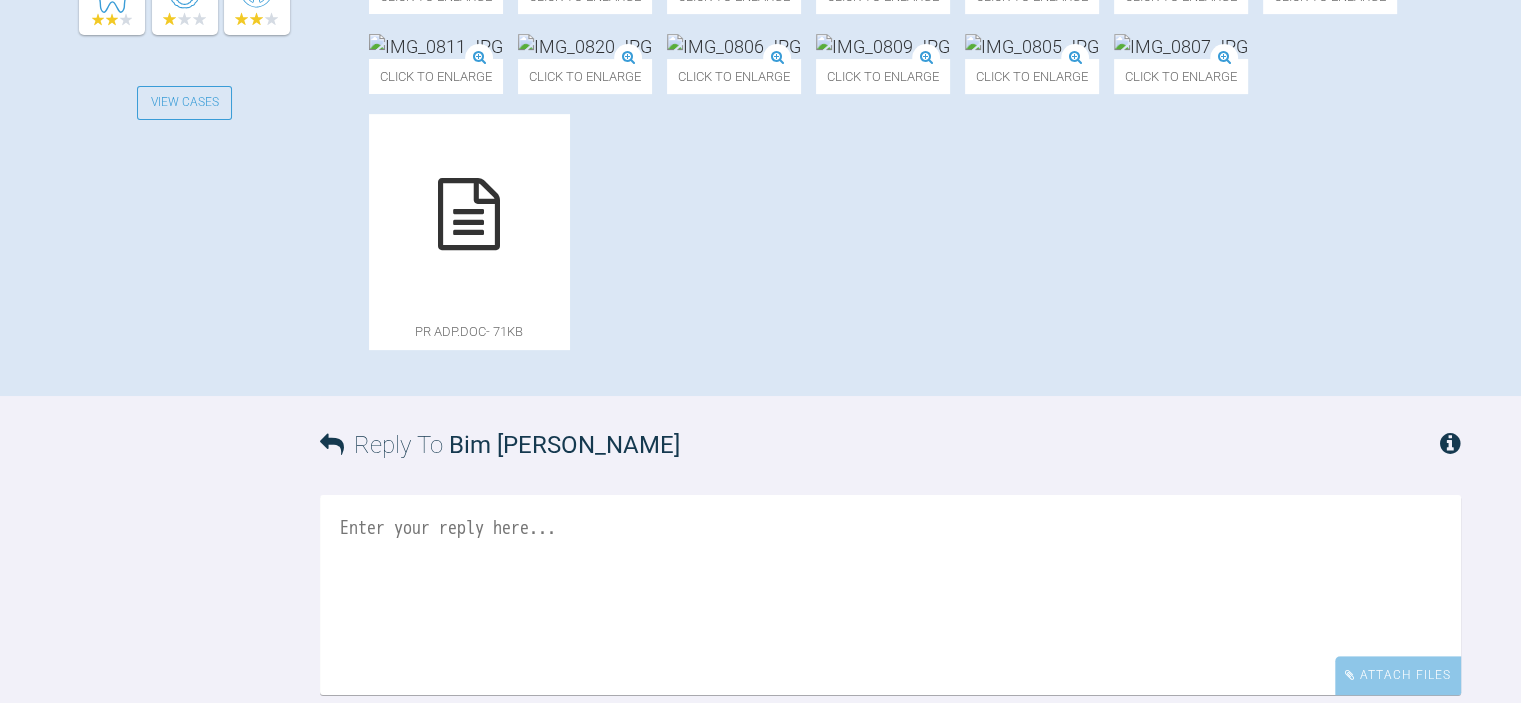 scroll, scrollTop: 887, scrollLeft: 0, axis: vertical 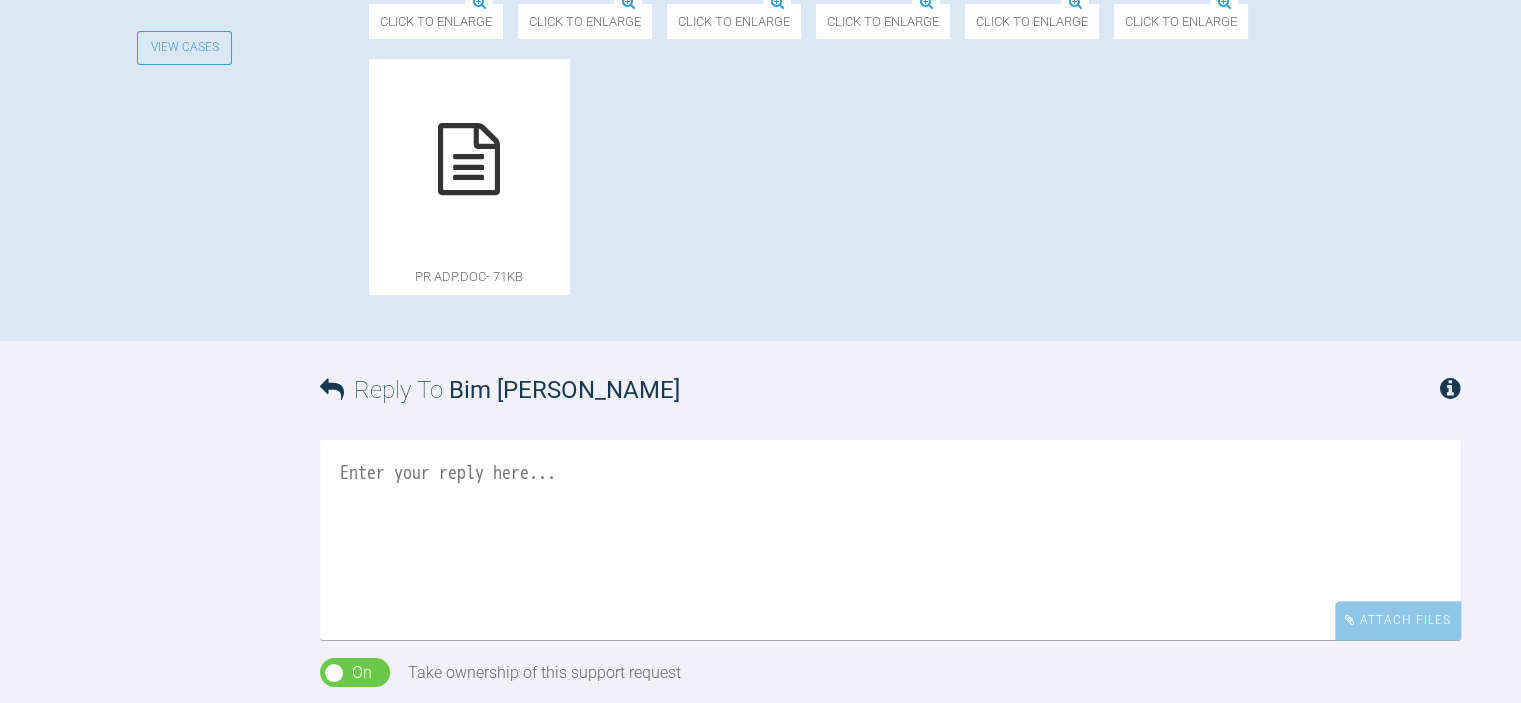 click at bounding box center [1181, -9] 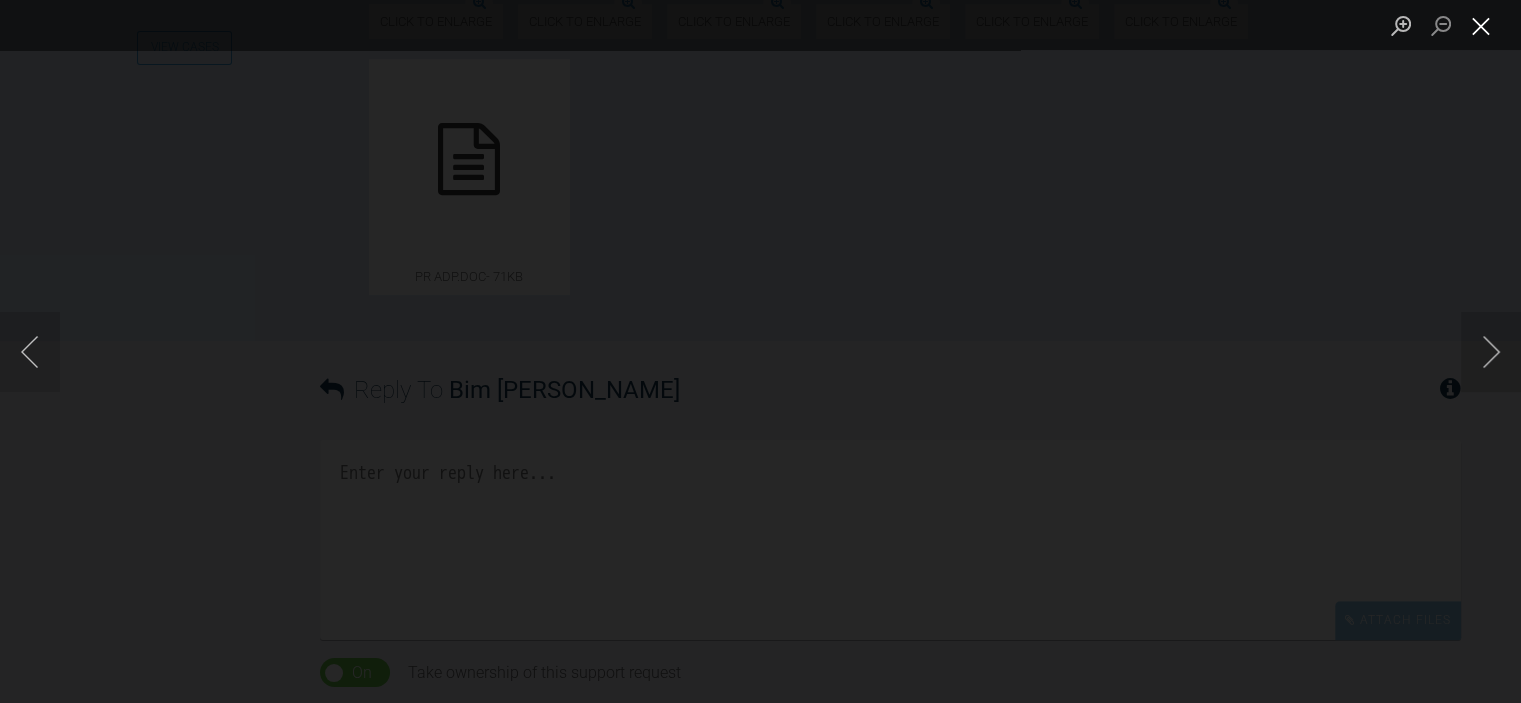 click at bounding box center [1481, 25] 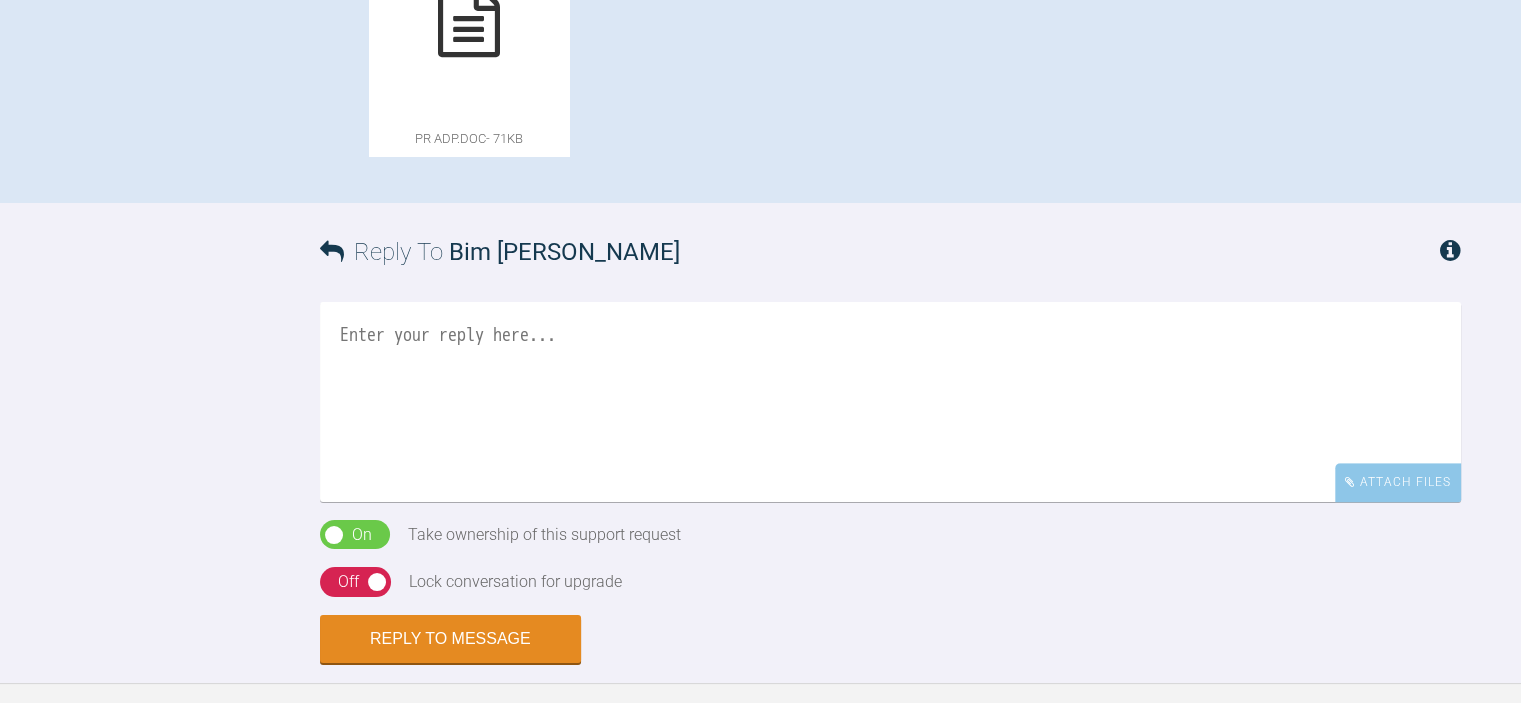 scroll, scrollTop: 1087, scrollLeft: 0, axis: vertical 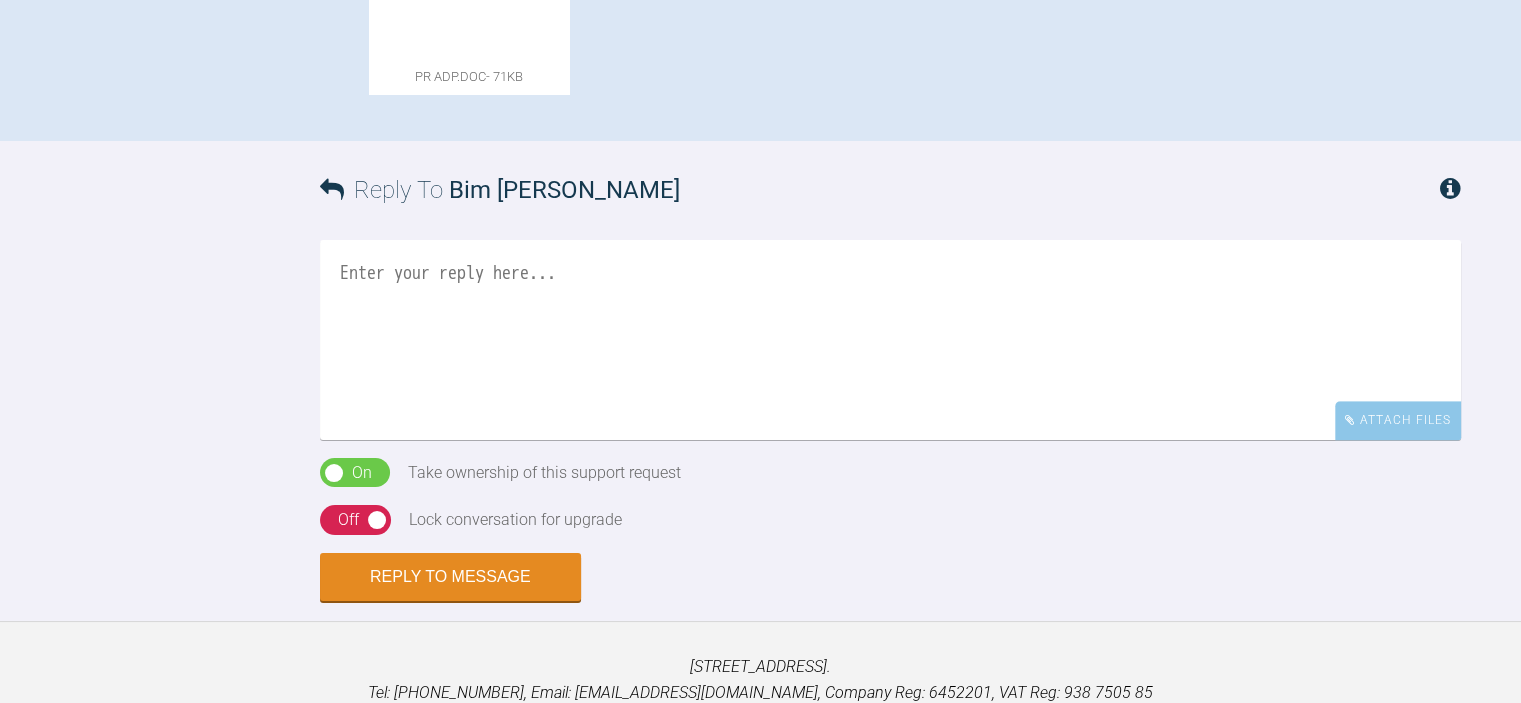drag, startPoint x: 520, startPoint y: 473, endPoint x: 539, endPoint y: 471, distance: 19.104973 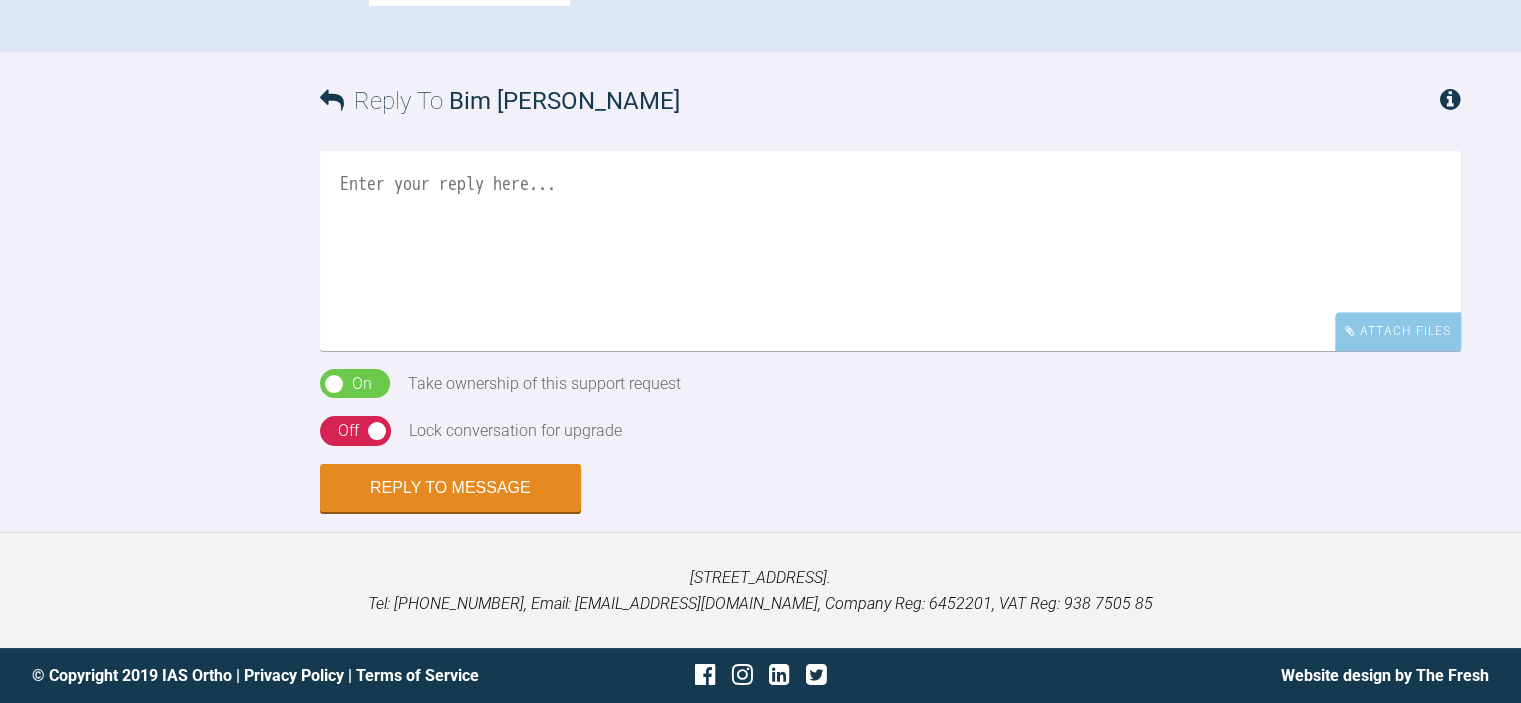 scroll, scrollTop: 1487, scrollLeft: 0, axis: vertical 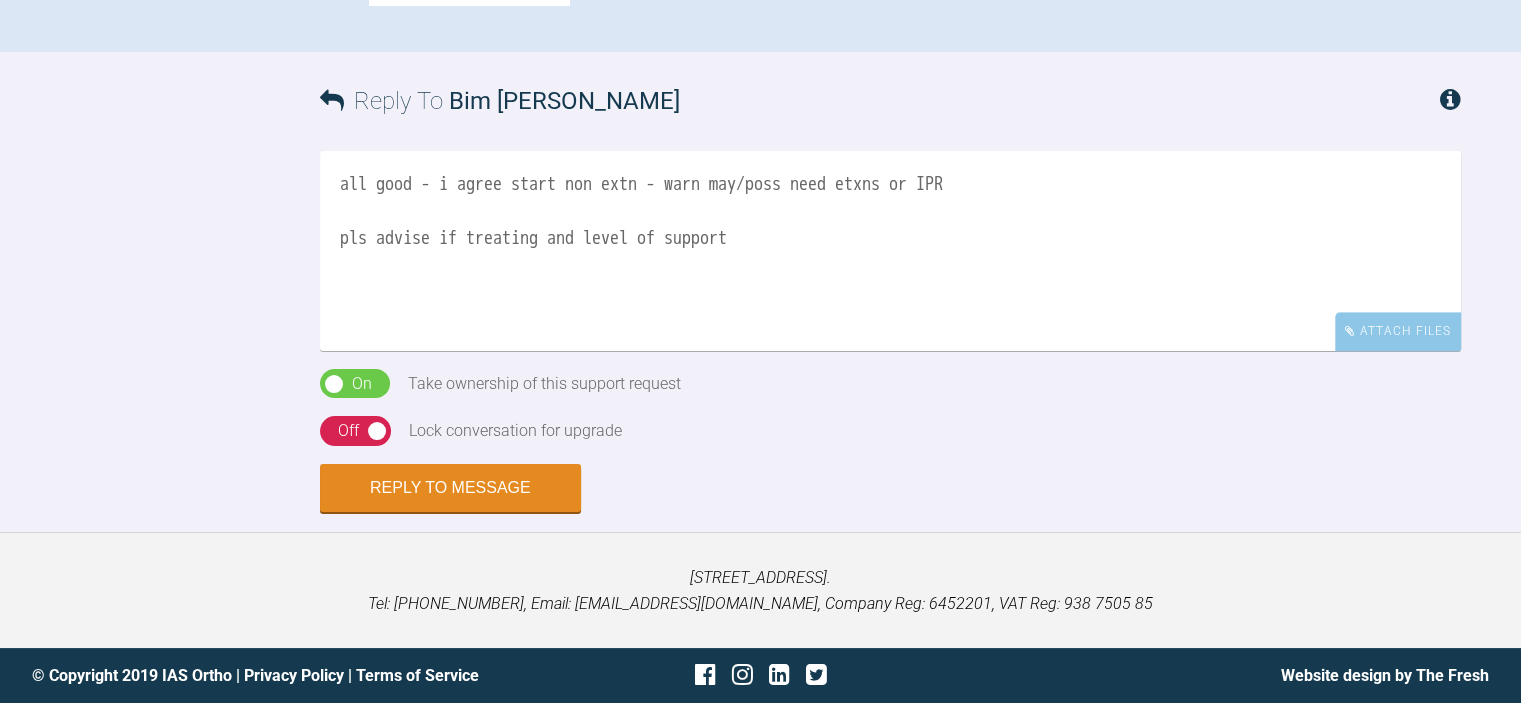 type on "all good - i agree start non extn - warn may/poss need etxns or IPR
pls advise if treating and level of support" 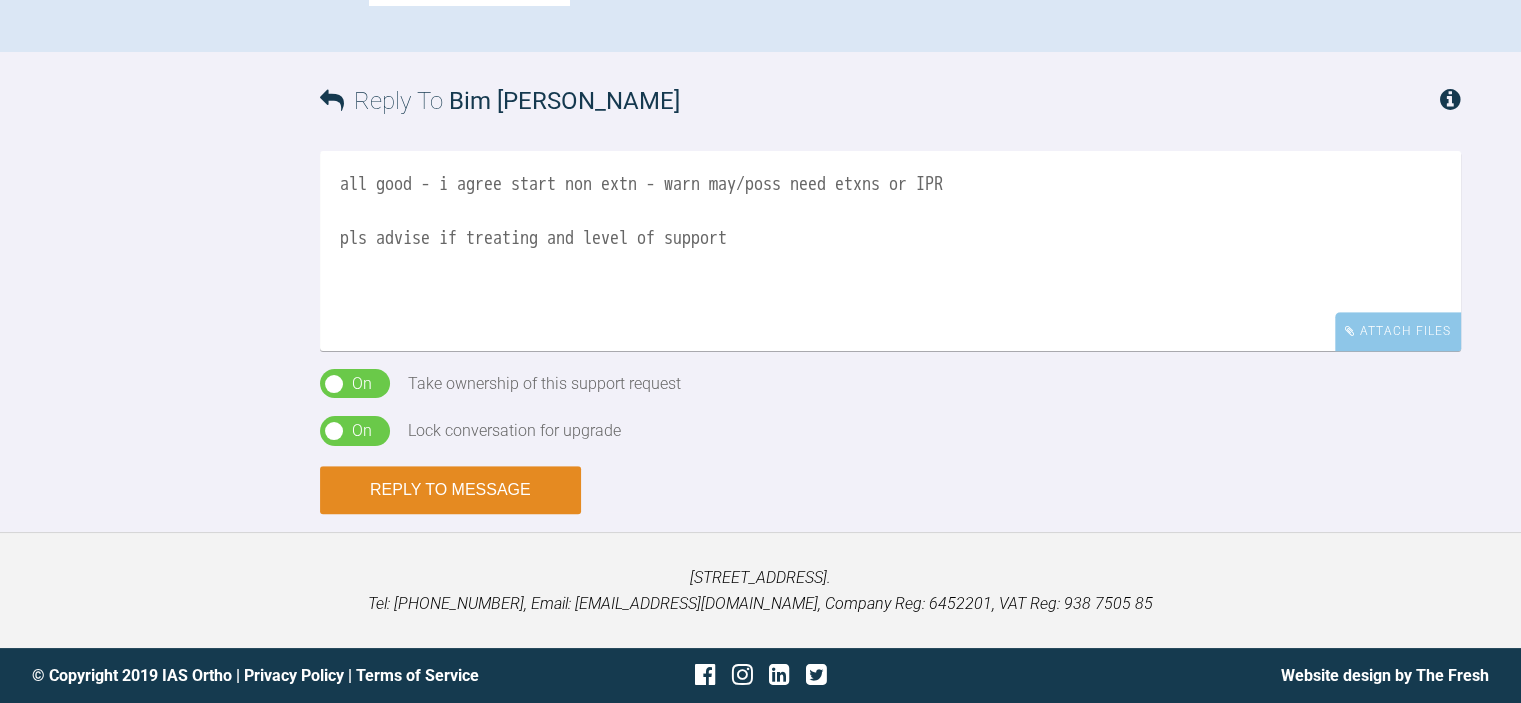 click on "Reply to Message" at bounding box center (450, 490) 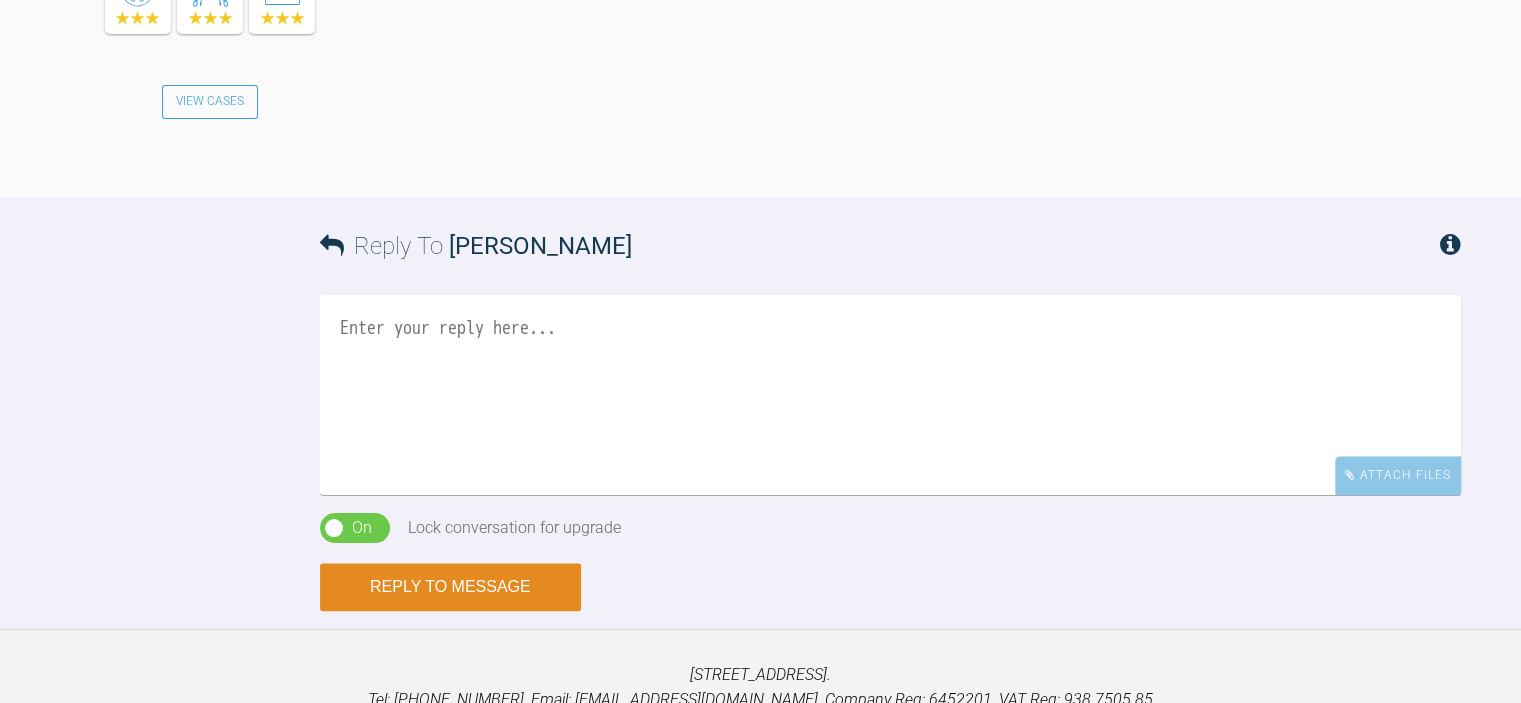 scroll, scrollTop: 1580, scrollLeft: 0, axis: vertical 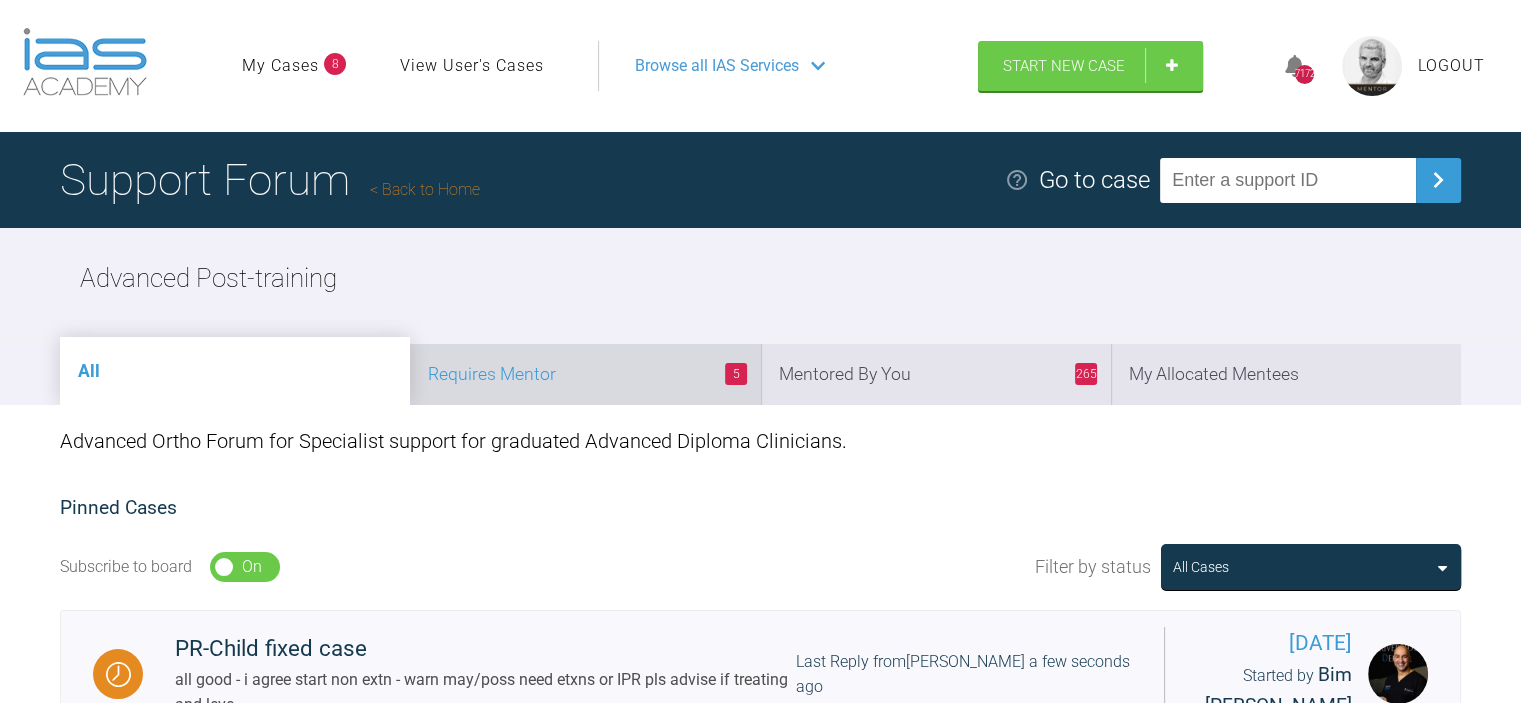 click on "5 Requires Mentor" at bounding box center (585, 374) 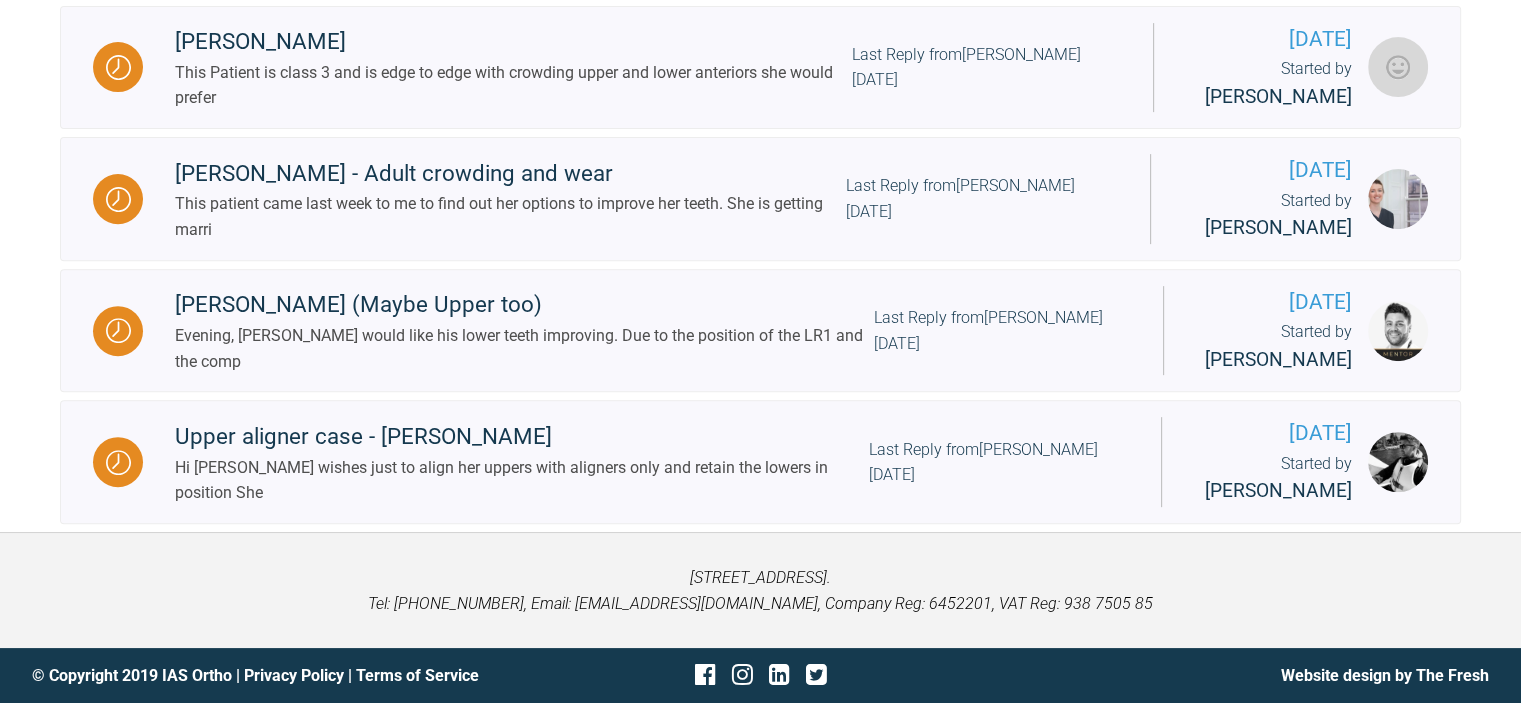 scroll, scrollTop: 751, scrollLeft: 0, axis: vertical 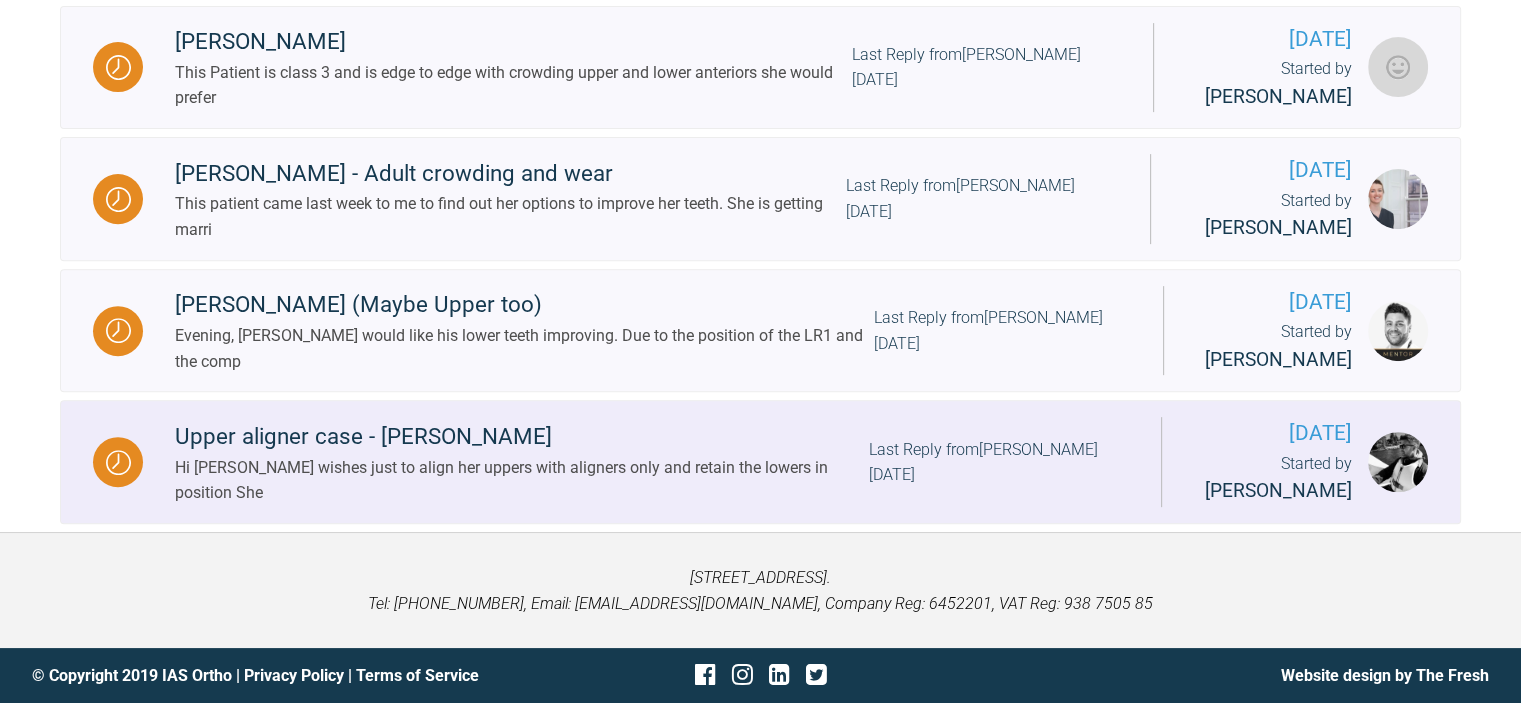 click on "Hi
[PERSON_NAME] wishes just to align her uppers with aligners only and retain the lowers in position
She" at bounding box center [522, 480] 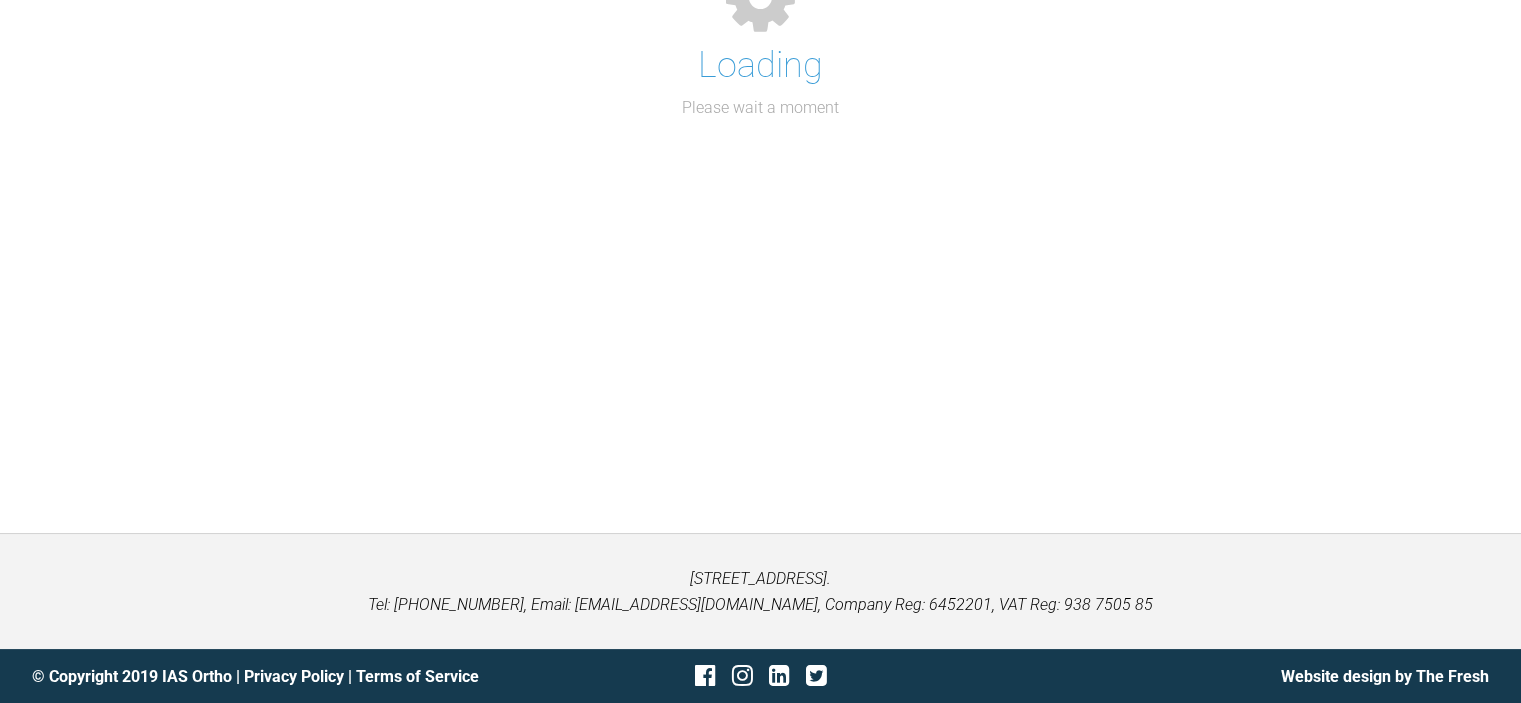 scroll, scrollTop: 751, scrollLeft: 0, axis: vertical 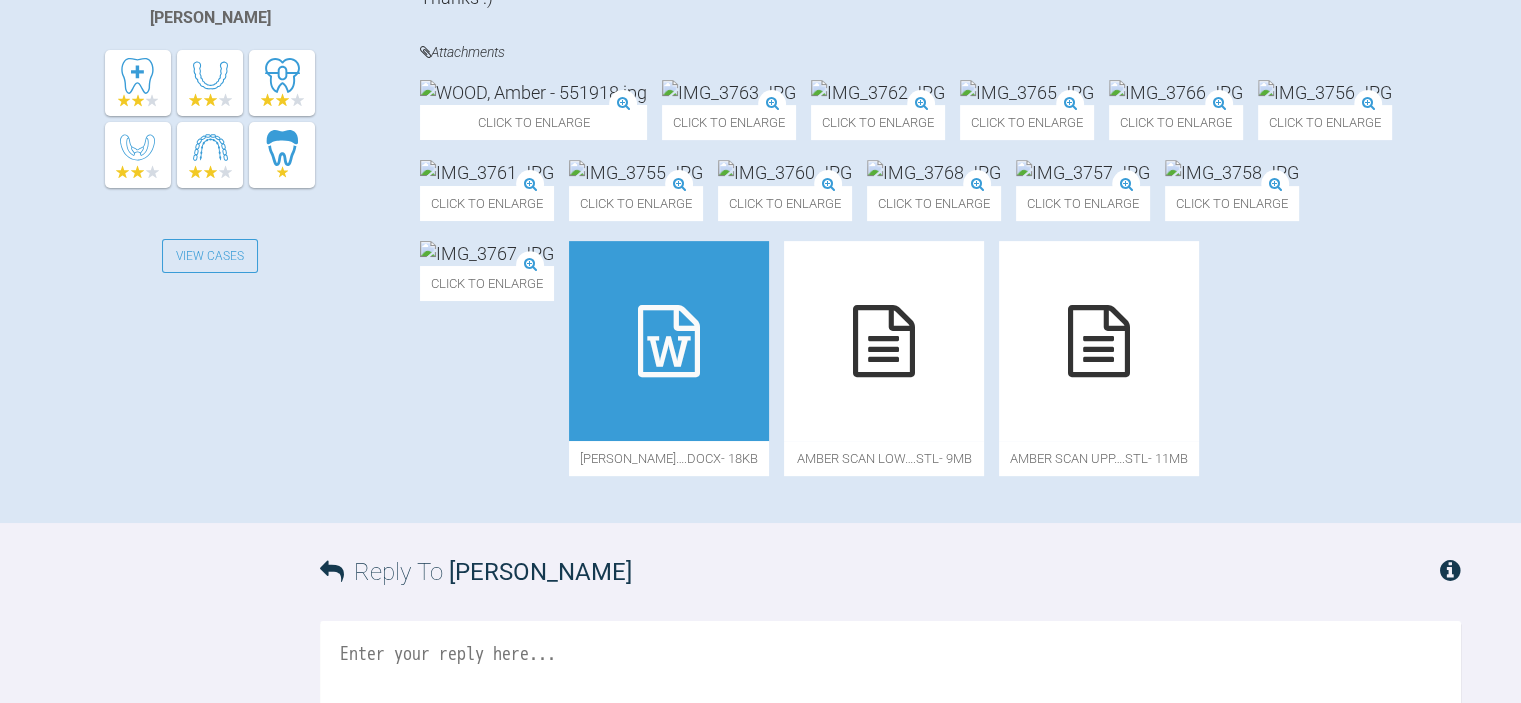click at bounding box center [533, 92] 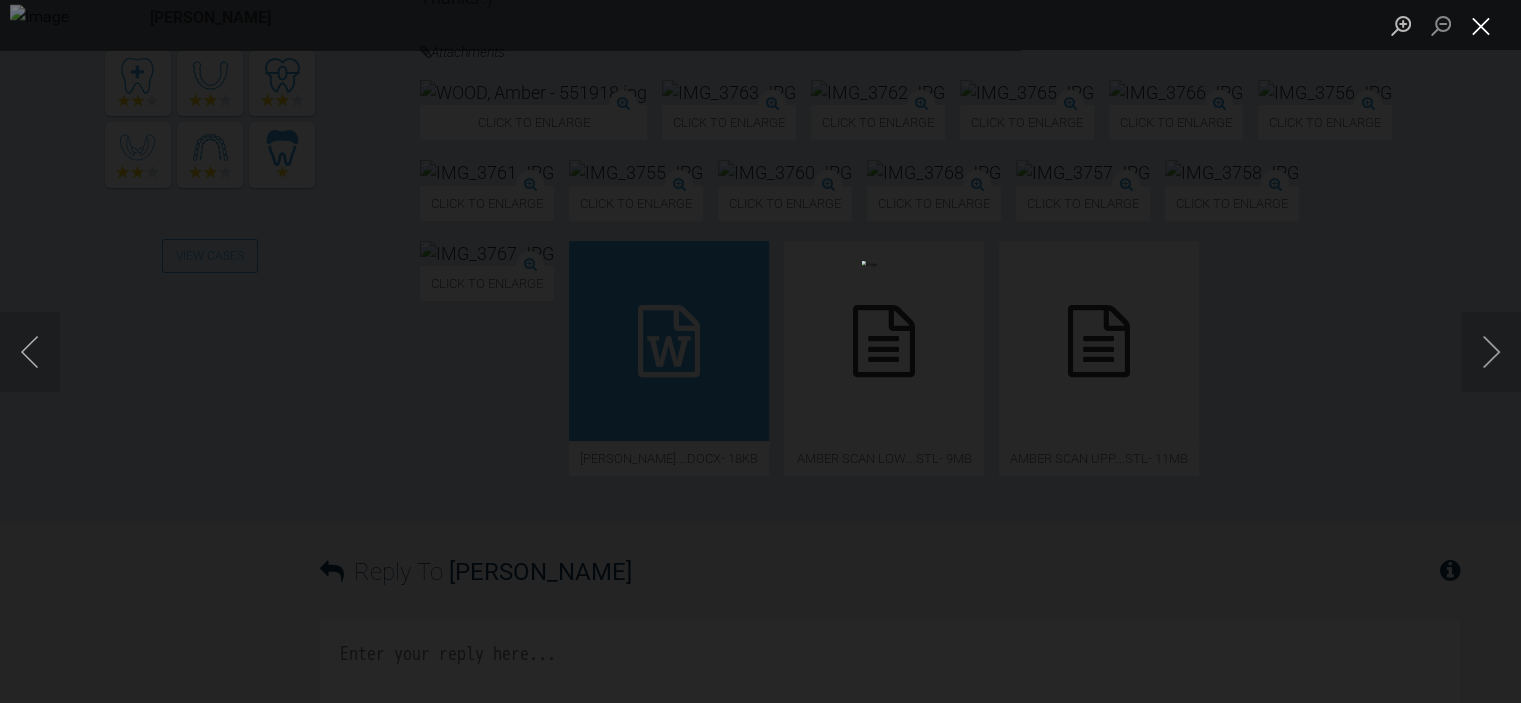 drag, startPoint x: 1478, startPoint y: 31, endPoint x: 1466, endPoint y: 39, distance: 14.422205 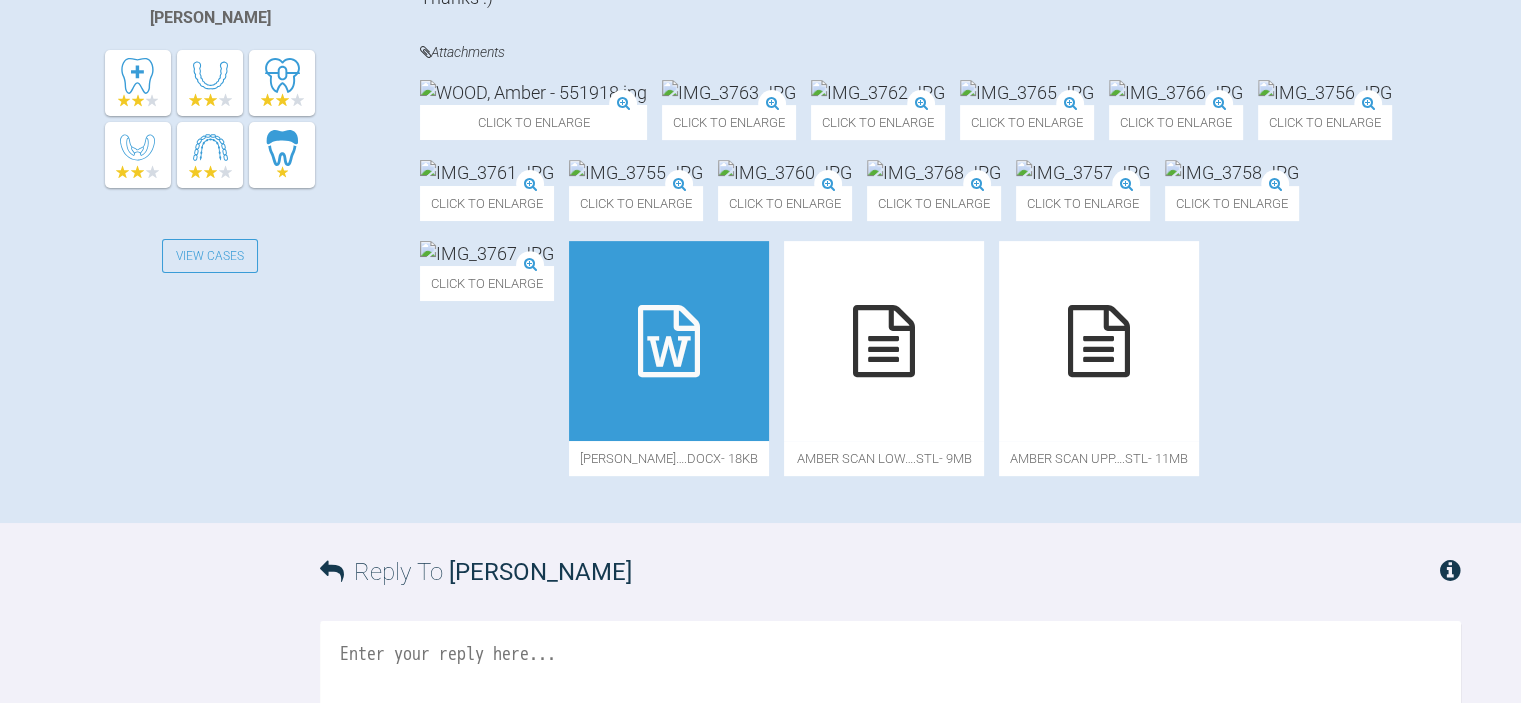click at bounding box center [729, 92] 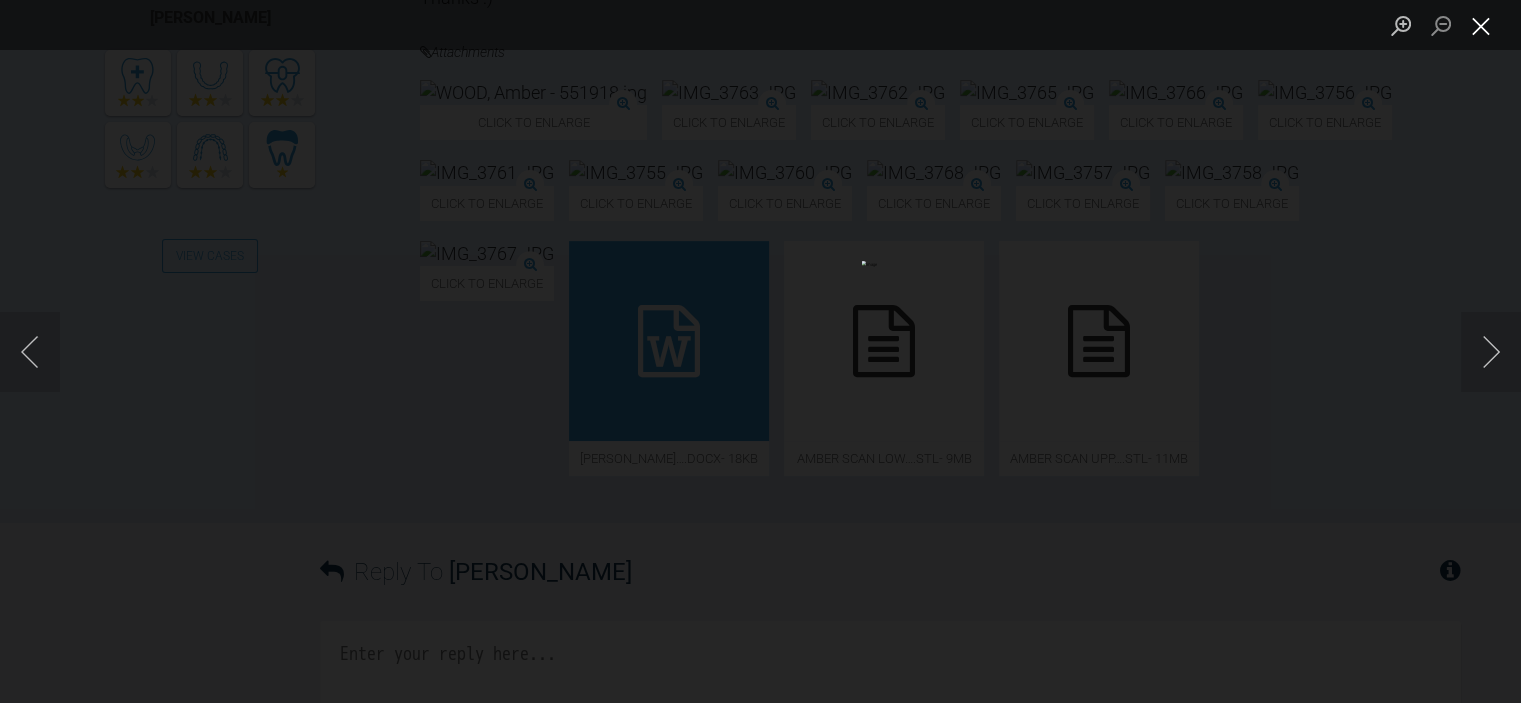 click at bounding box center (1481, 25) 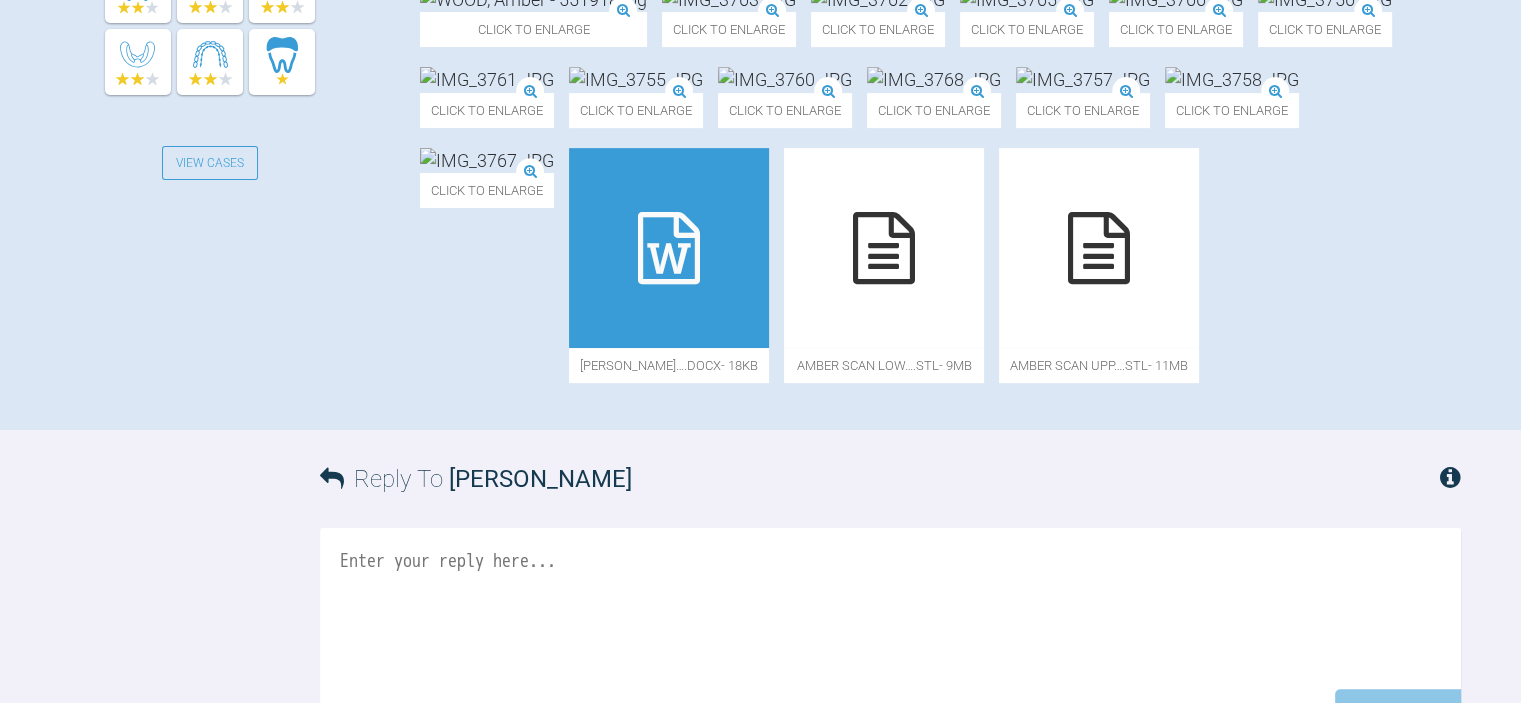 scroll, scrollTop: 951, scrollLeft: 0, axis: vertical 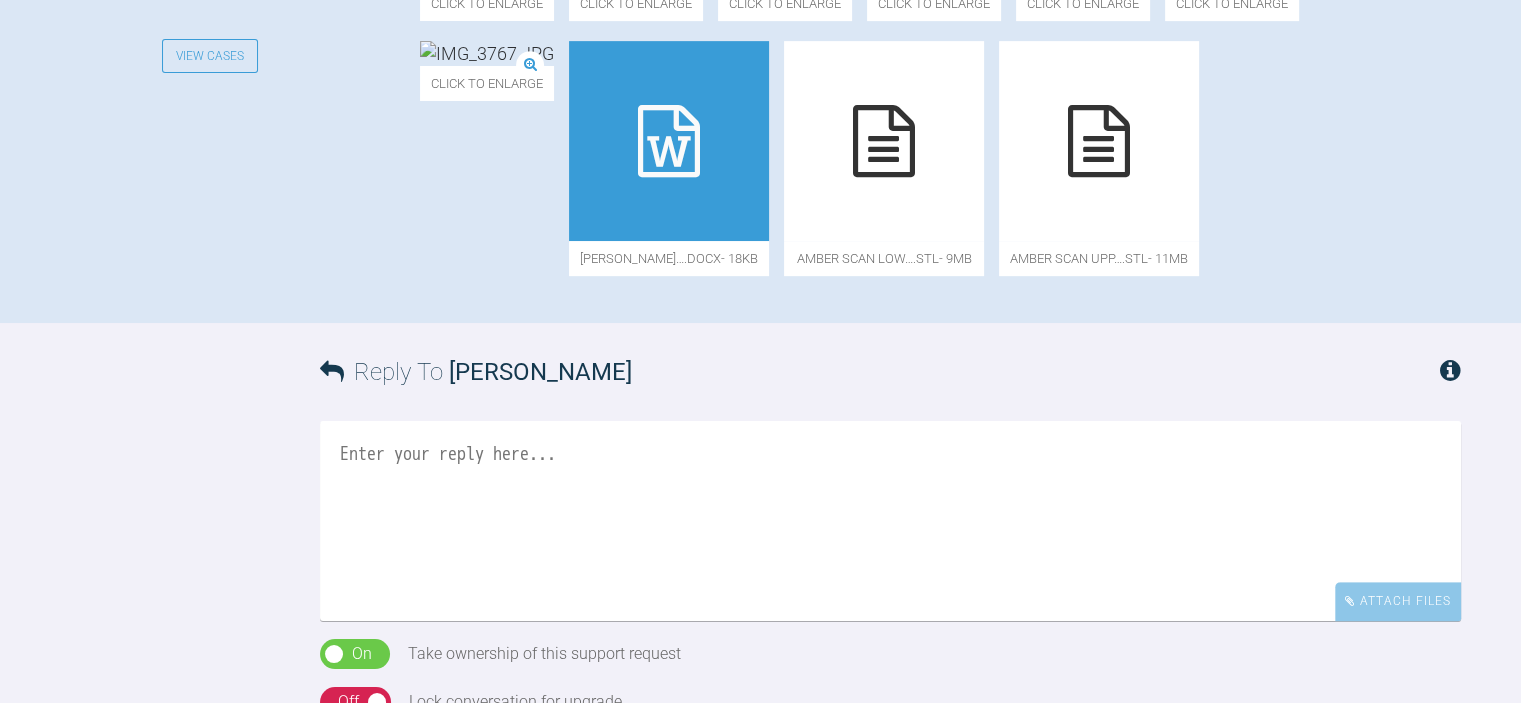 click at bounding box center (669, 141) 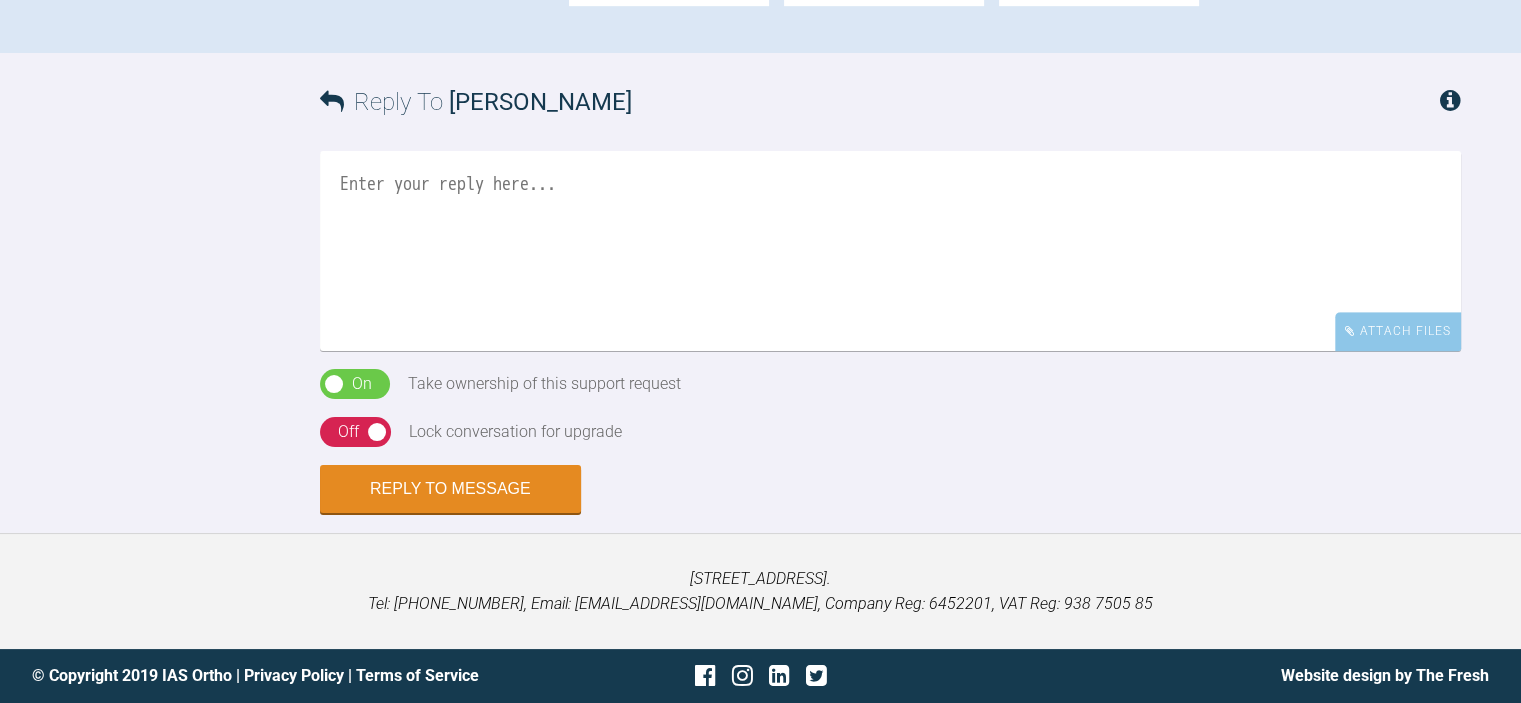 scroll, scrollTop: 1648, scrollLeft: 0, axis: vertical 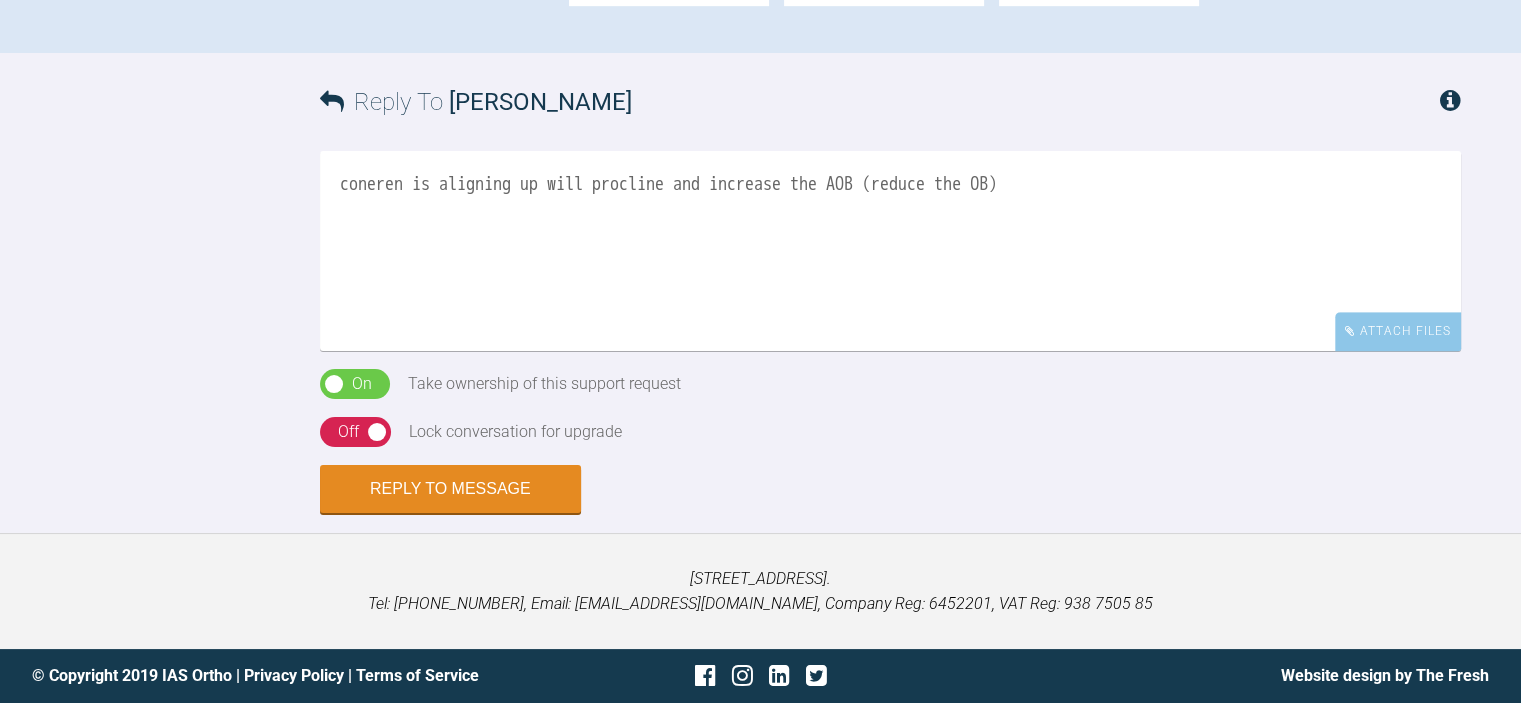 click on "coneren is aligning up will procline and increase the AOB (reduce the OB)" at bounding box center [890, 251] 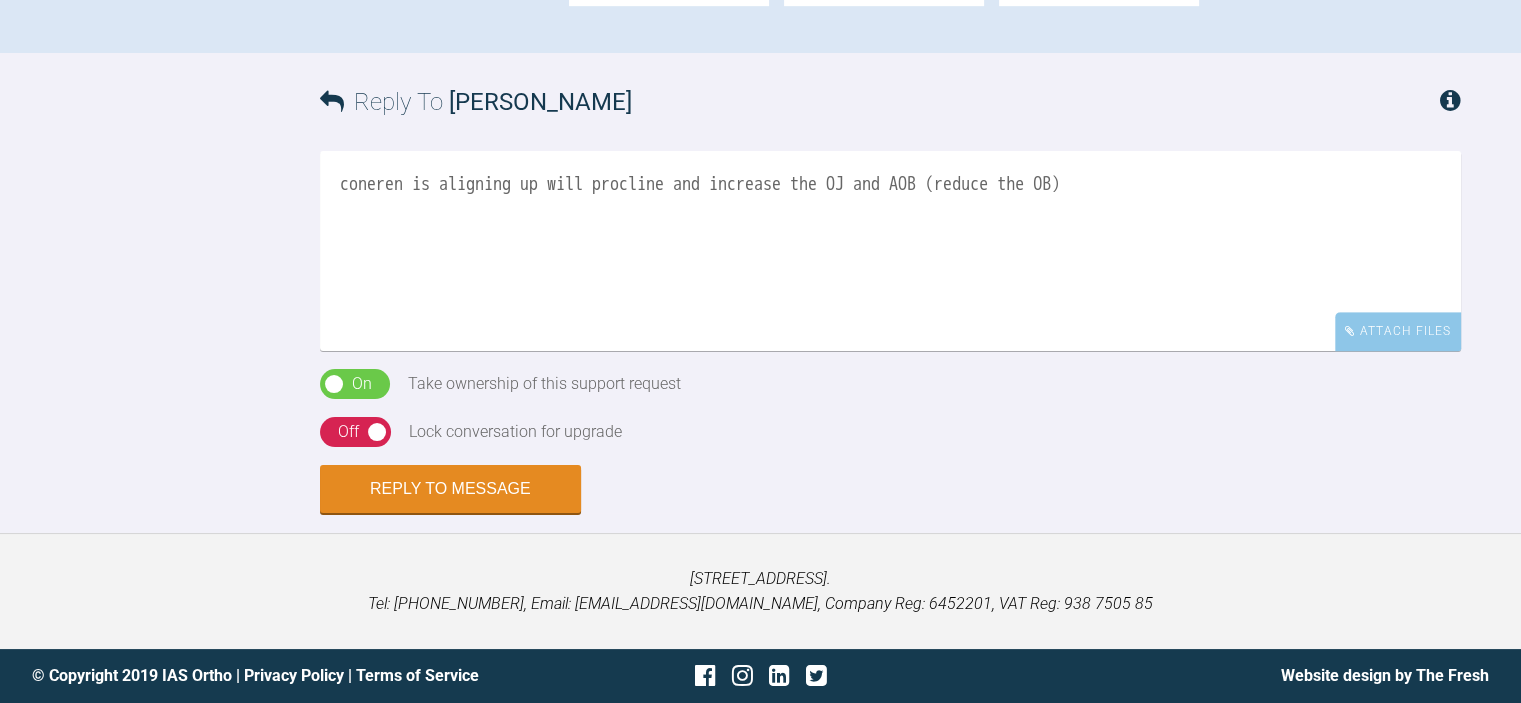 scroll, scrollTop: 1648, scrollLeft: 0, axis: vertical 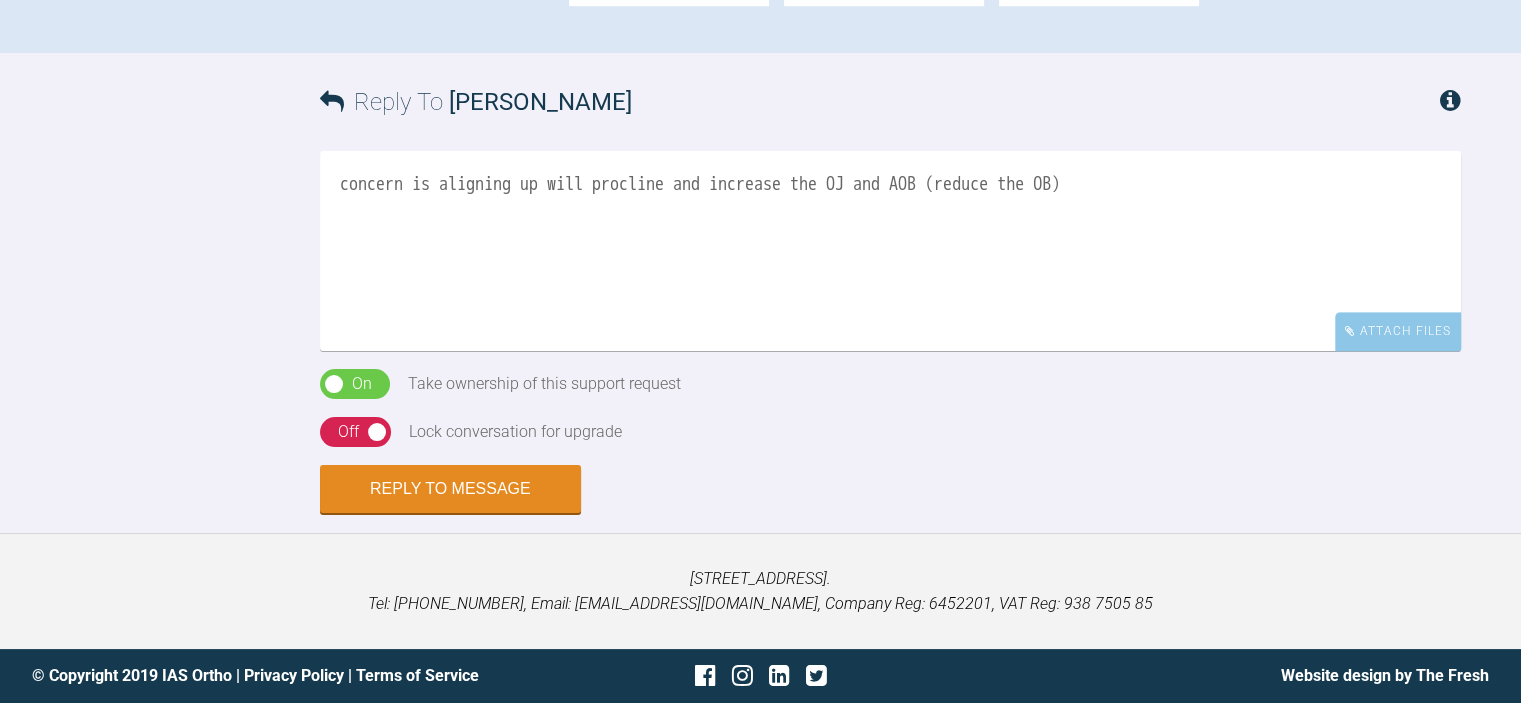 click on "concern is aligning up will procline and increase the OJ and AOB (reduce the OB)" at bounding box center (890, 251) 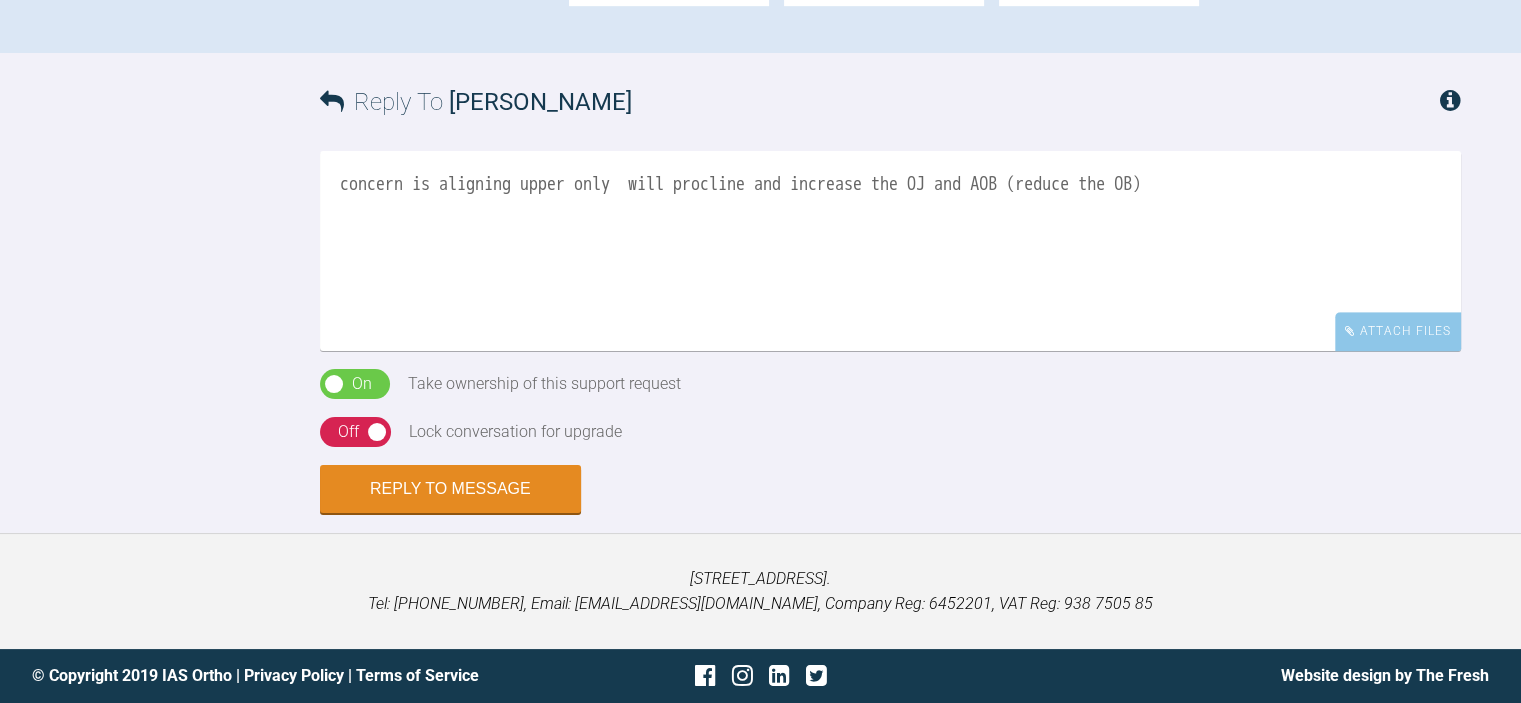 scroll, scrollTop: 1448, scrollLeft: 0, axis: vertical 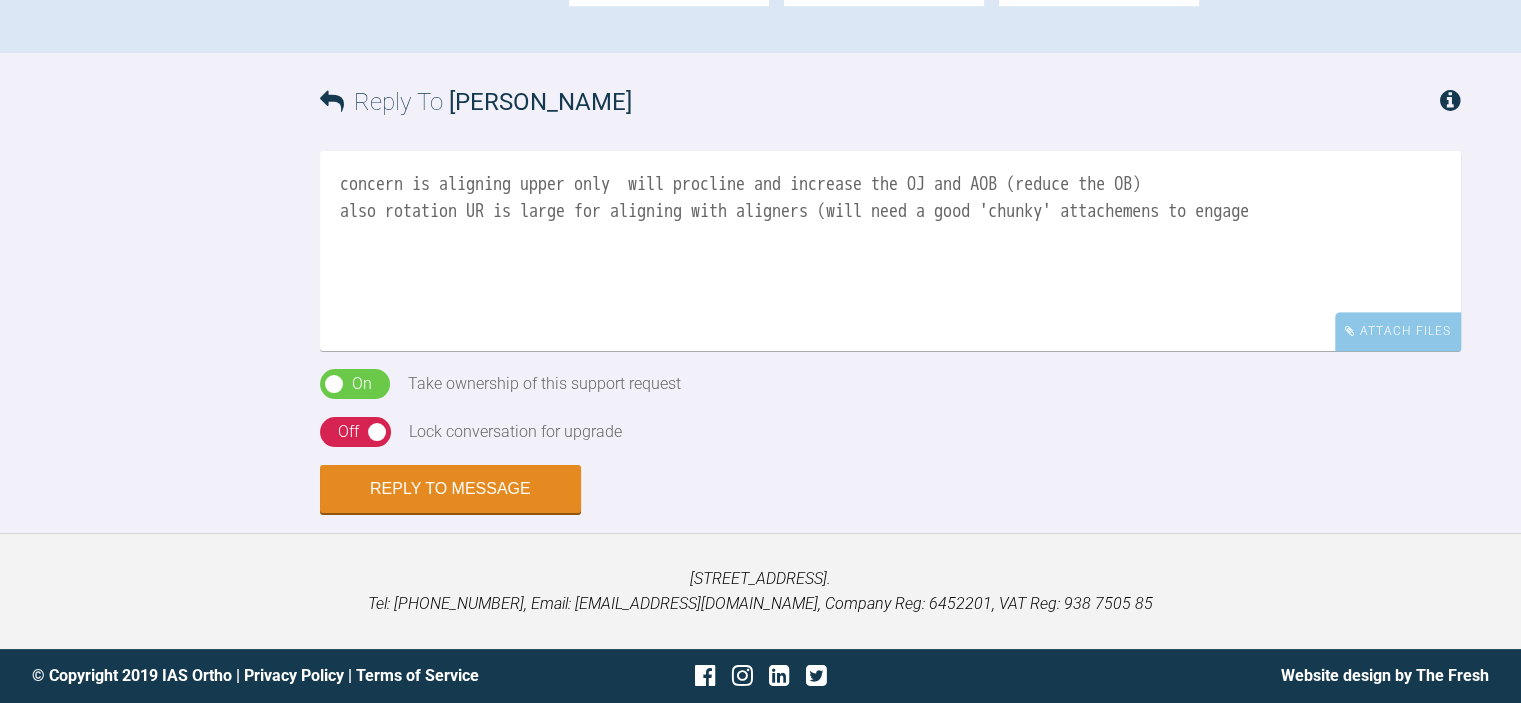 click on "concern is aligning upper only  will procline and increase the OJ and AOB (reduce the OB)
also rotation UR is large for aligning with aligners (will need a good 'chunky' attachemens to engage" at bounding box center (890, 251) 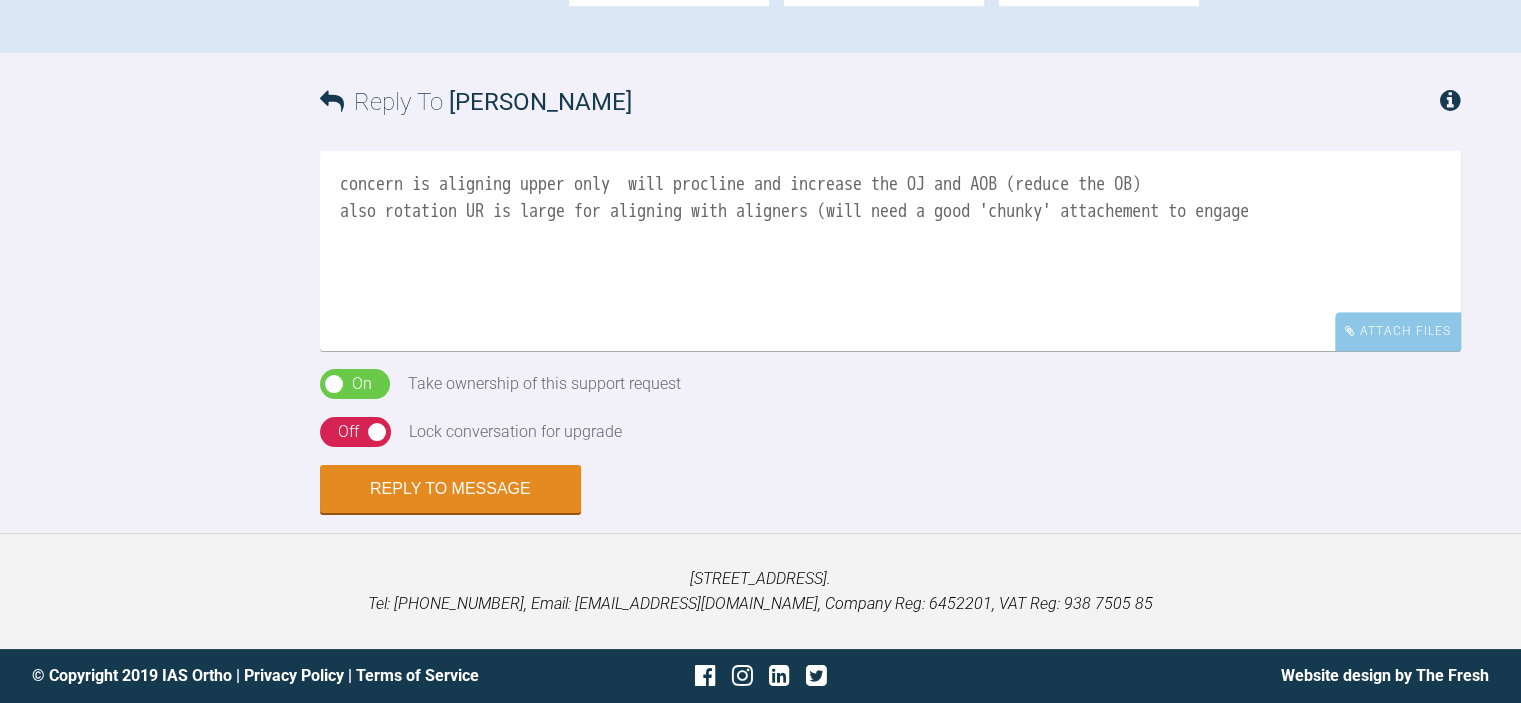 click on "concern is aligning upper only  will procline and increase the OJ and AOB (reduce the OB)
also rotation UR is large for aligning with aligners (will need a good 'chunky' attachement to engage" at bounding box center (890, 251) 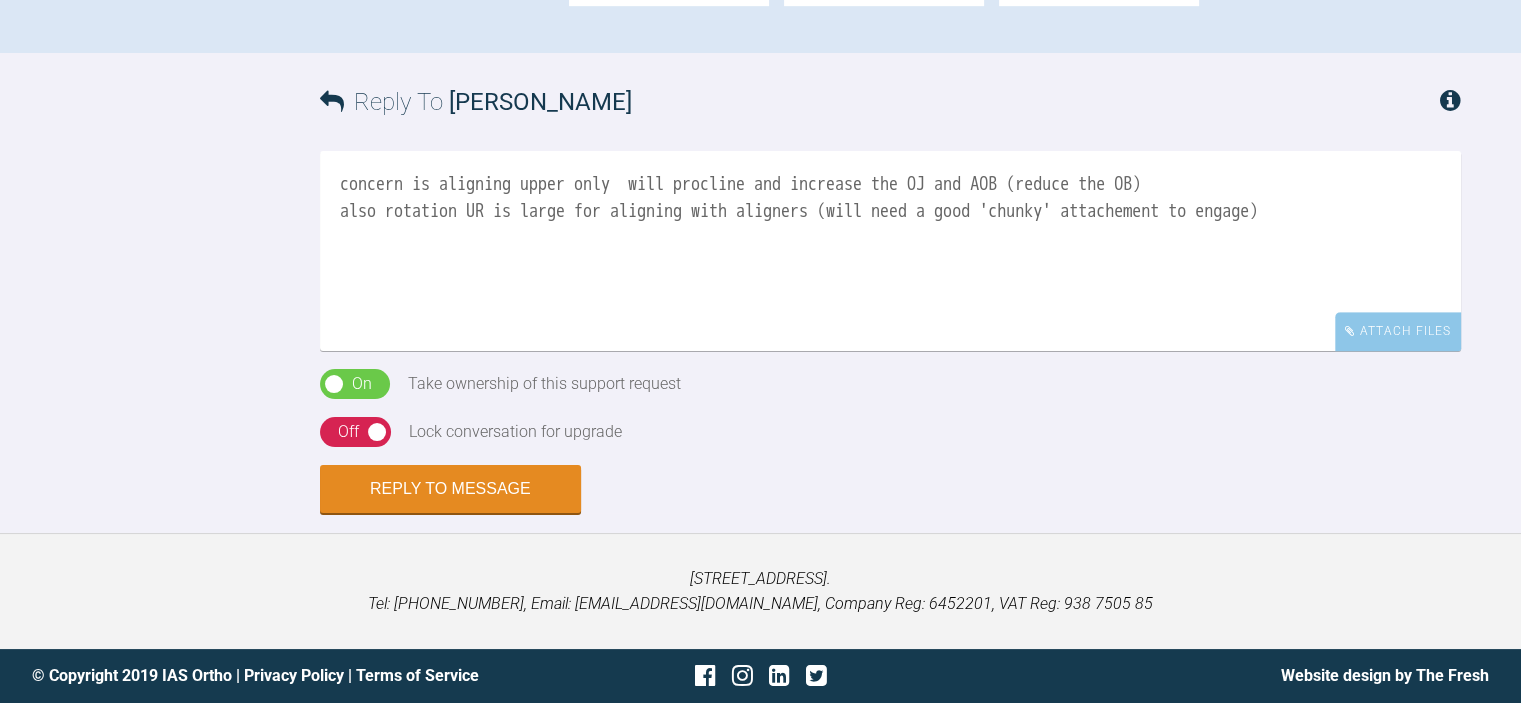 scroll, scrollTop: 1448, scrollLeft: 0, axis: vertical 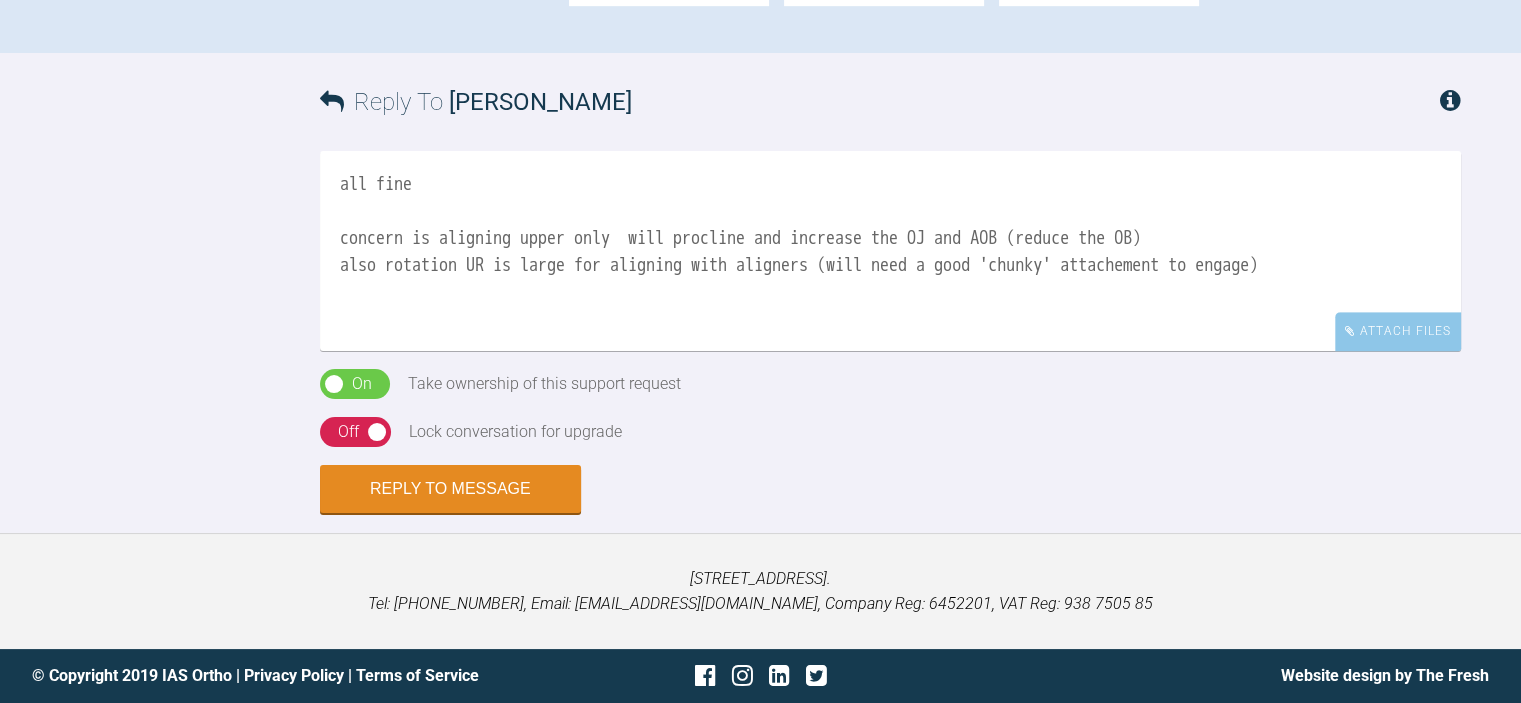 click on "all fine
concern is aligning upper only  will procline and increase the OJ and AOB (reduce the OB)
also rotation UR is large for aligning with aligners (will need a good 'chunky' attachement to engage)" at bounding box center [890, 251] 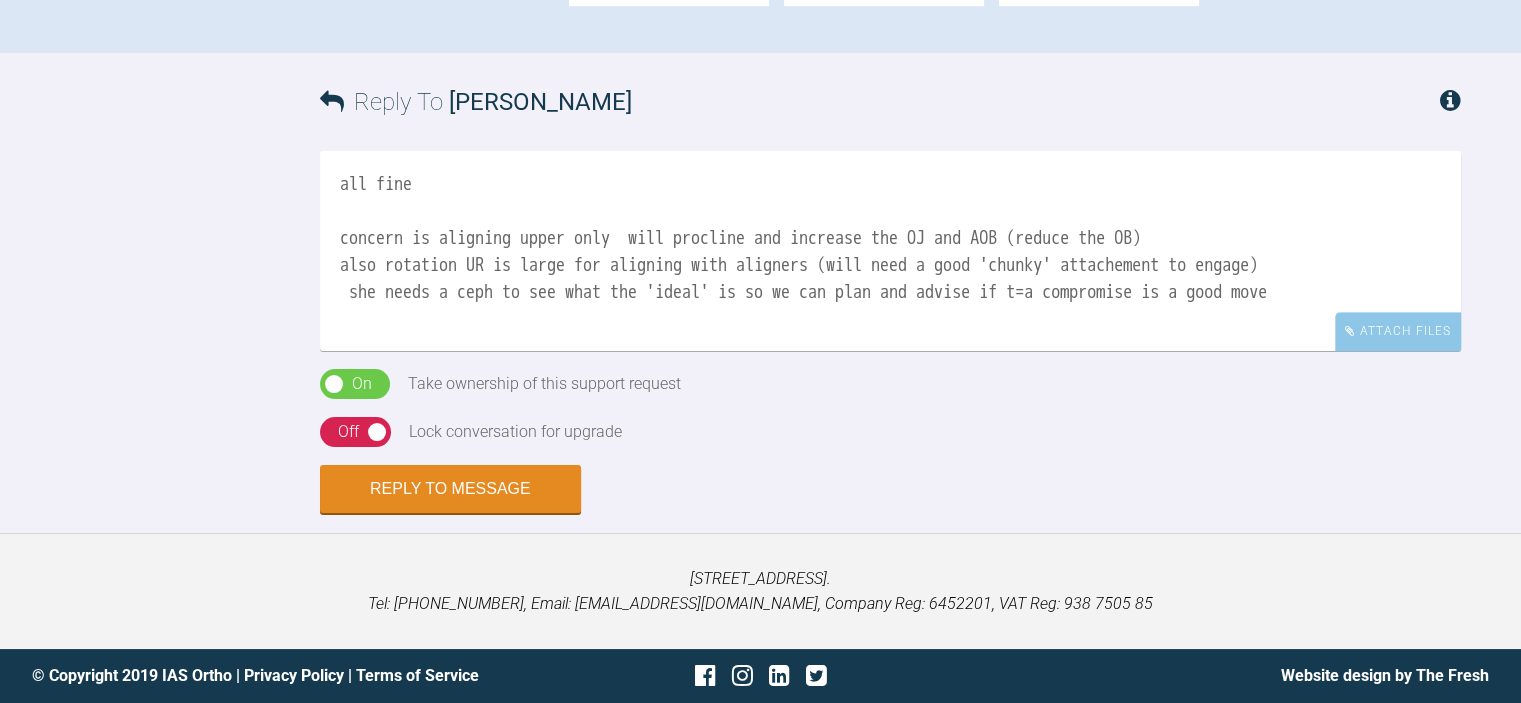 click on "all fine
concern is aligning upper only  will procline and increase the OJ and AOB (reduce the OB)
also rotation UR is large for aligning with aligners (will need a good 'chunky' attachement to engage)
she needs a ceph to see what the 'ideal' is so we can plan and advise if t=a compromise is a good move" at bounding box center (890, 251) 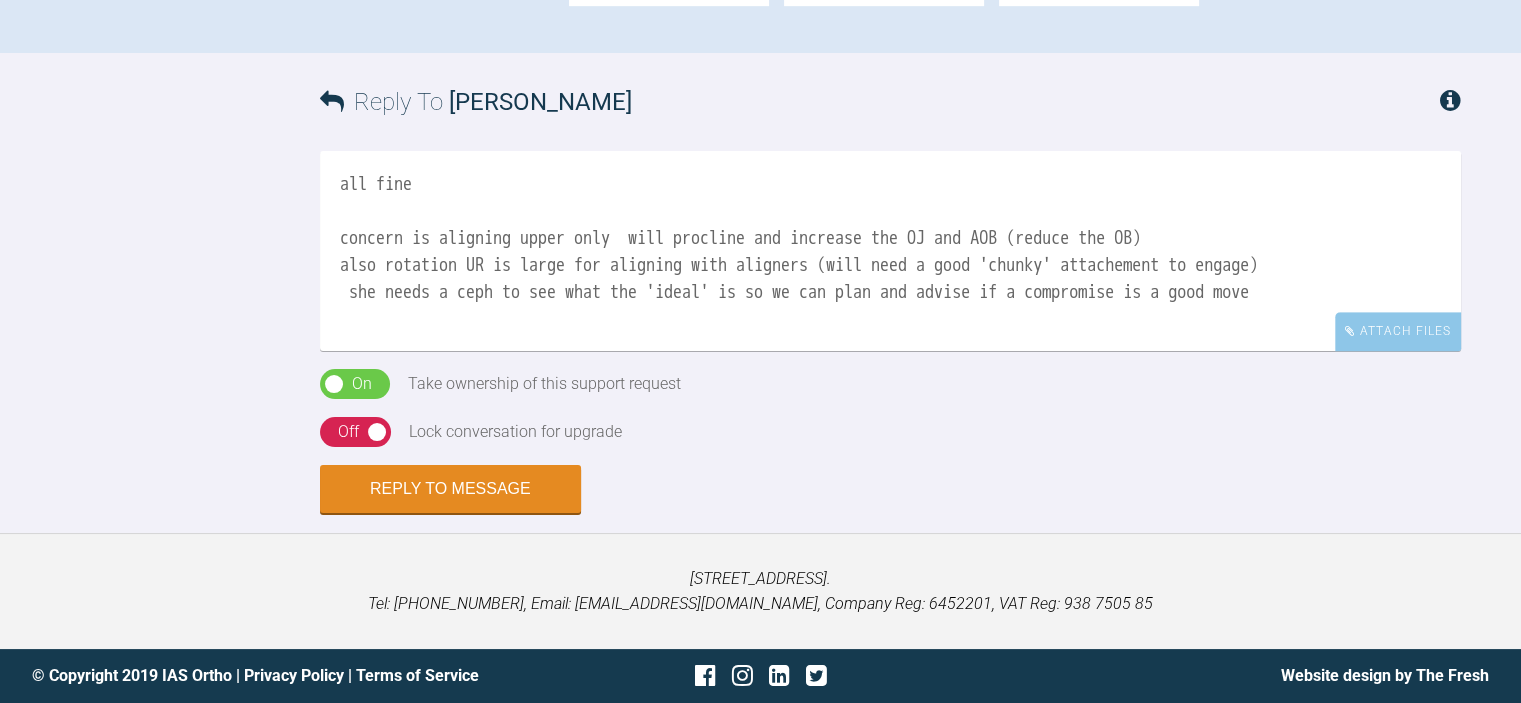 click on "all fine
concern is aligning upper only  will procline and increase the OJ and AOB (reduce the OB)
also rotation UR is large for aligning with aligners (will need a good 'chunky' attachement to engage)
she needs a ceph to see what the 'ideal' is so we can plan and advise if a compromise is a good move" at bounding box center (890, 251) 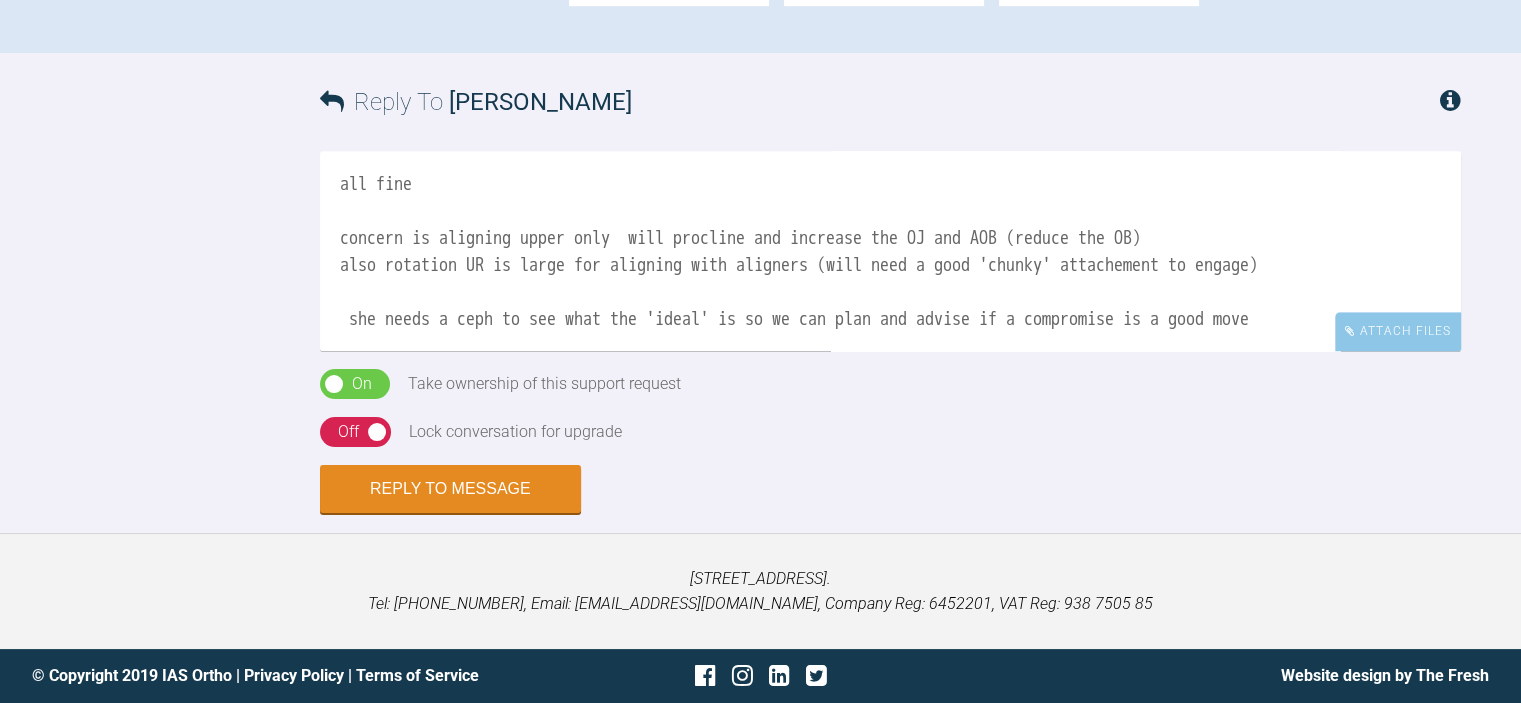 scroll, scrollTop: 28, scrollLeft: 0, axis: vertical 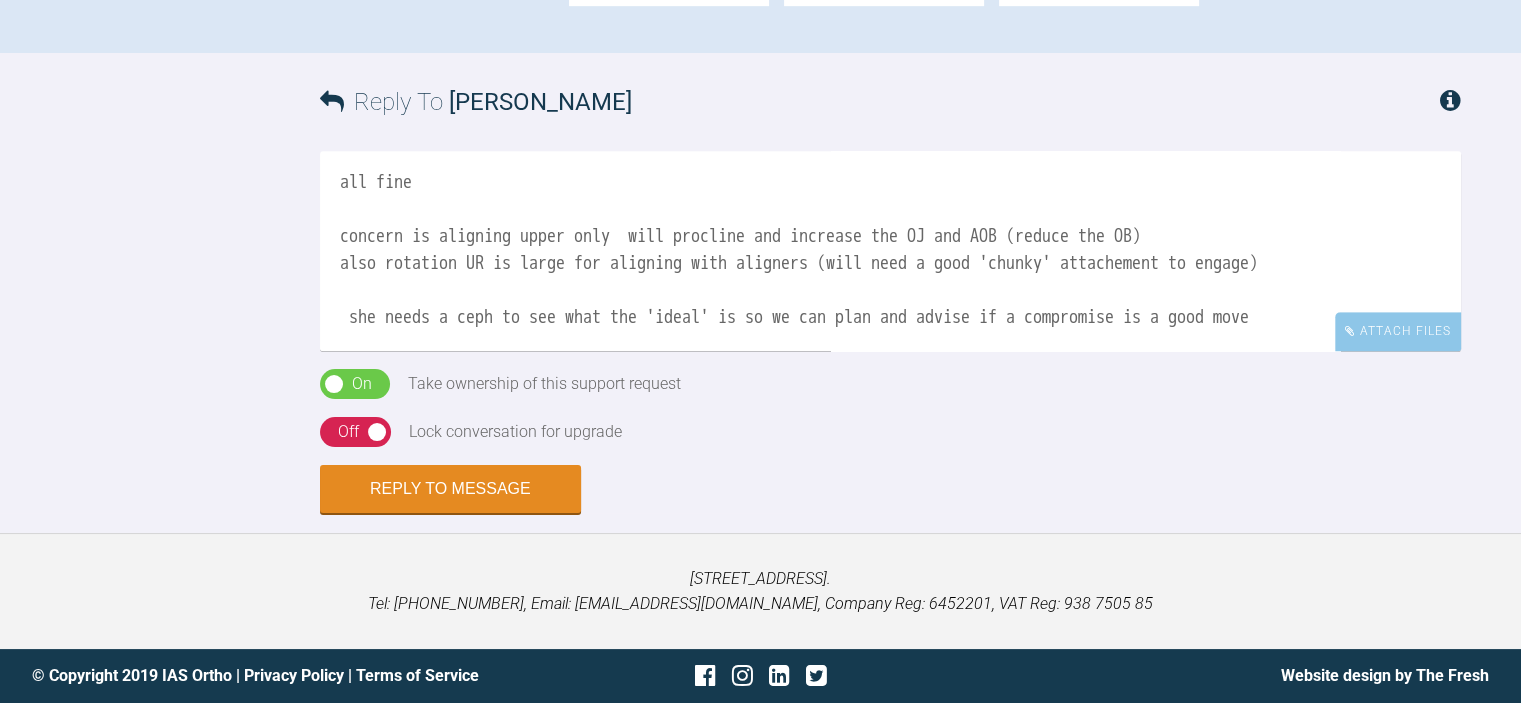 click on "all fine
concern is aligning upper only  will procline and increase the OJ and AOB (reduce the OB)
also rotation UR is large for aligning with aligners (will need a good 'chunky' attachement to engage)
she needs a ceph to see what the 'ideal' is so we can plan and advise if a compromise is a good move" at bounding box center [890, 251] 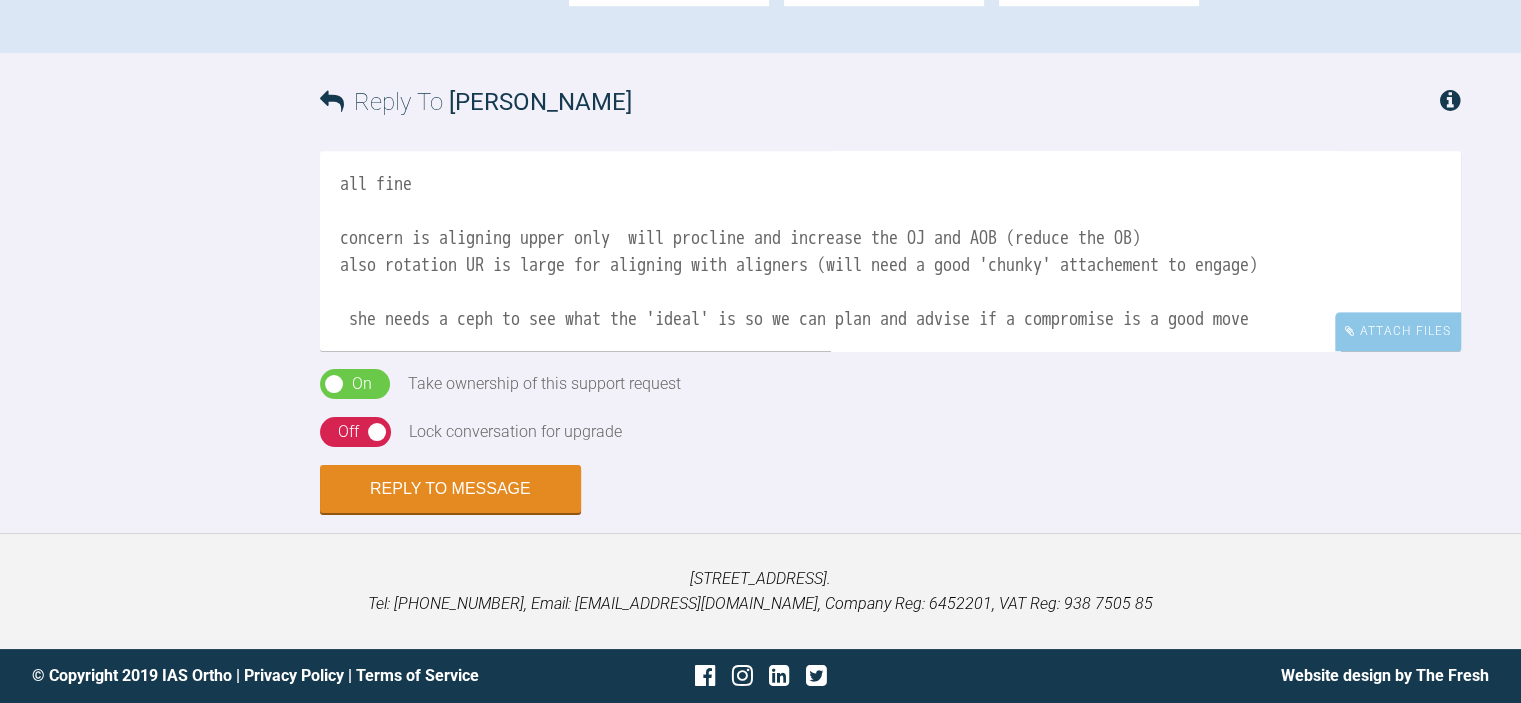 scroll, scrollTop: 1448, scrollLeft: 0, axis: vertical 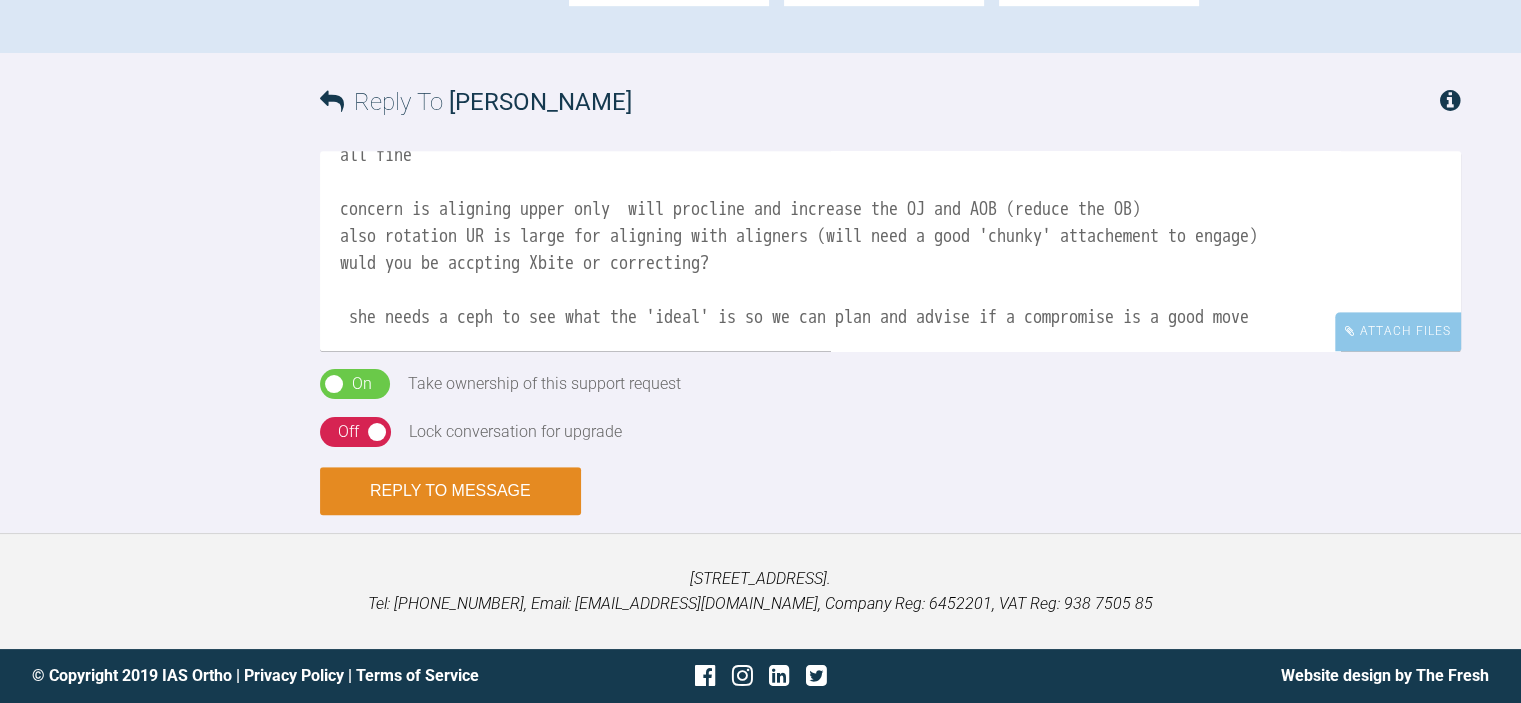 type on "all fine
concern is aligning upper only  will procline and increase the OJ and AOB (reduce the OB)
also rotation UR is large for aligning with aligners (will need a good 'chunky' attachement to engage)
wuld you be accpting Xbite or correcting?
she needs a ceph to see what the 'ideal' is so we can plan and advise if a compromise is a good move" 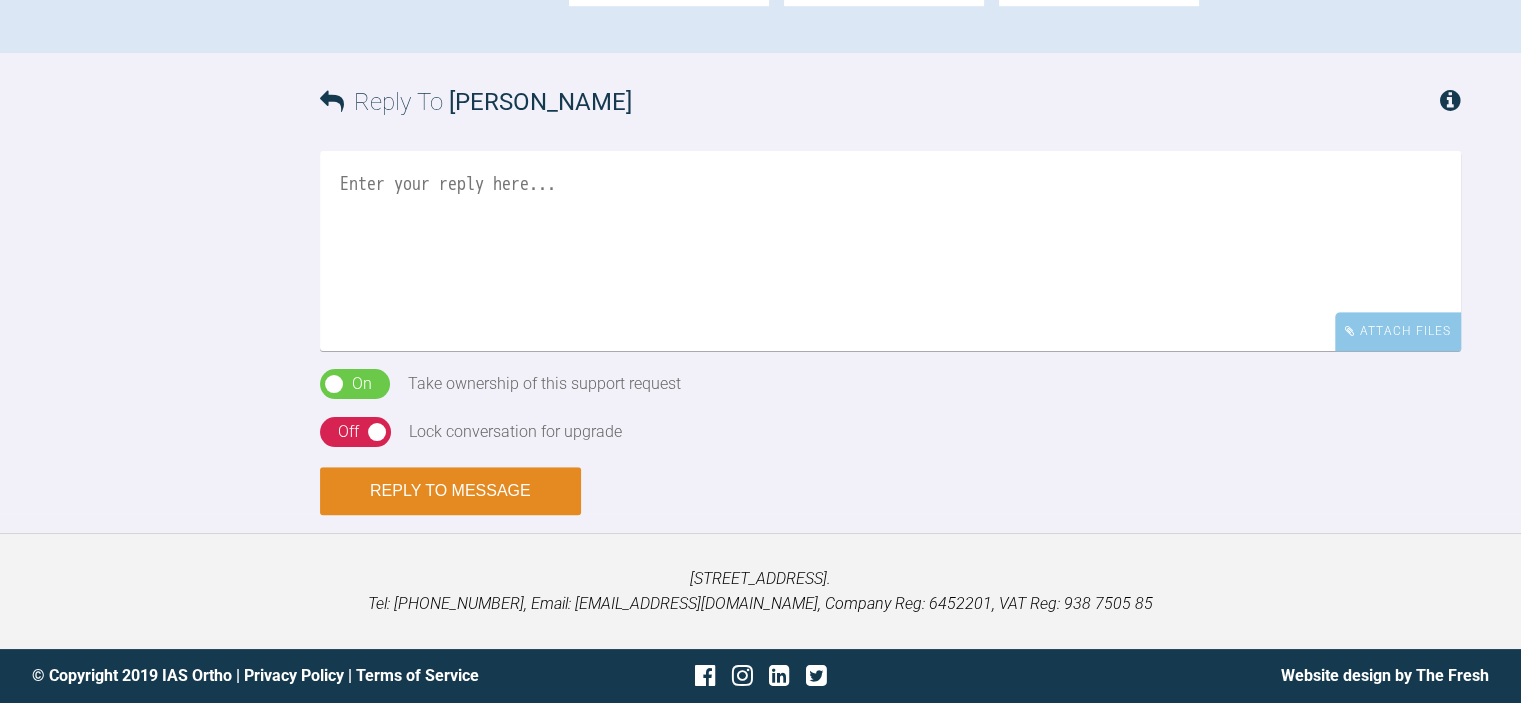 scroll, scrollTop: 0, scrollLeft: 0, axis: both 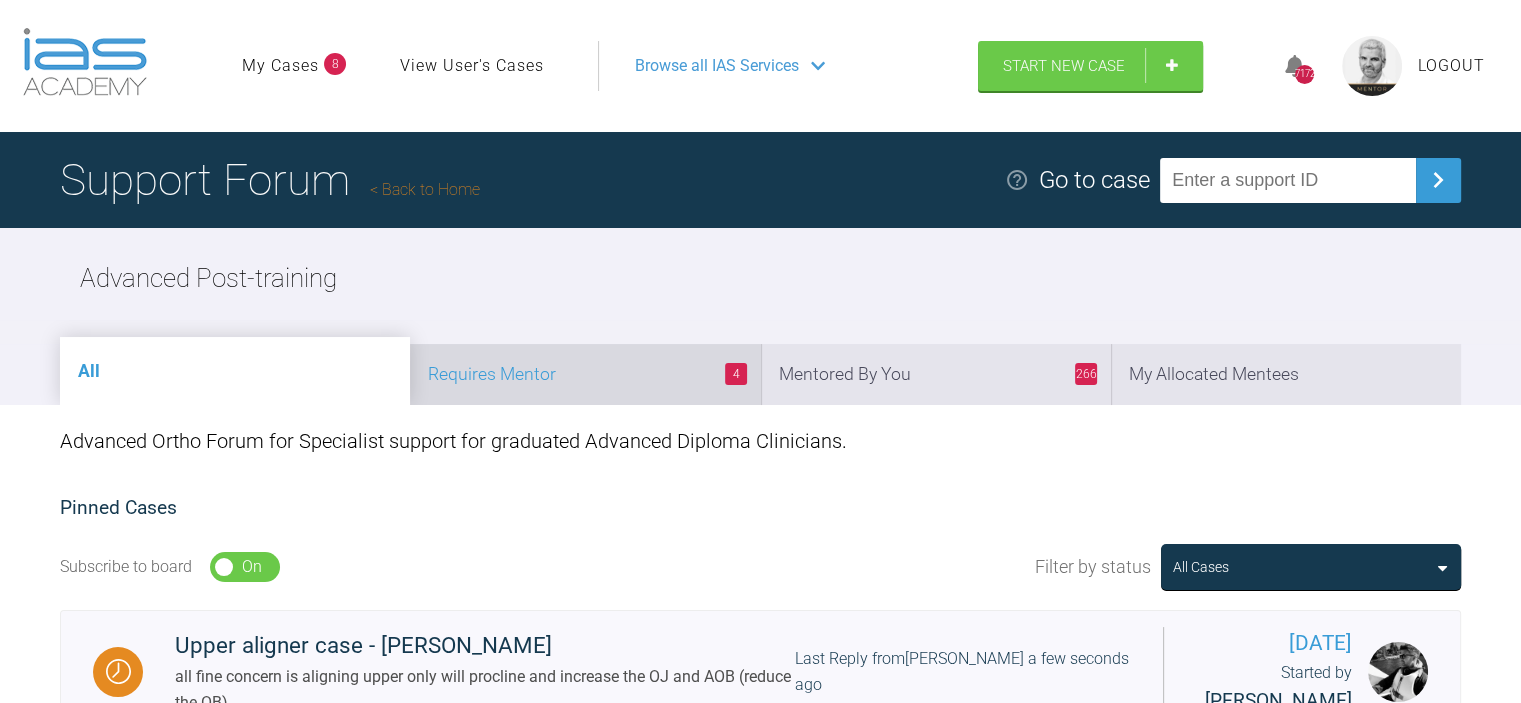 click on "4 Requires Mentor" at bounding box center (585, 374) 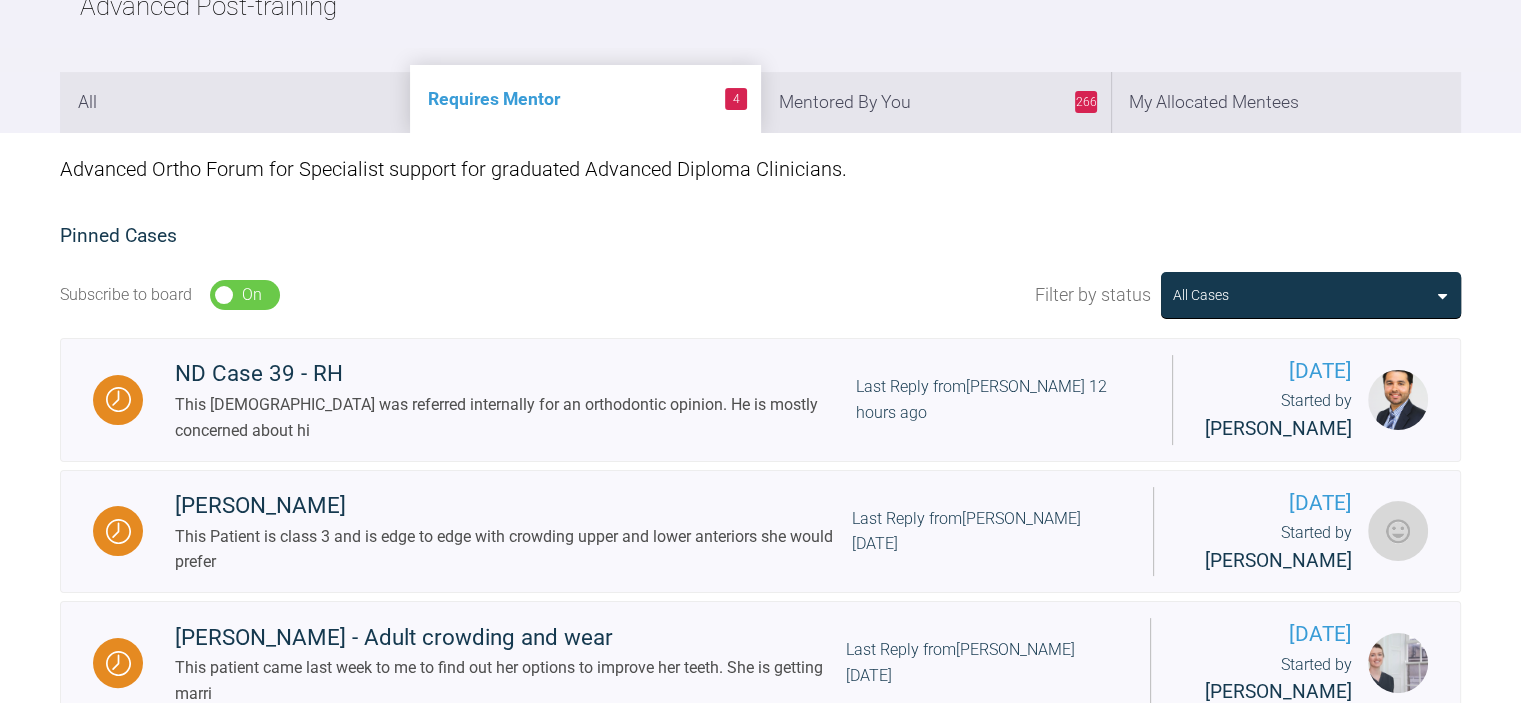 scroll, scrollTop: 615, scrollLeft: 0, axis: vertical 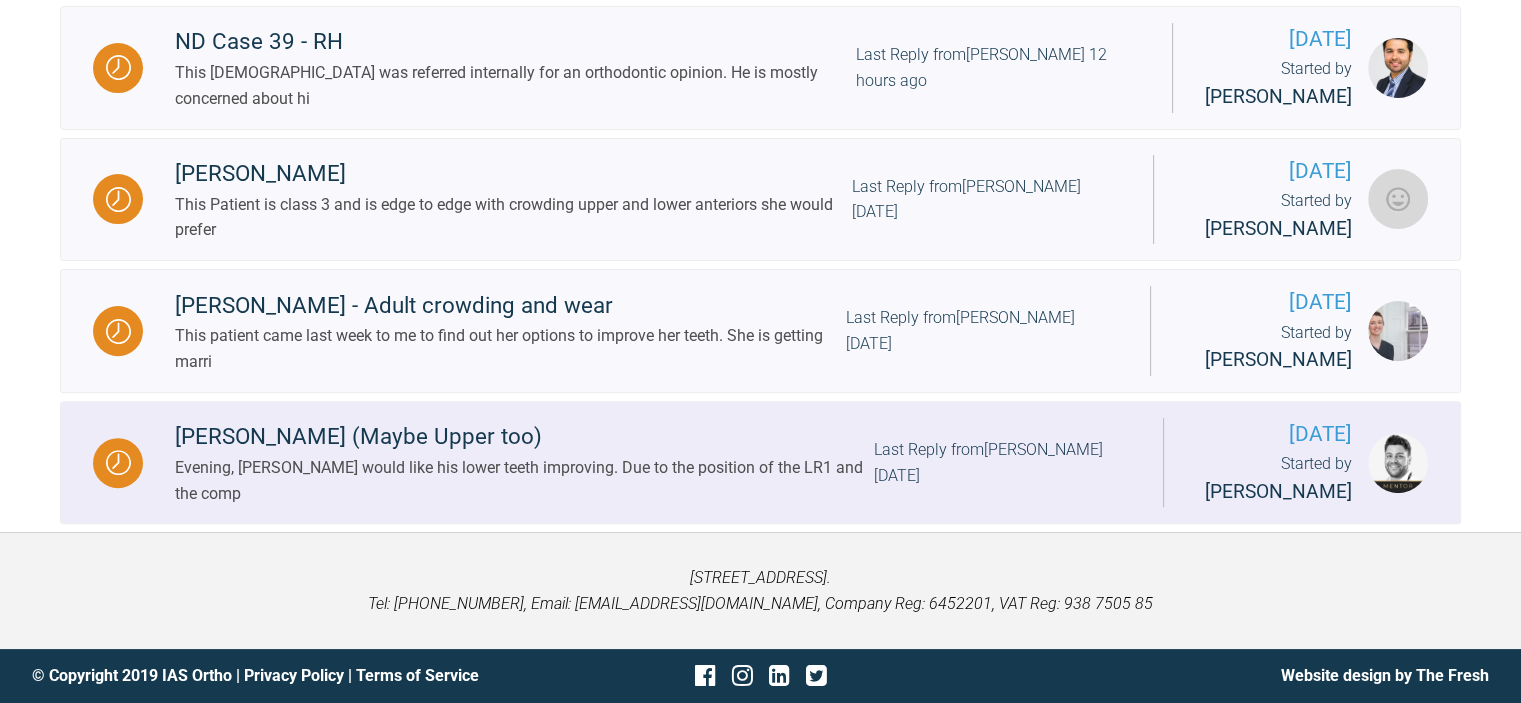 click on "Evening,
[PERSON_NAME] would like his lower teeth improving.
Due to the position of the LR1 and the comp" at bounding box center [524, 480] 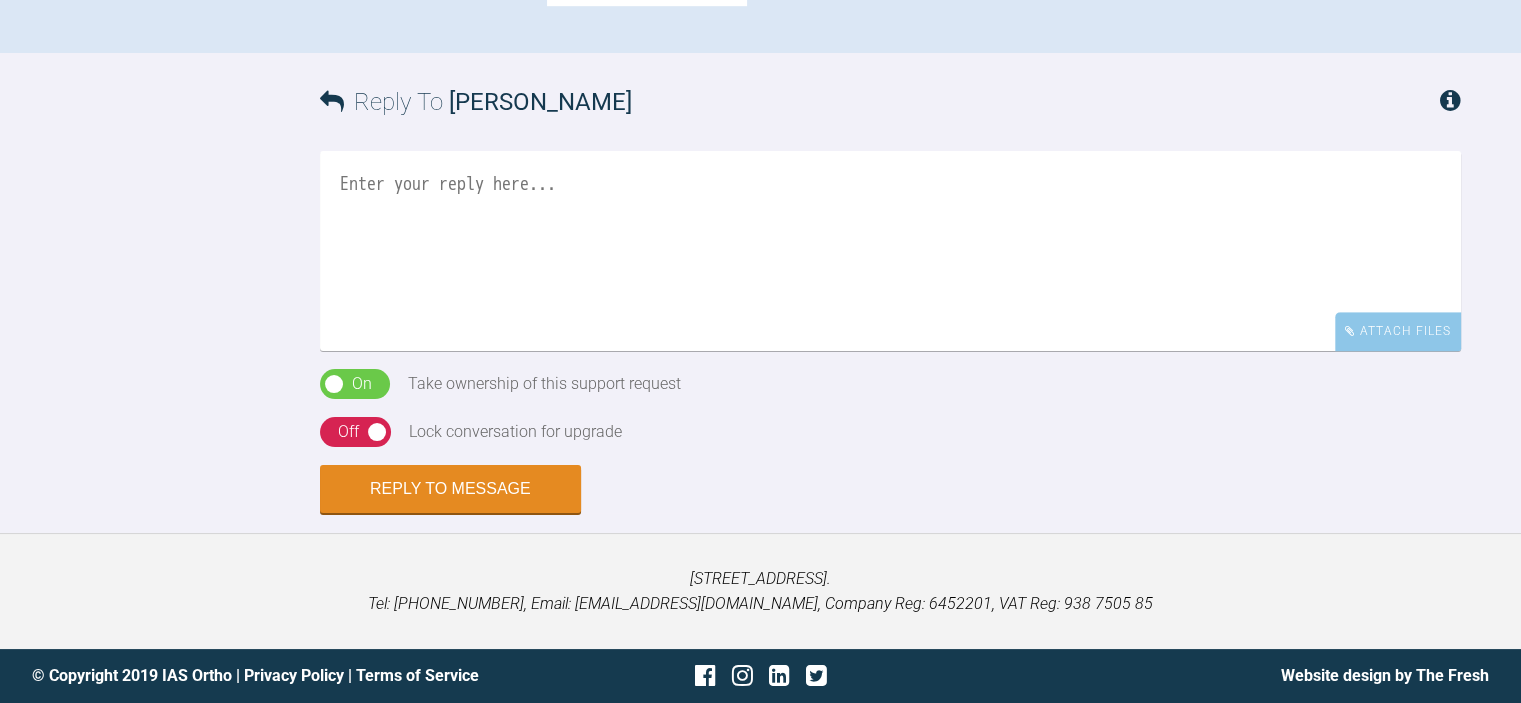scroll, scrollTop: 1215, scrollLeft: 0, axis: vertical 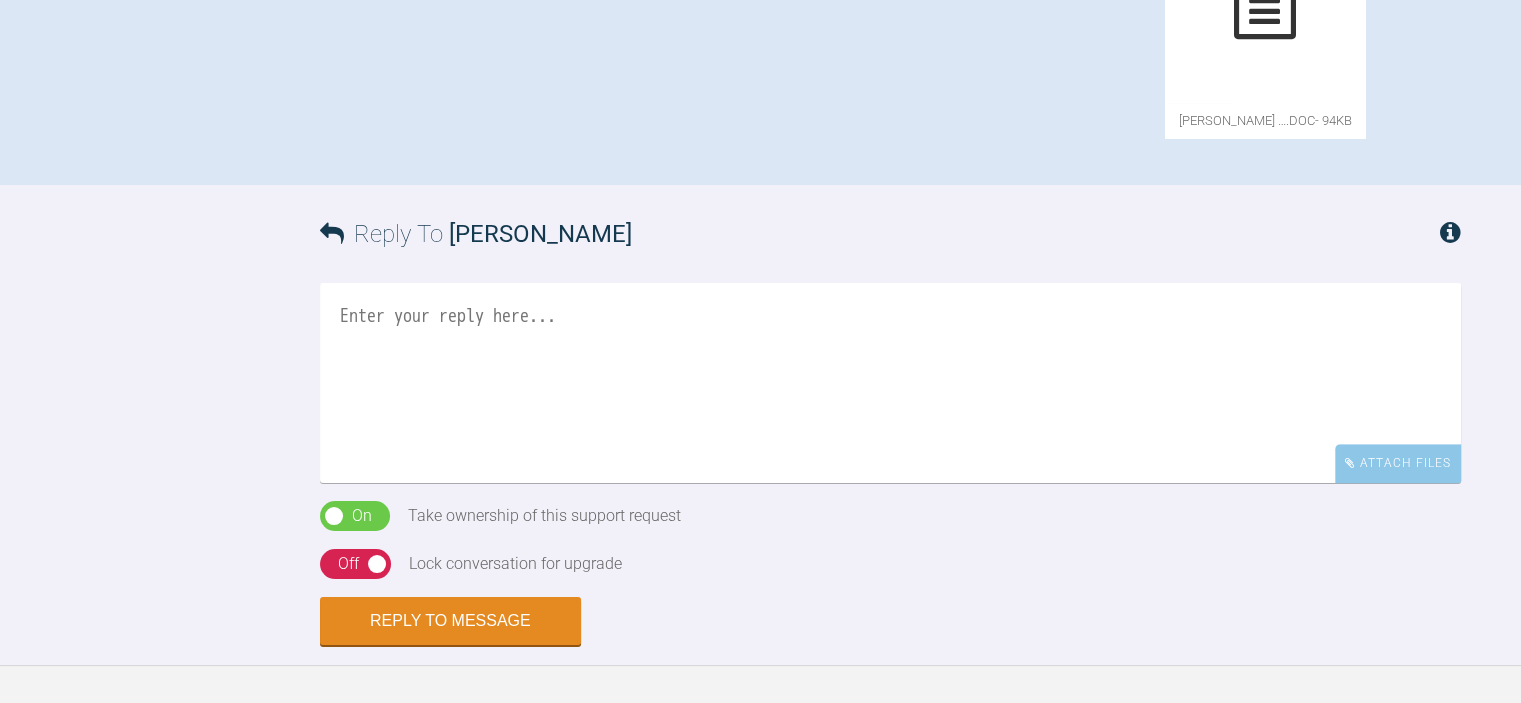 click at bounding box center [1265, 3] 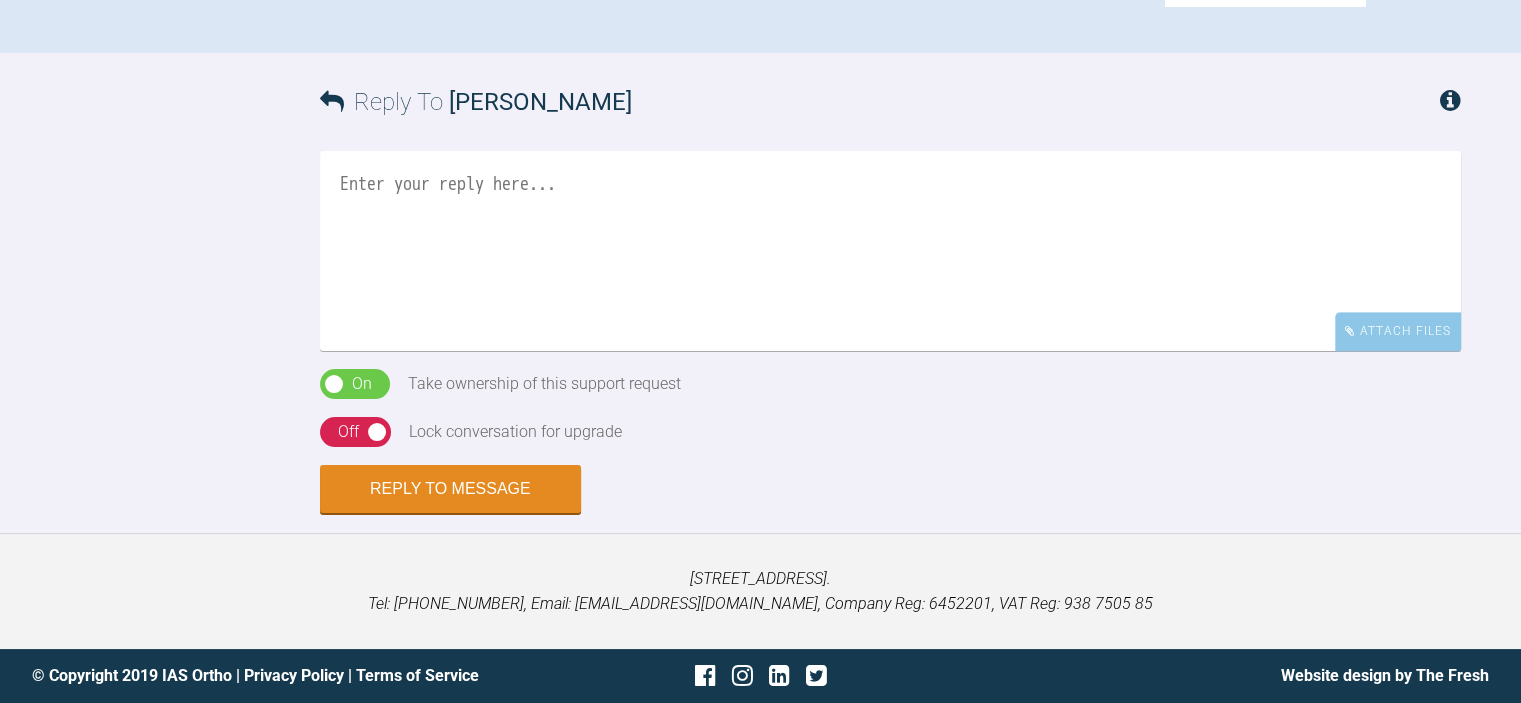 scroll, scrollTop: 1615, scrollLeft: 0, axis: vertical 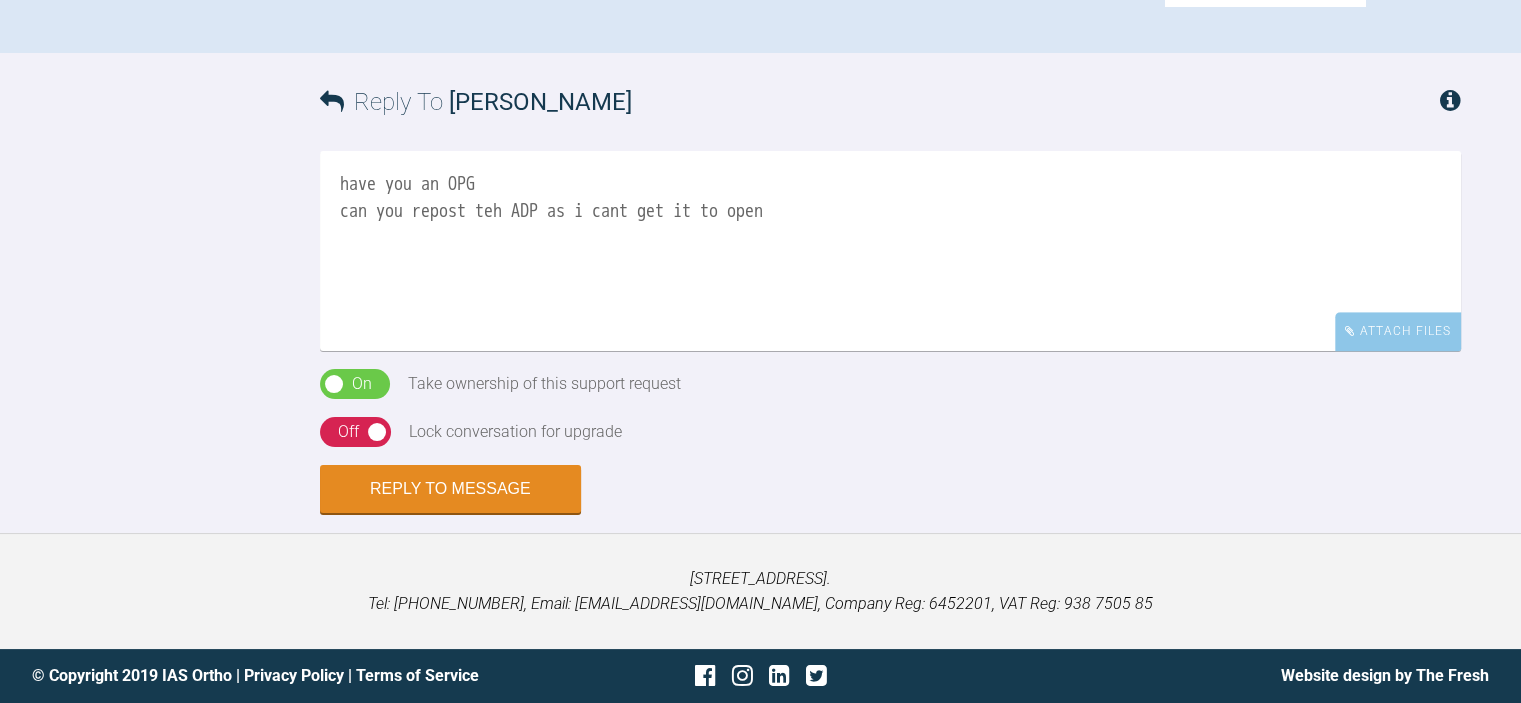 click on "have you an OPG
can you repost teh ADP as i cant get it to open" at bounding box center [890, 251] 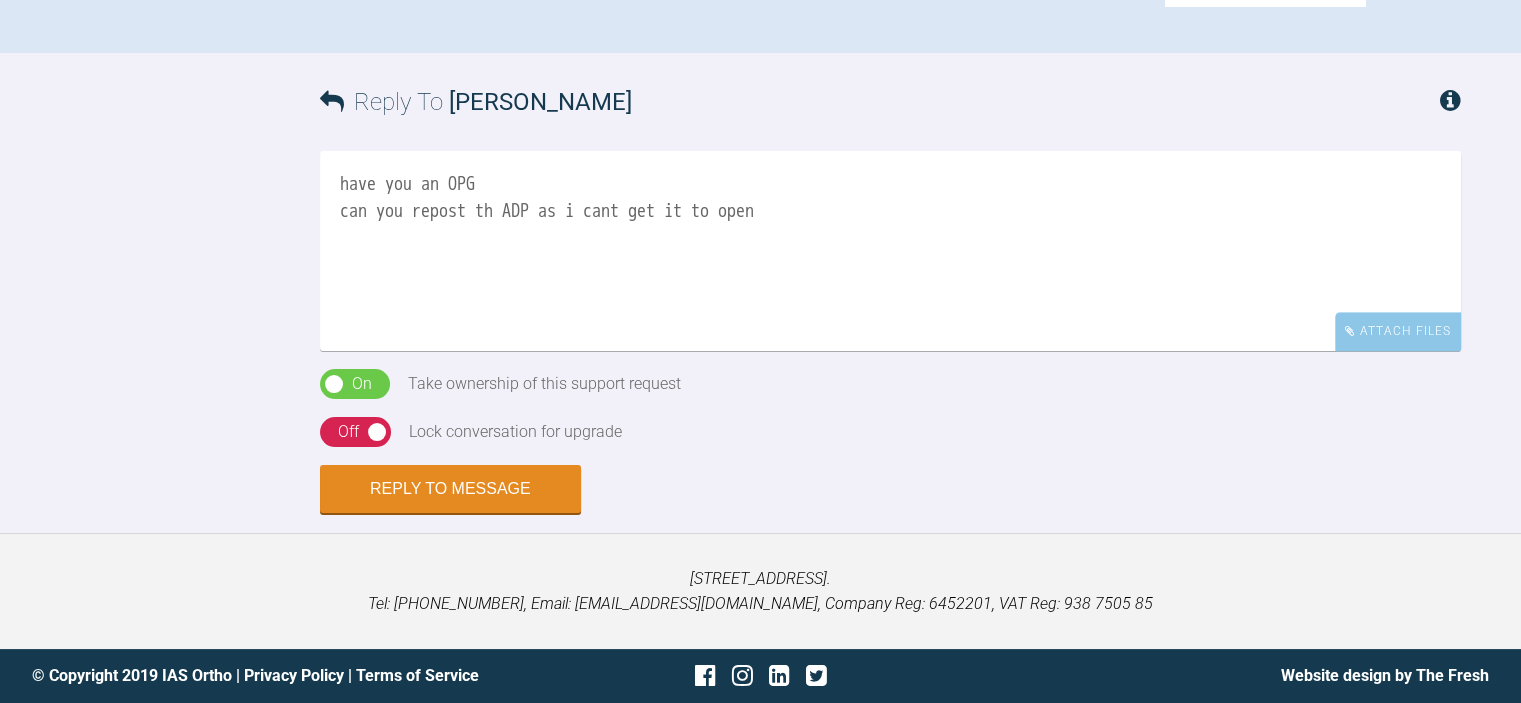scroll, scrollTop: 1937, scrollLeft: 0, axis: vertical 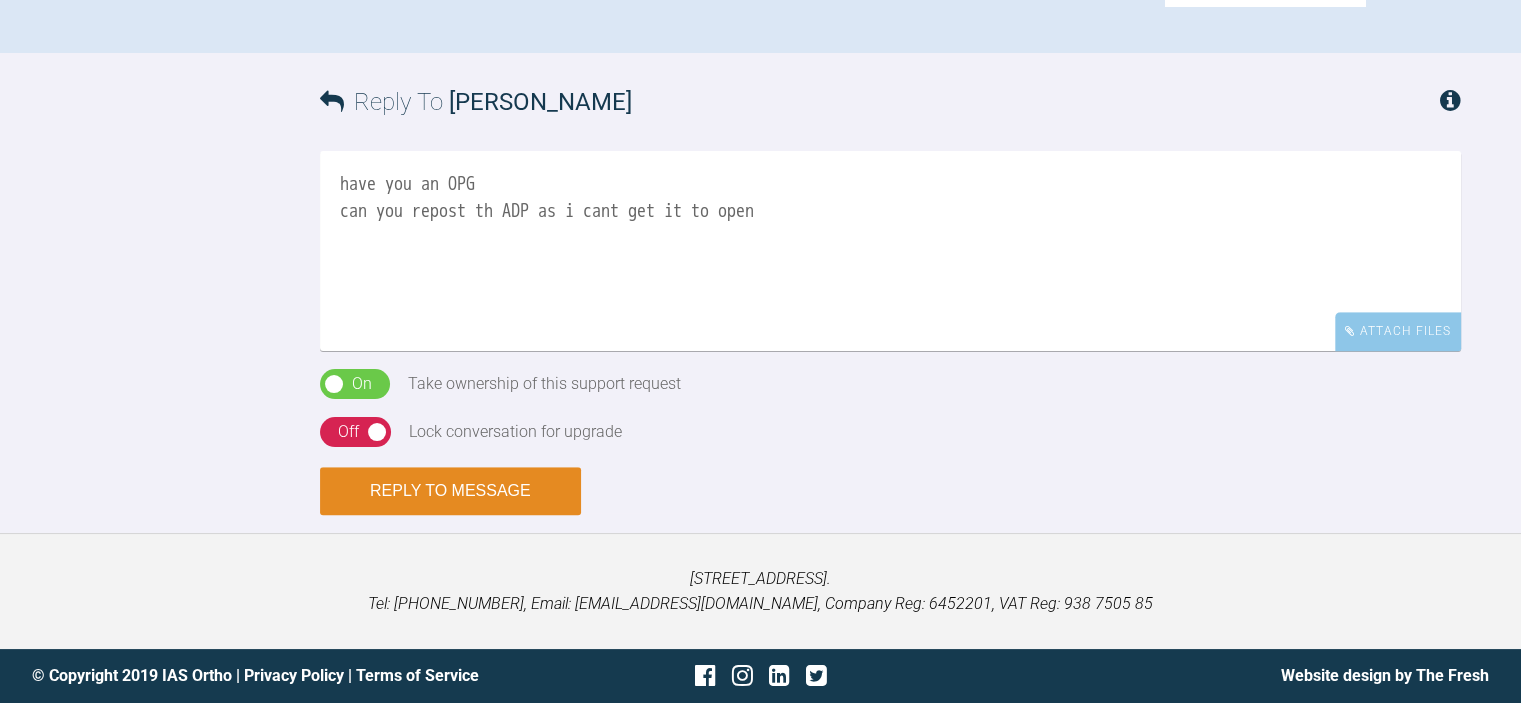 type on "have you an OPG
can you repost th ADP as i cant get it to open" 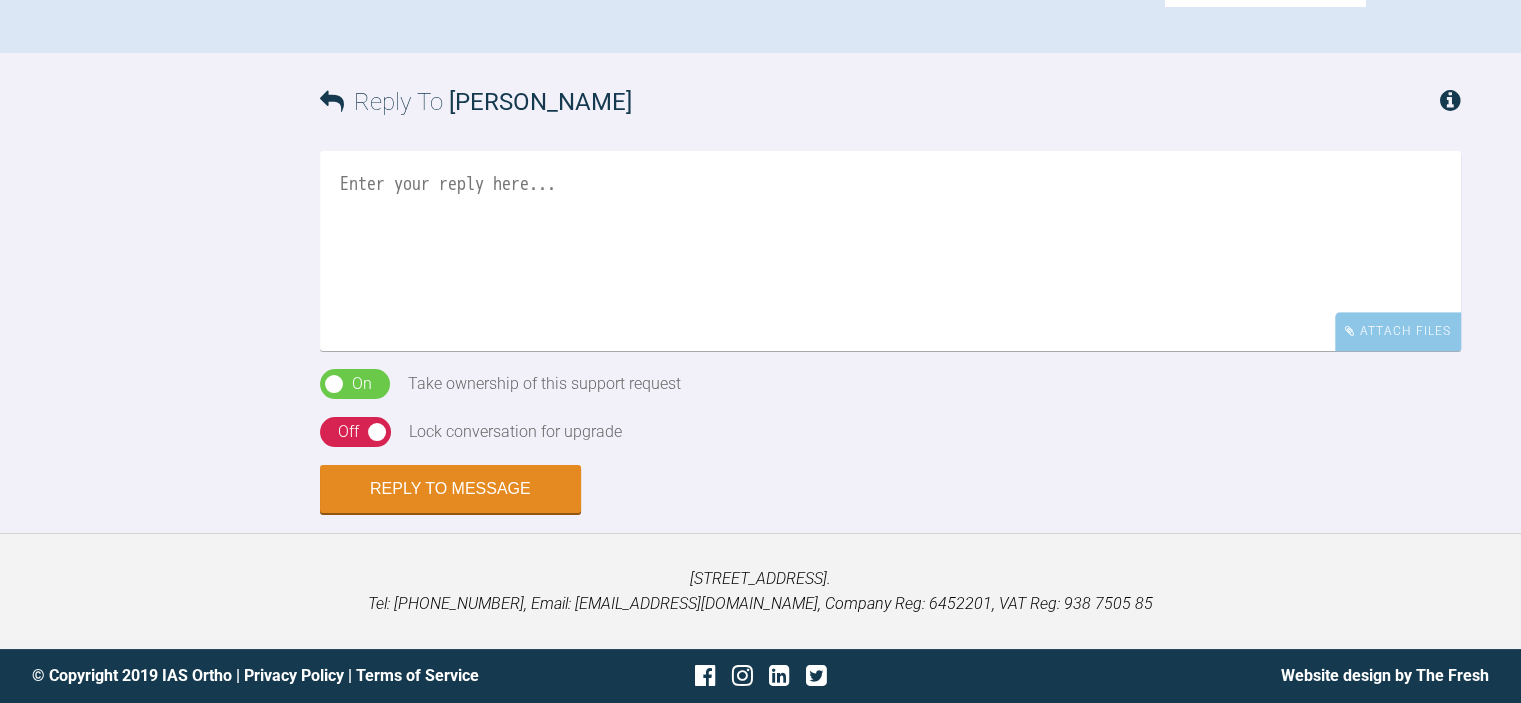 scroll, scrollTop: 1937, scrollLeft: 0, axis: vertical 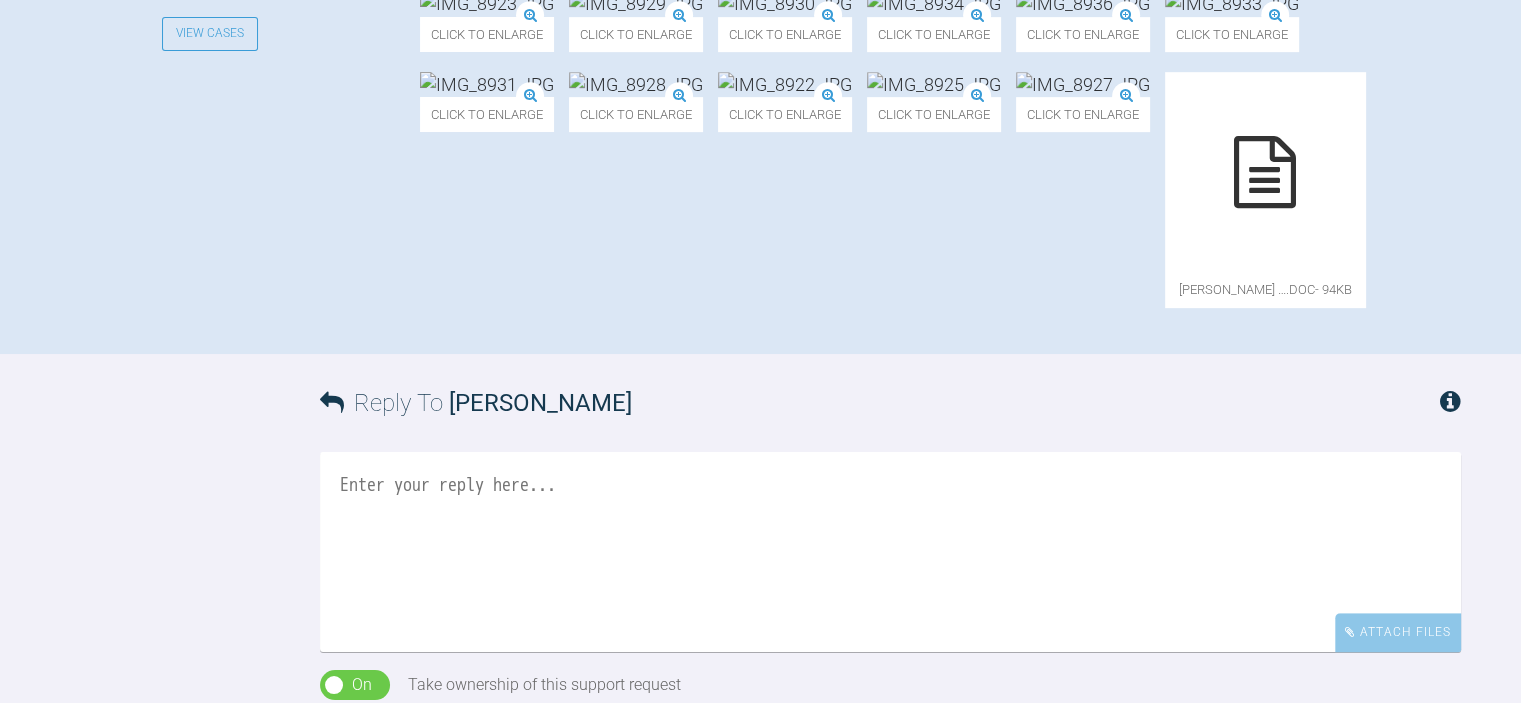 click at bounding box center [890, 552] 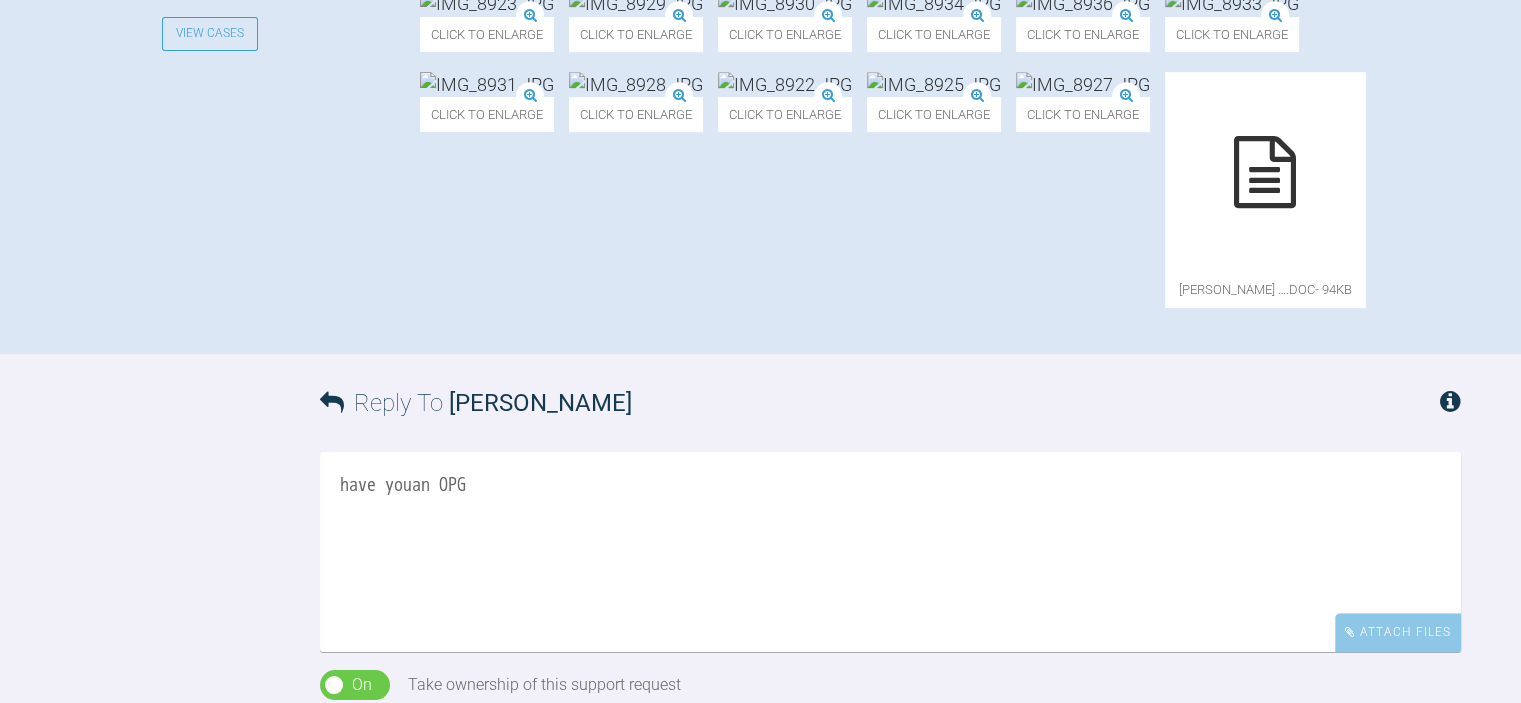 click on "have youan OPG" at bounding box center [890, 552] 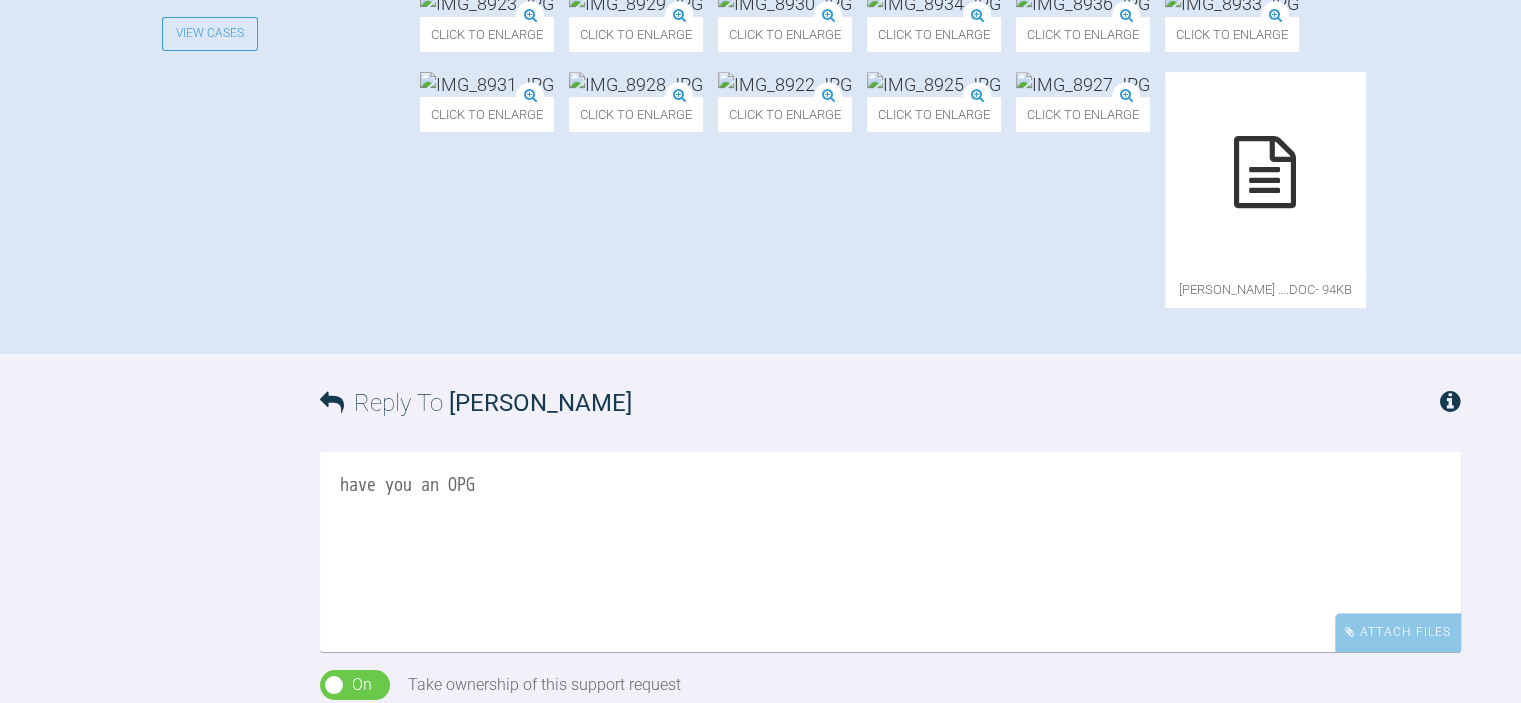 click on "have you an OPG" at bounding box center [890, 552] 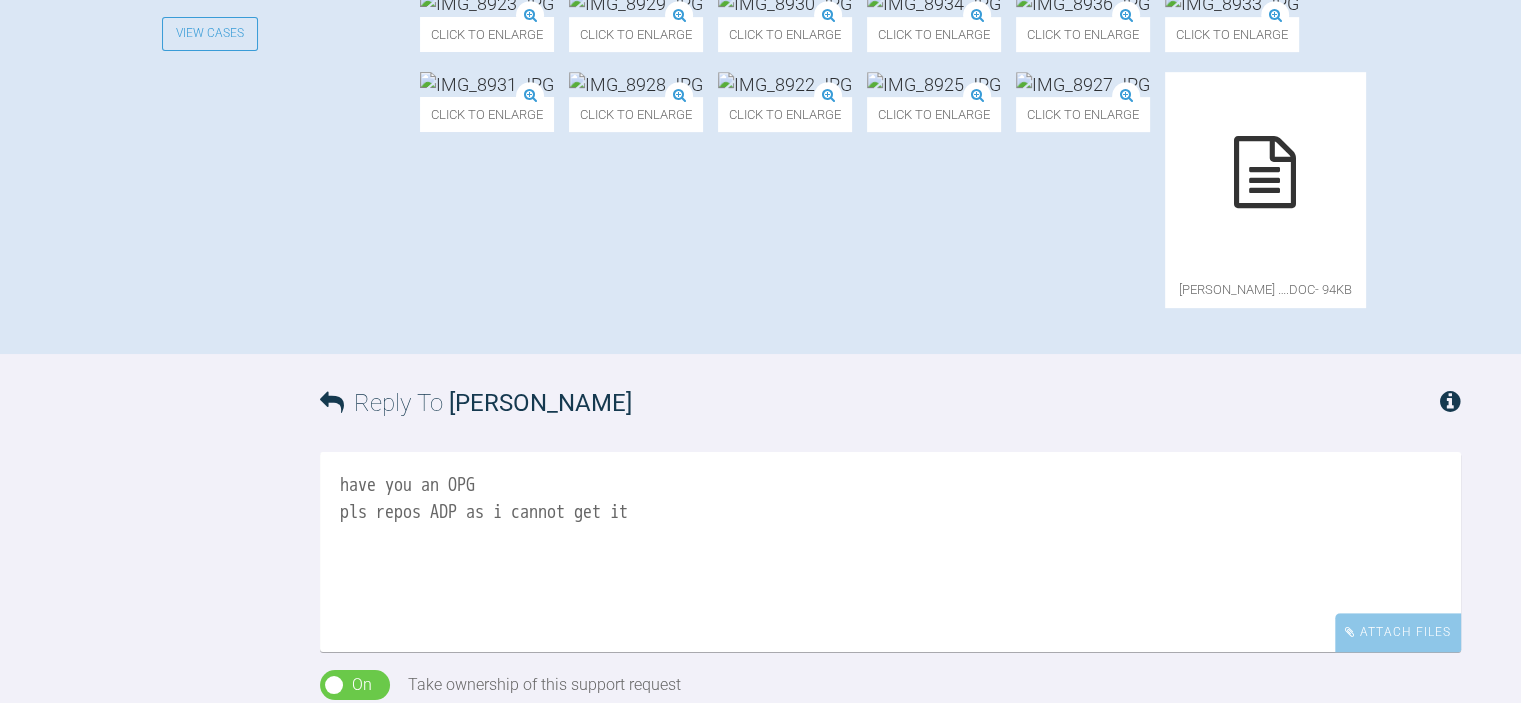 scroll, scrollTop: 1456, scrollLeft: 0, axis: vertical 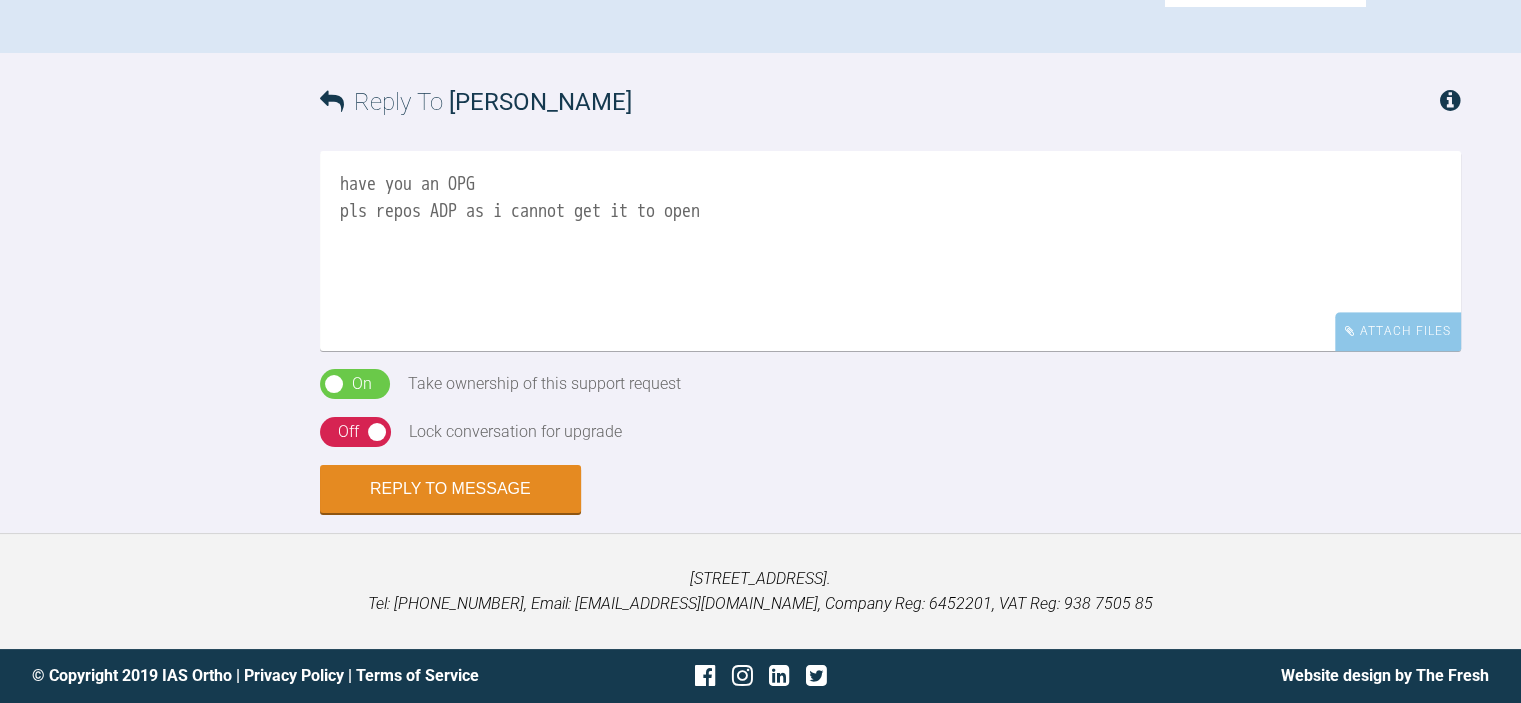 click on "have you an OPG
pls repos ADP as i cannot get it to open" at bounding box center [890, 251] 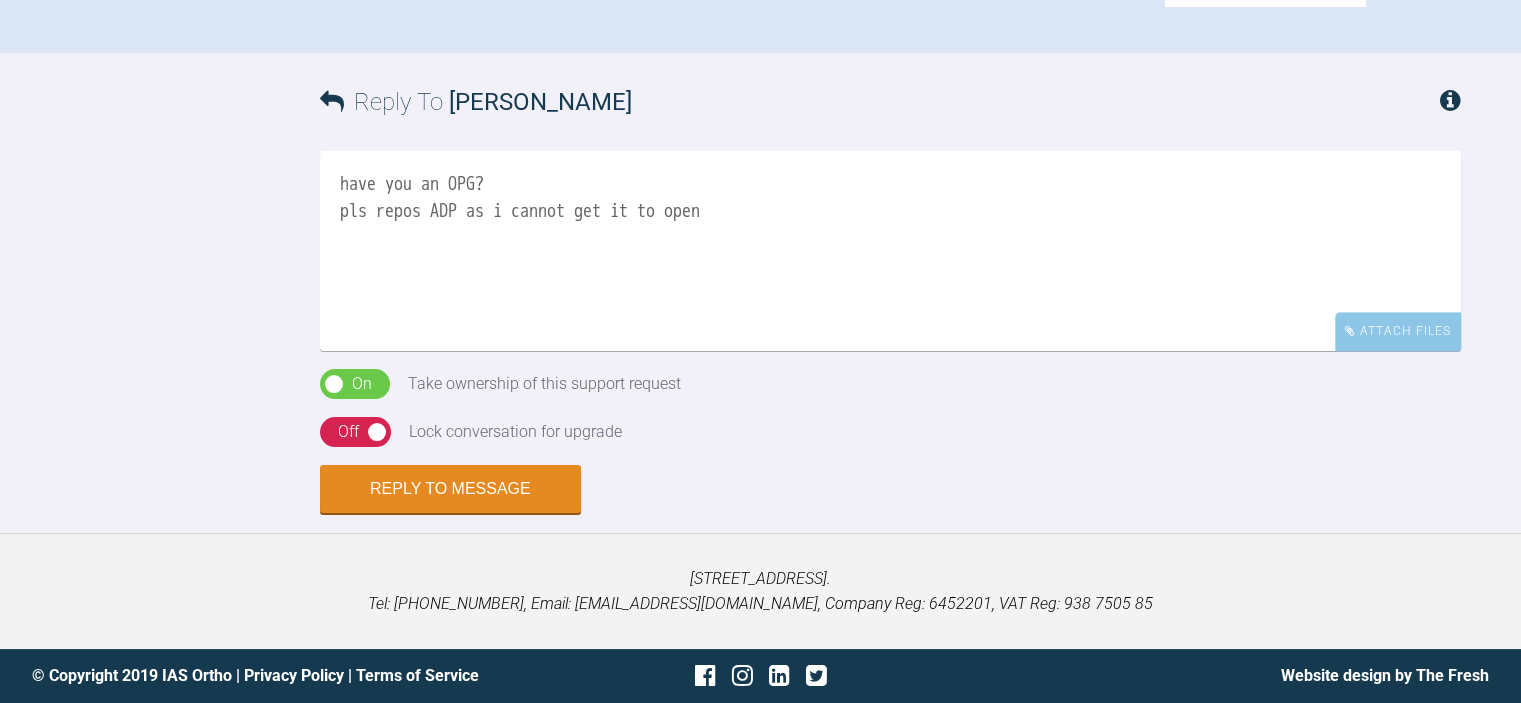 scroll, scrollTop: 1937, scrollLeft: 0, axis: vertical 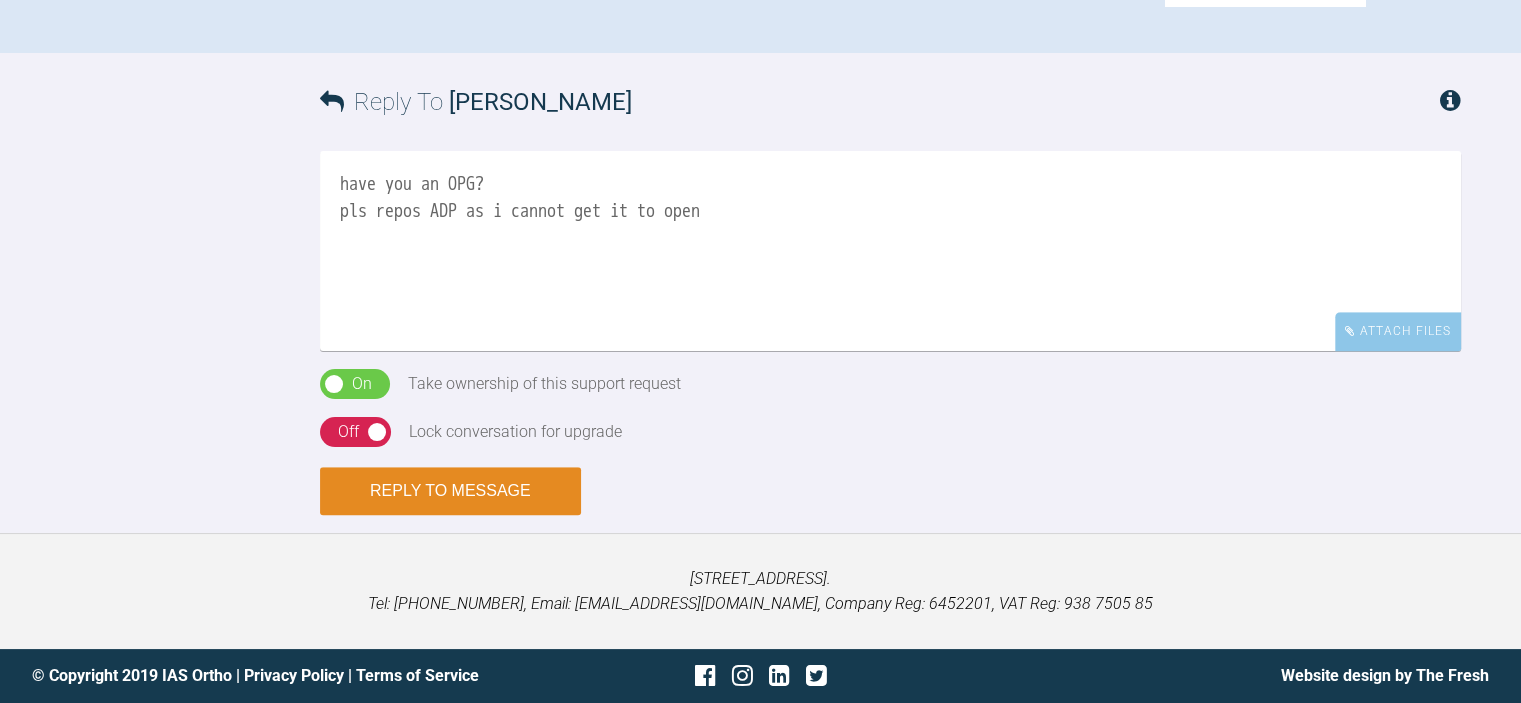 type on "have you an OPG?
pls repos ADP as i cannot get it to open" 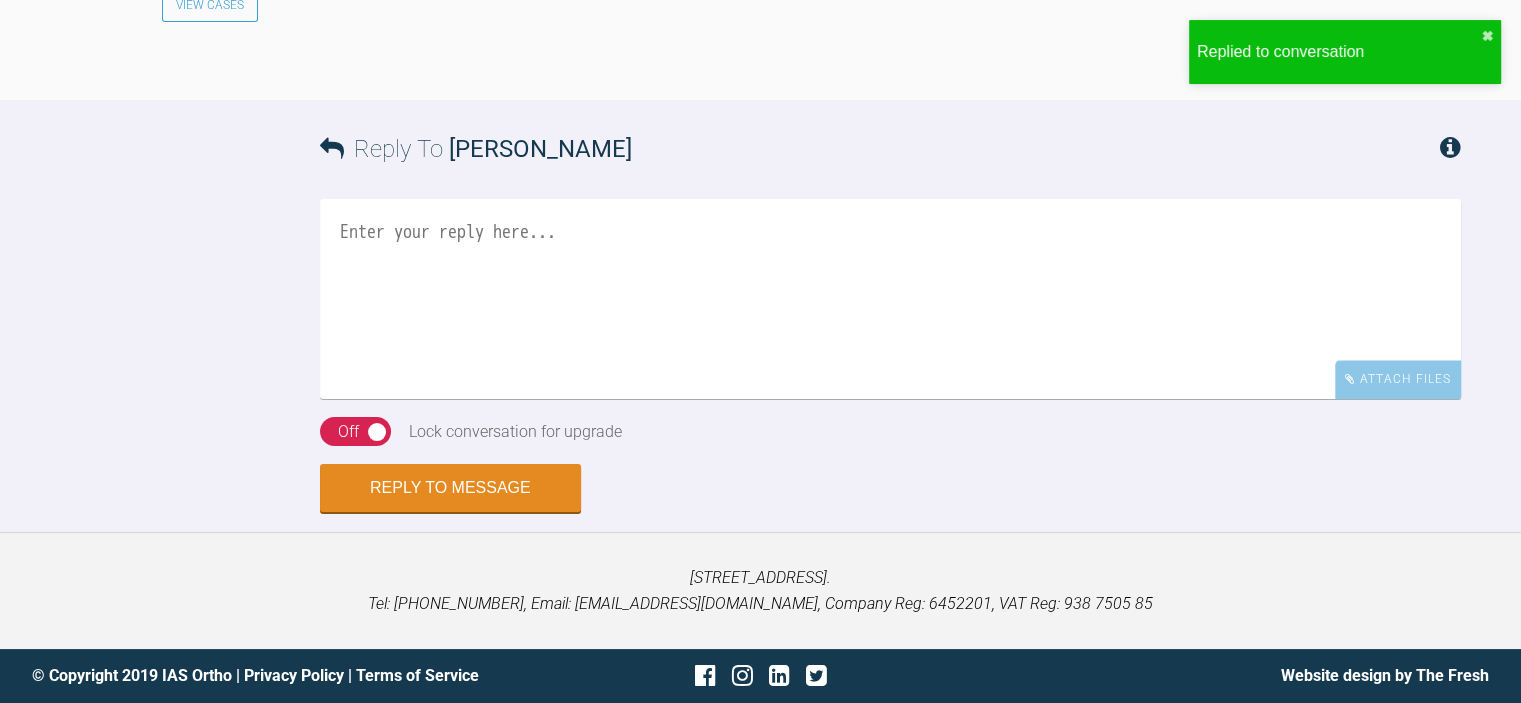 scroll, scrollTop: 2330, scrollLeft: 0, axis: vertical 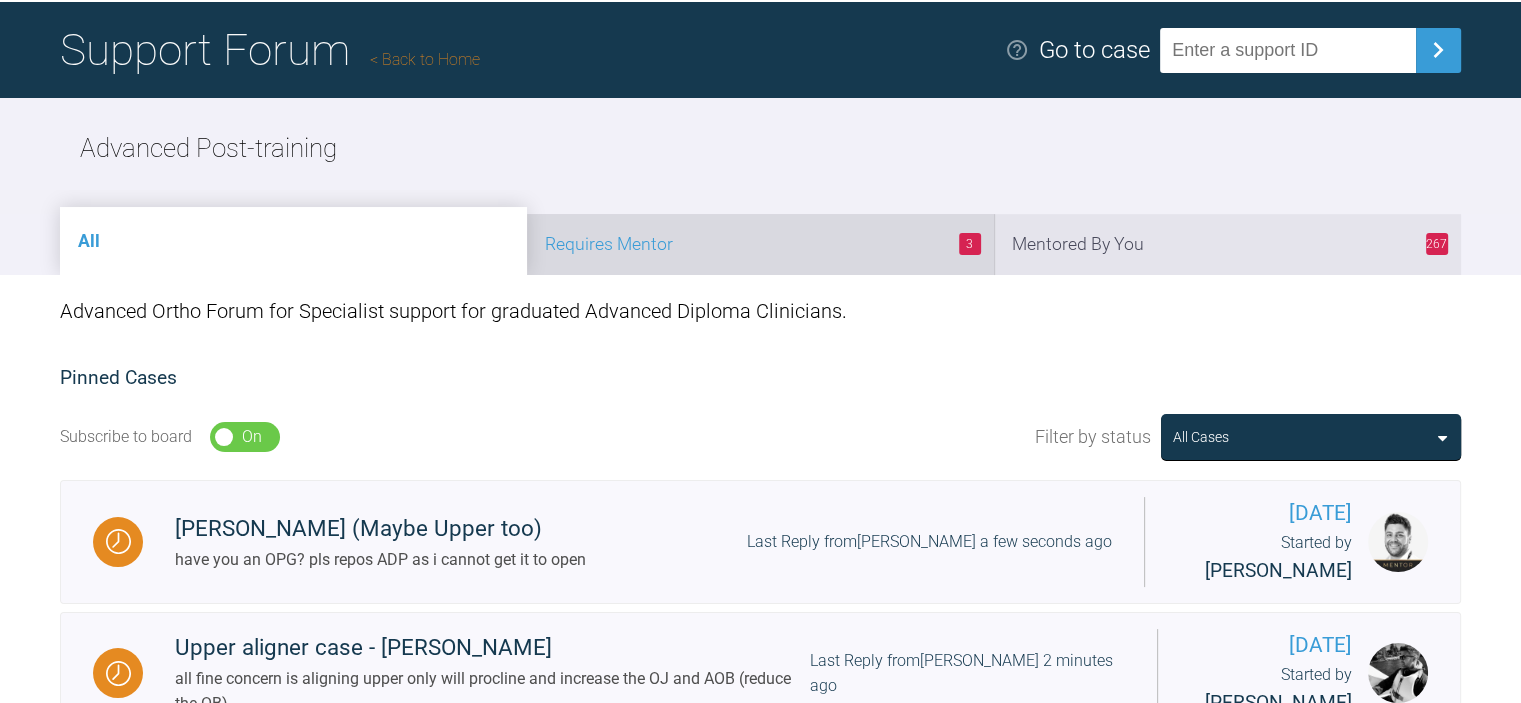 click on "3 Requires Mentor" at bounding box center [760, 244] 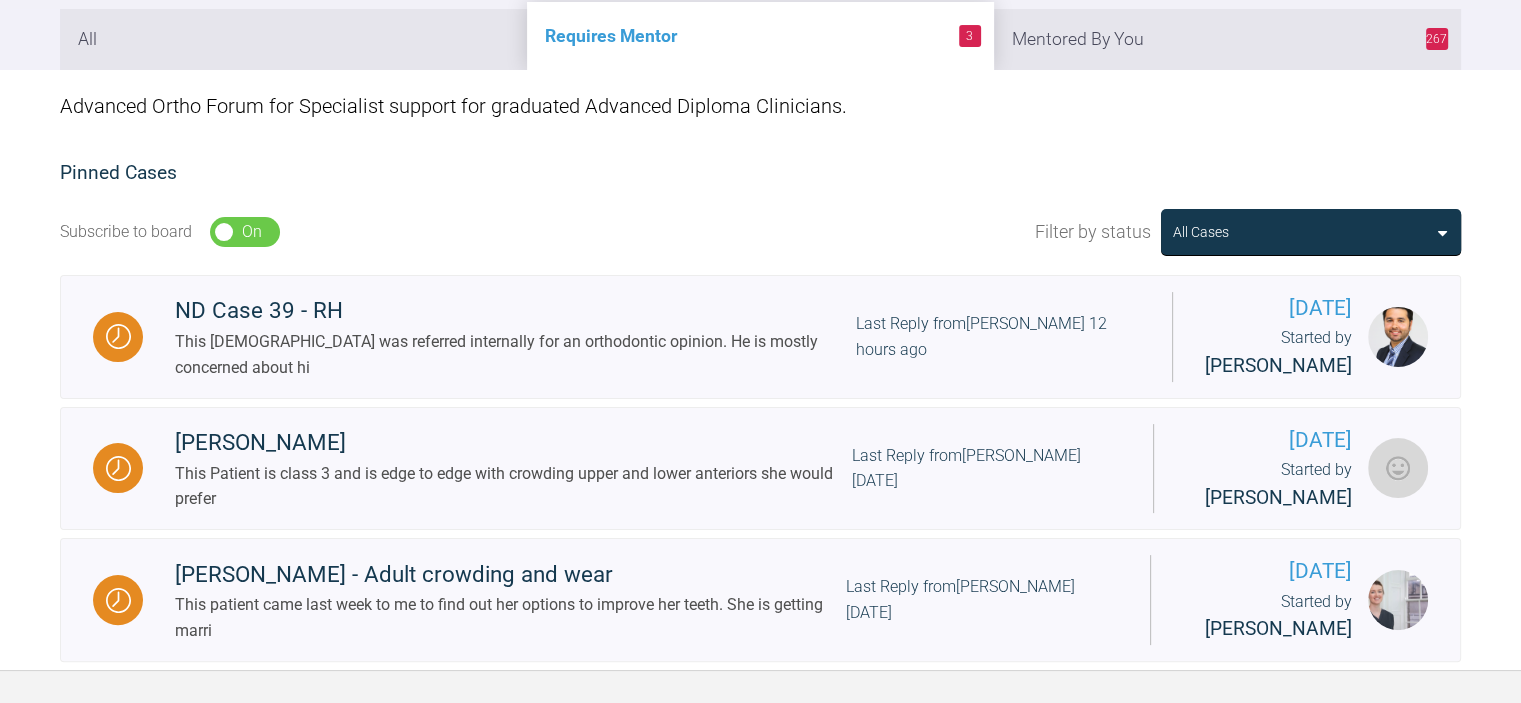 scroll, scrollTop: 486, scrollLeft: 0, axis: vertical 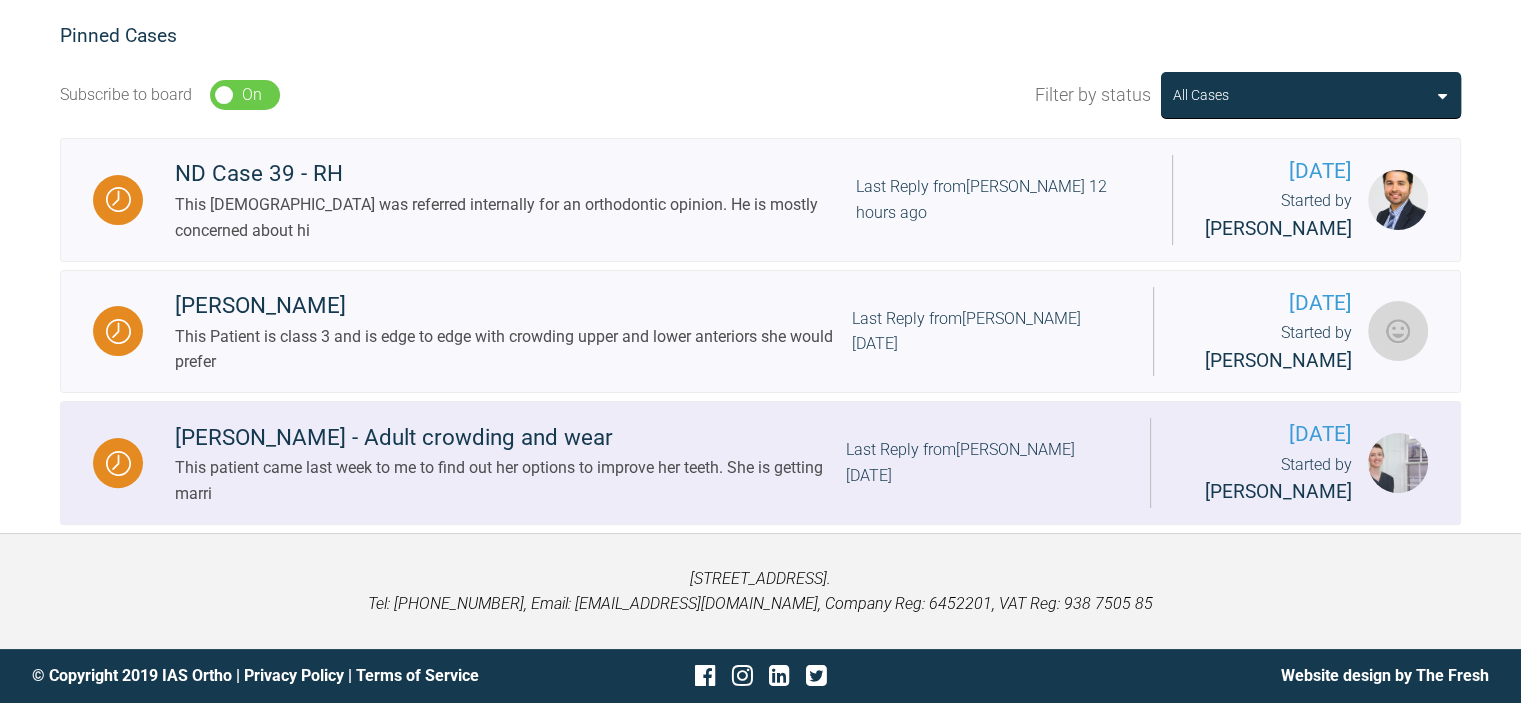 click on "[PERSON_NAME] - Adult crowding and wear" at bounding box center (510, 438) 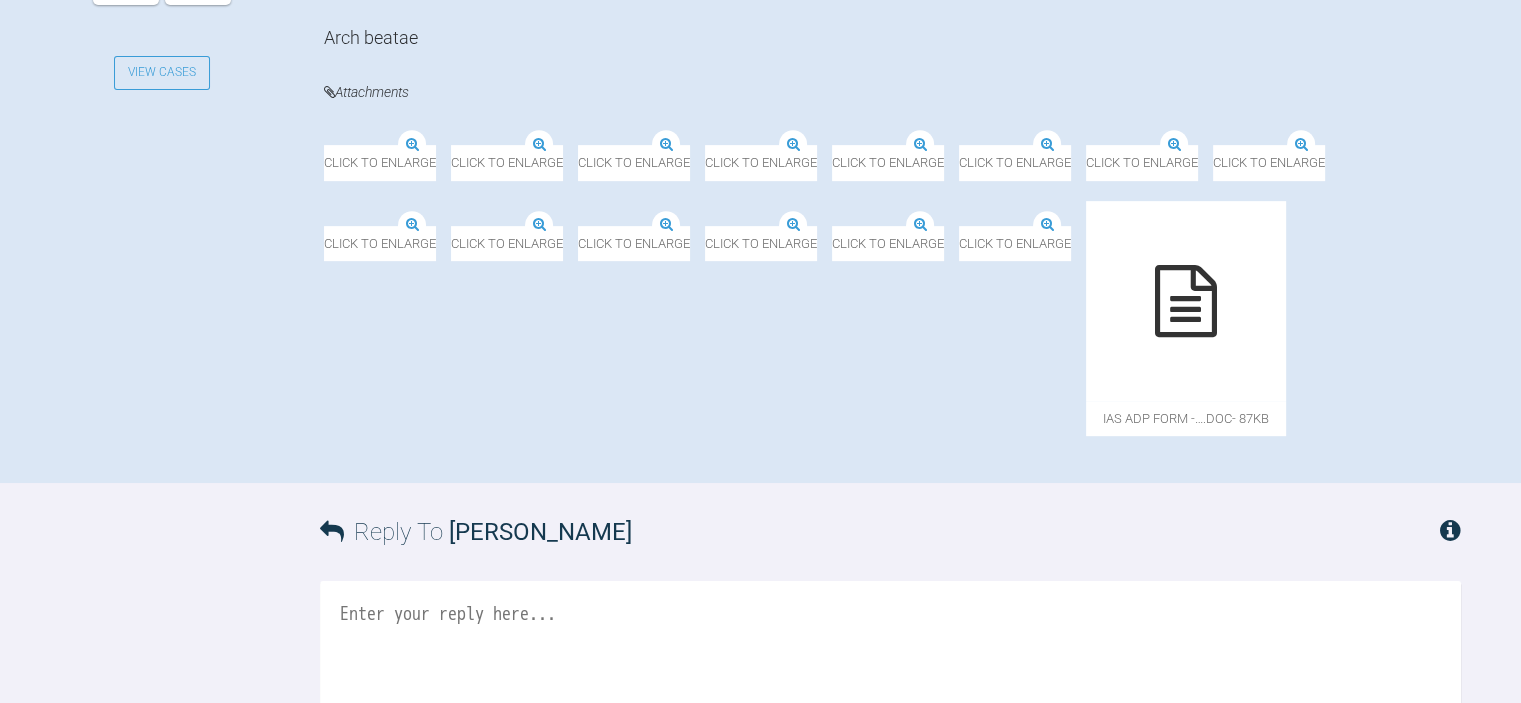 scroll, scrollTop: 886, scrollLeft: 0, axis: vertical 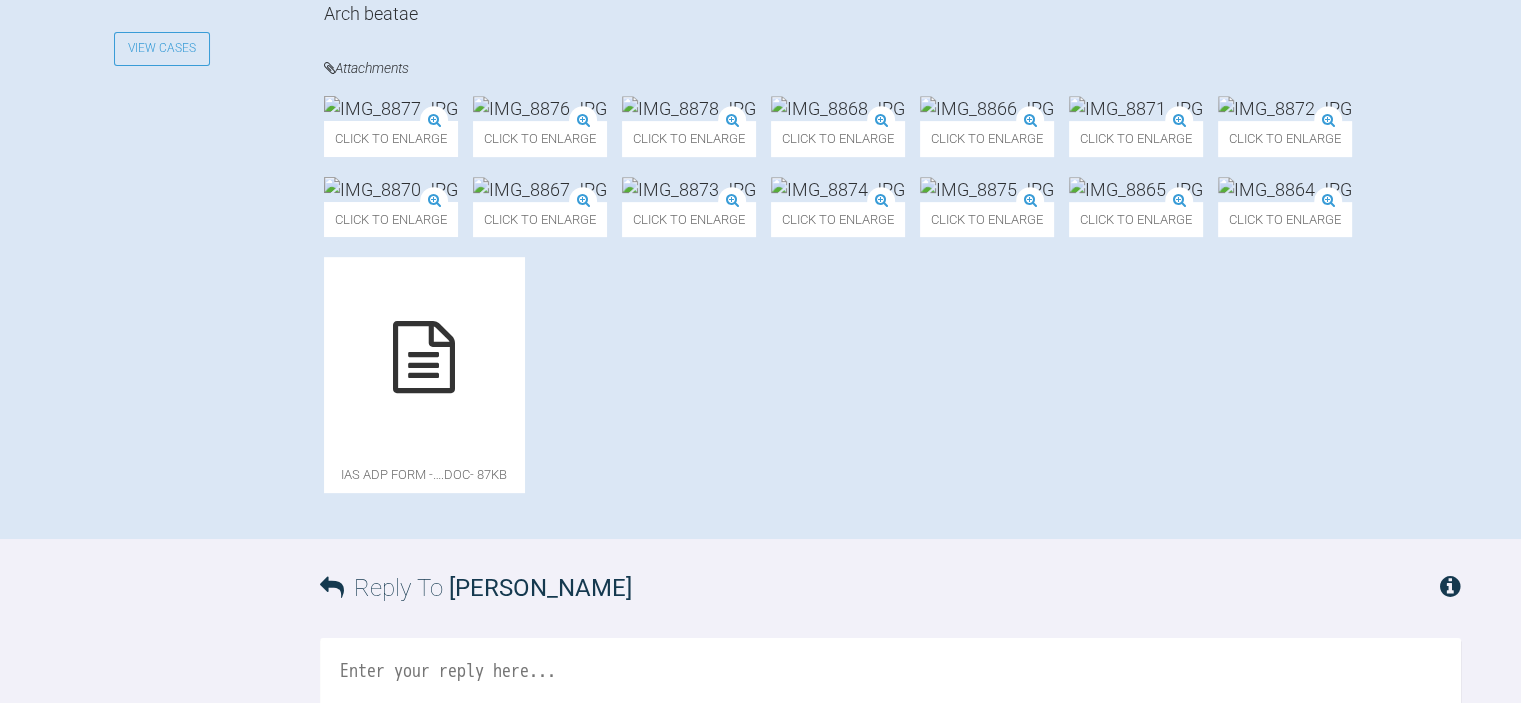 click at bounding box center (689, 108) 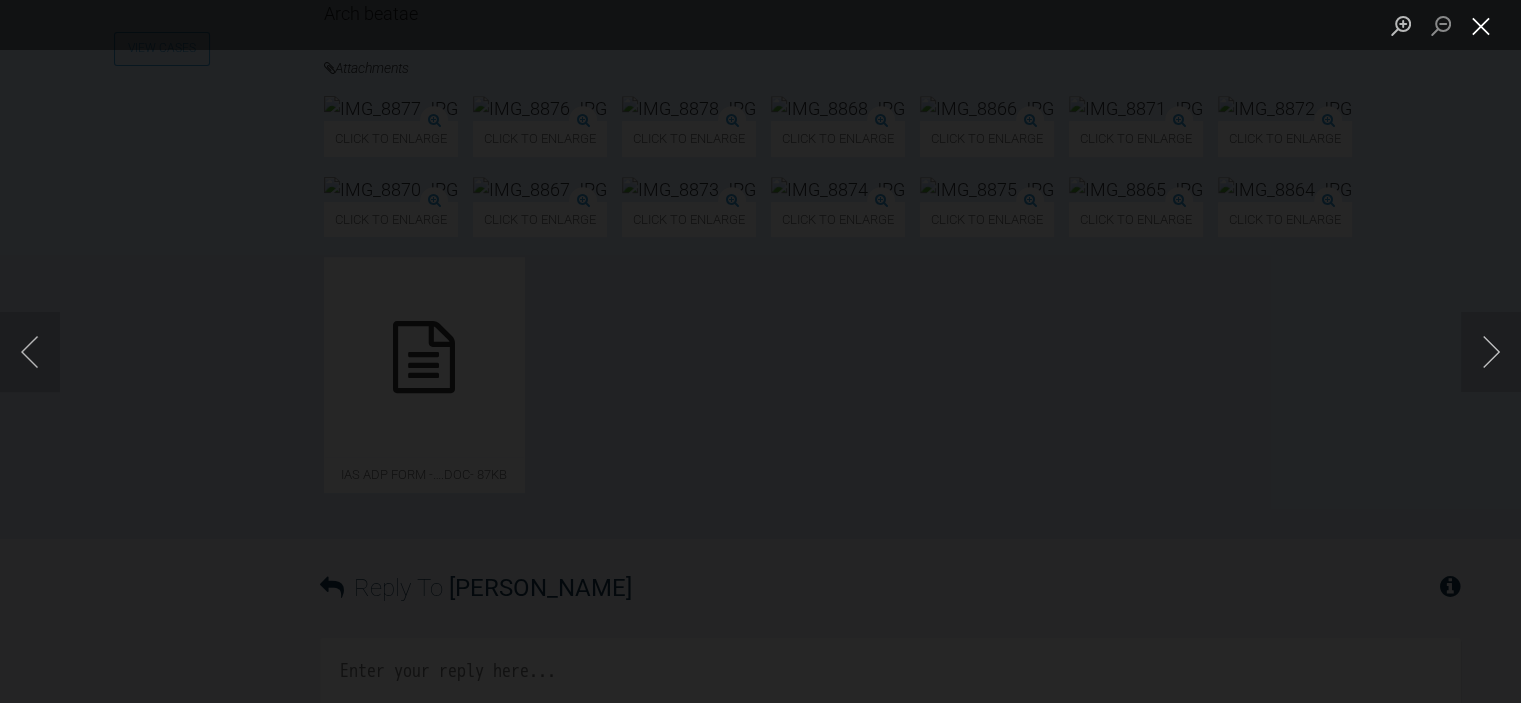 click at bounding box center [1481, 25] 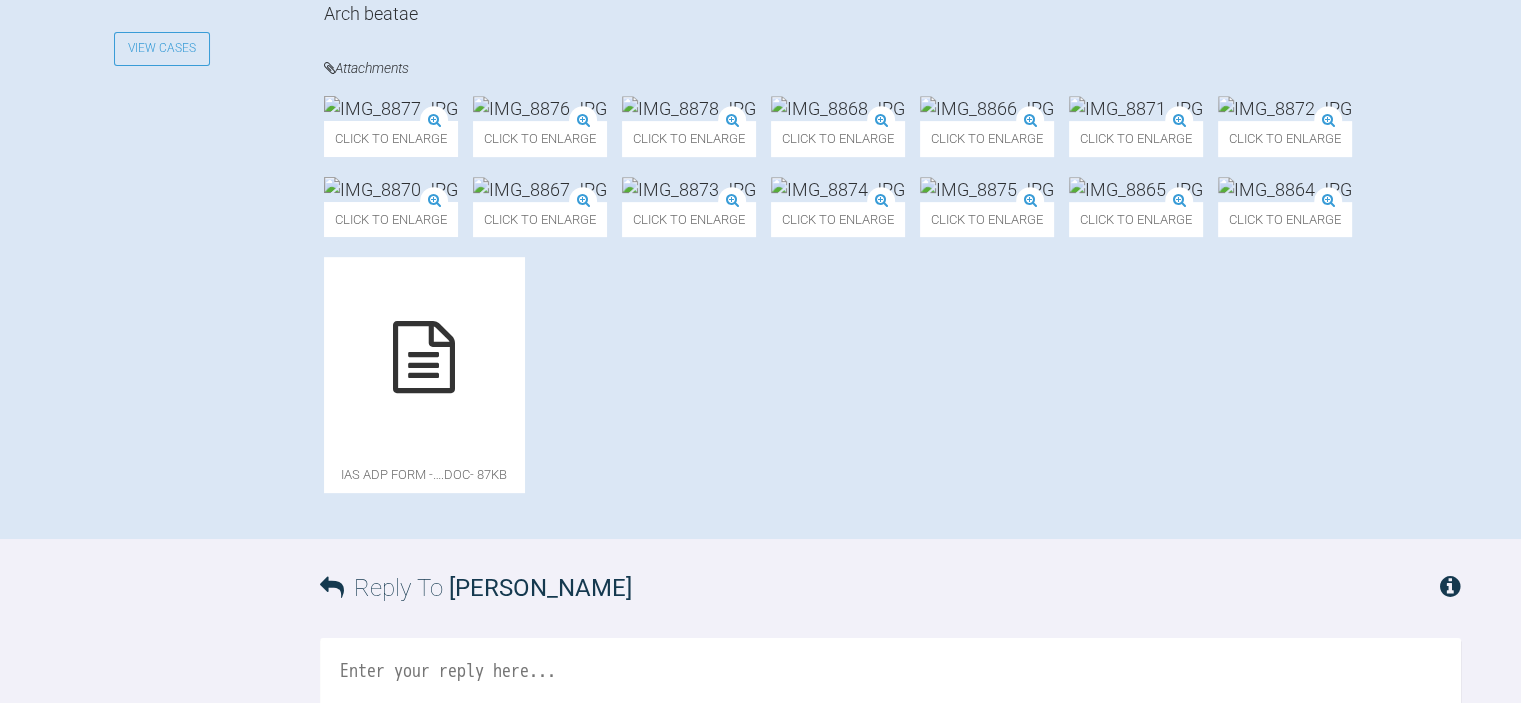 click at bounding box center [424, 357] 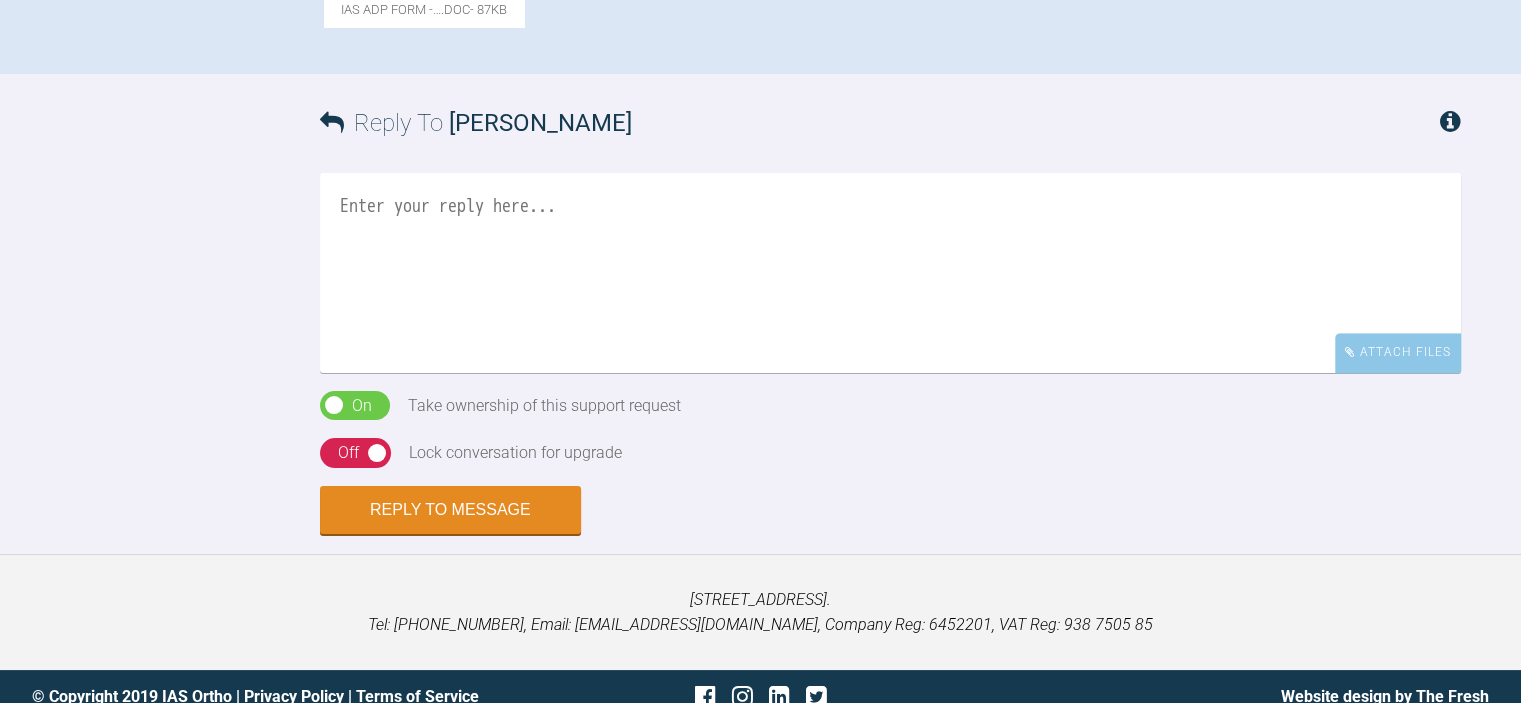 scroll, scrollTop: 1386, scrollLeft: 0, axis: vertical 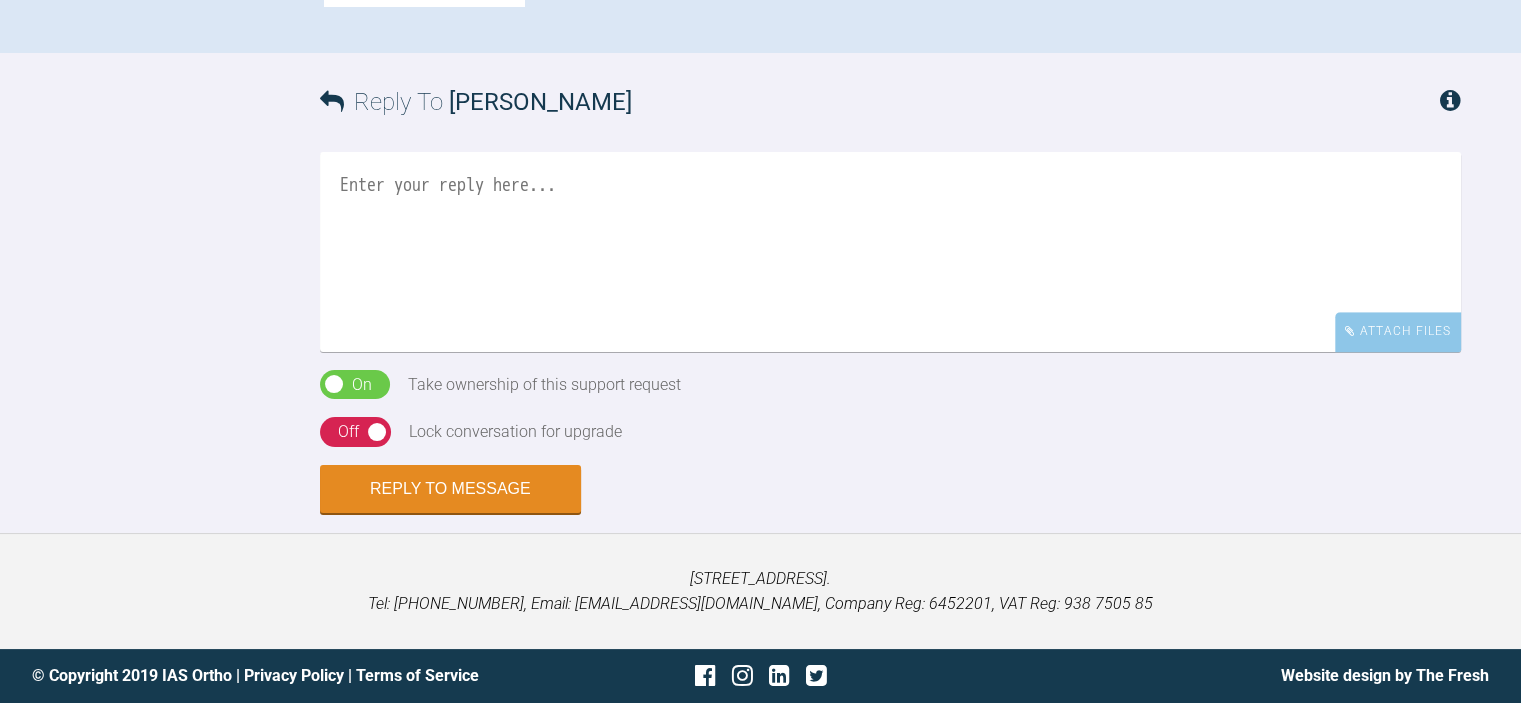 click at bounding box center [890, 252] 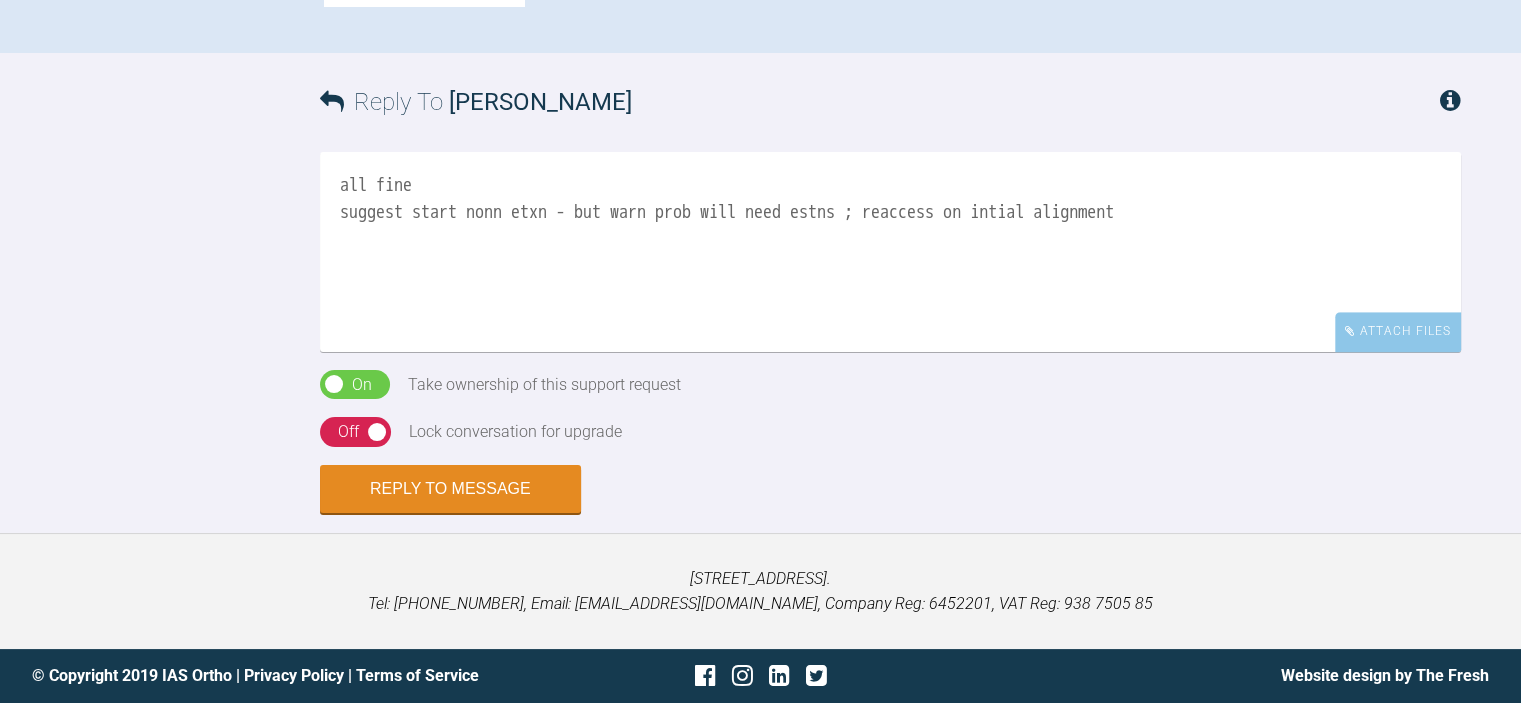 click on "all fine
suggest start nonn etxn - but warn prob will need estns ; reaccess on intial alignment" at bounding box center [890, 252] 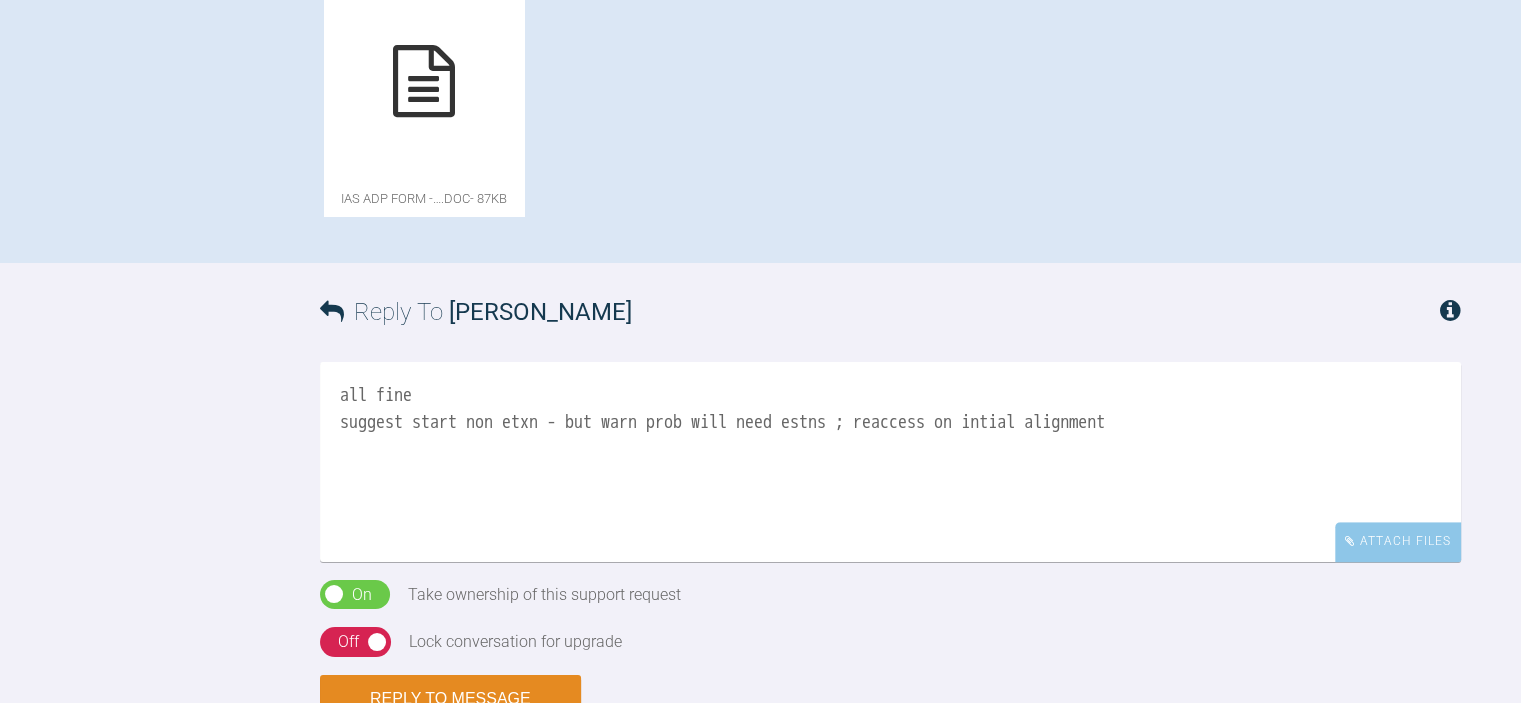 scroll, scrollTop: 1186, scrollLeft: 0, axis: vertical 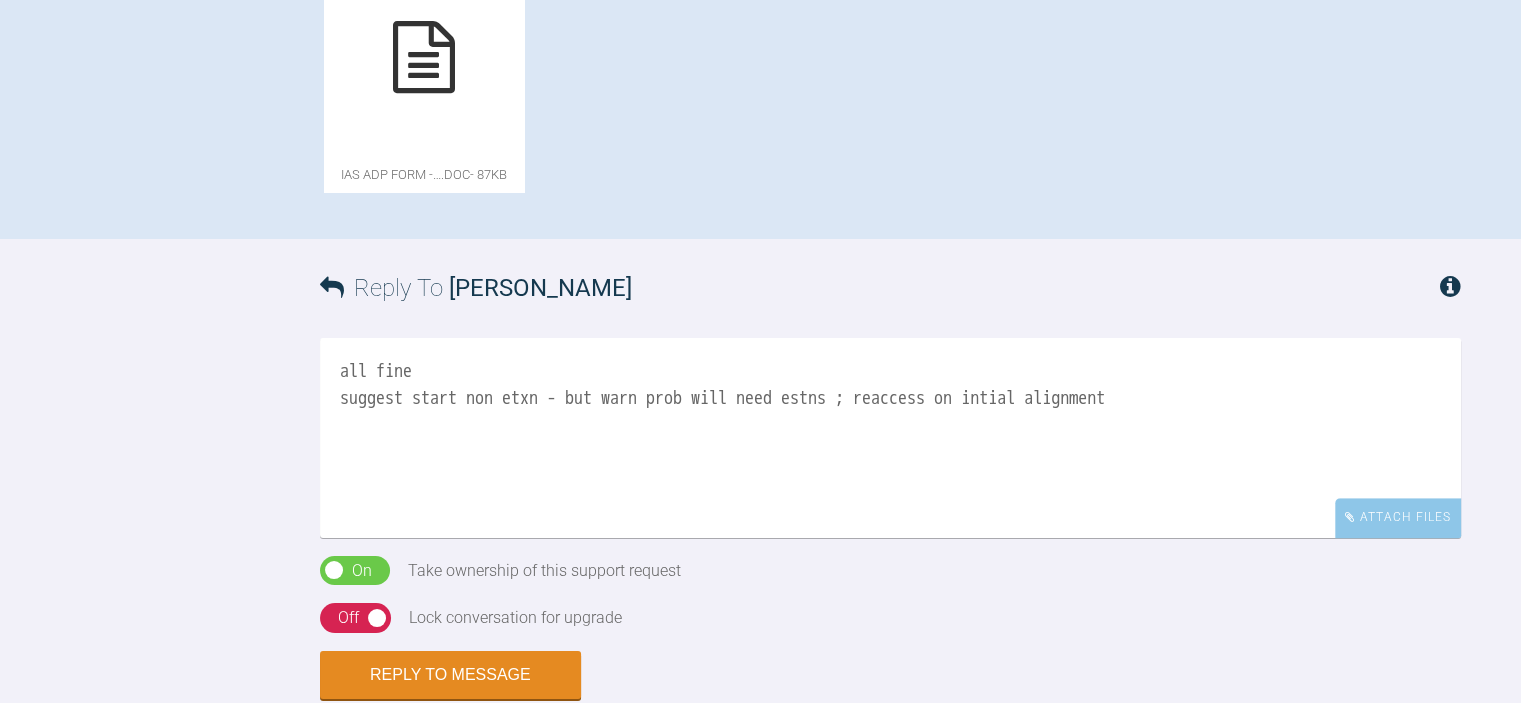 click on "all fine
suggest start non etxn - but warn prob will need estns ; reaccess on intial alignment" at bounding box center [890, 438] 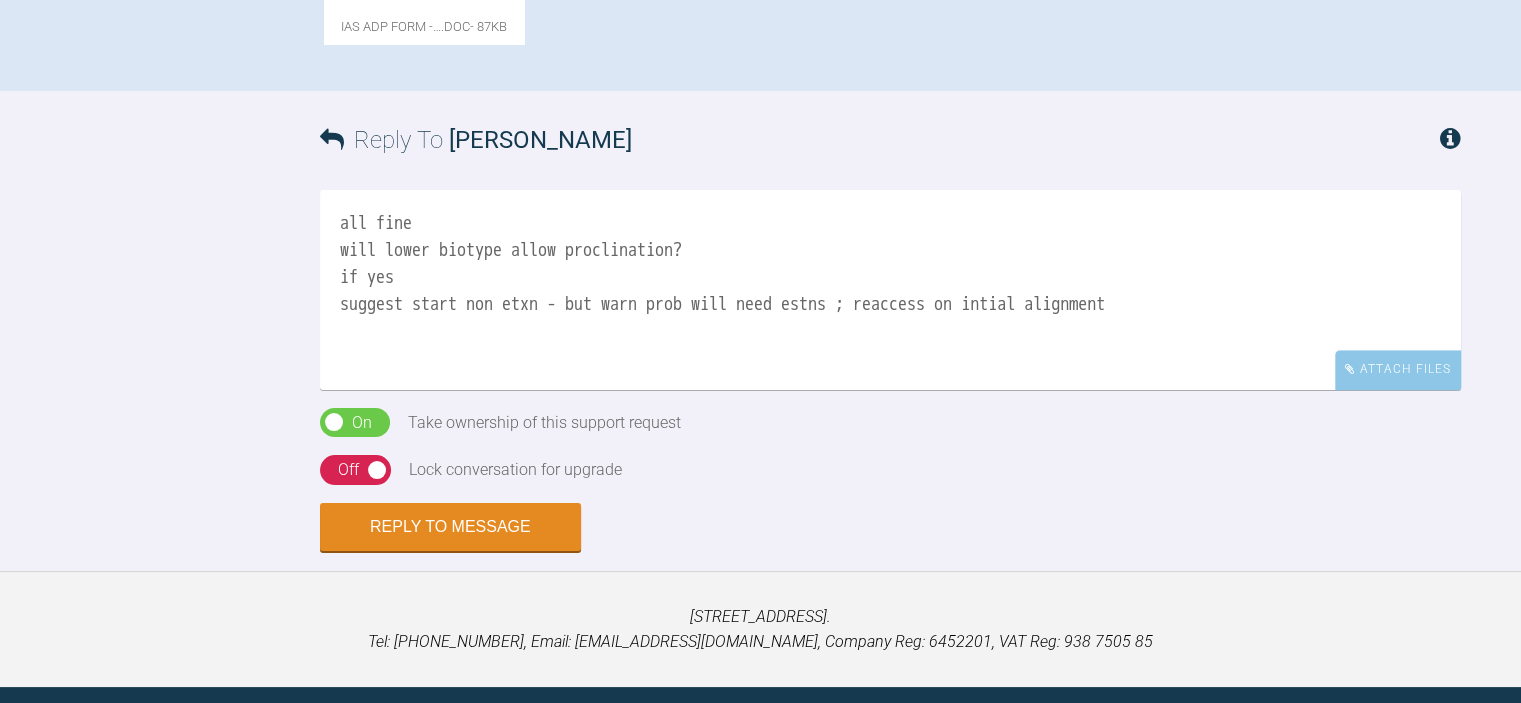 scroll, scrollTop: 1586, scrollLeft: 0, axis: vertical 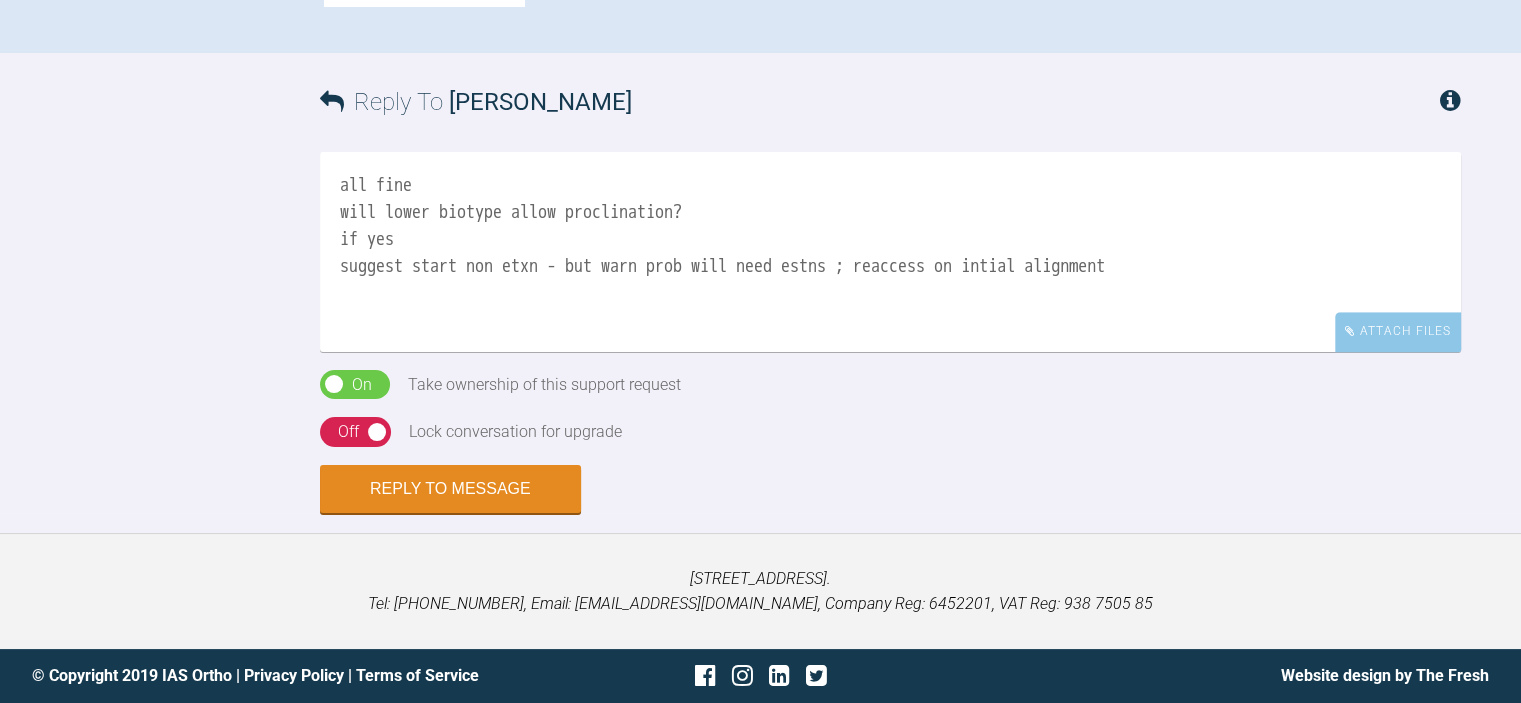 click on "all fine
will lower biotype allow proclination?
if yes
suggest start non etxn - but warn prob will need estns ; reaccess on intial alignment" at bounding box center (890, 252) 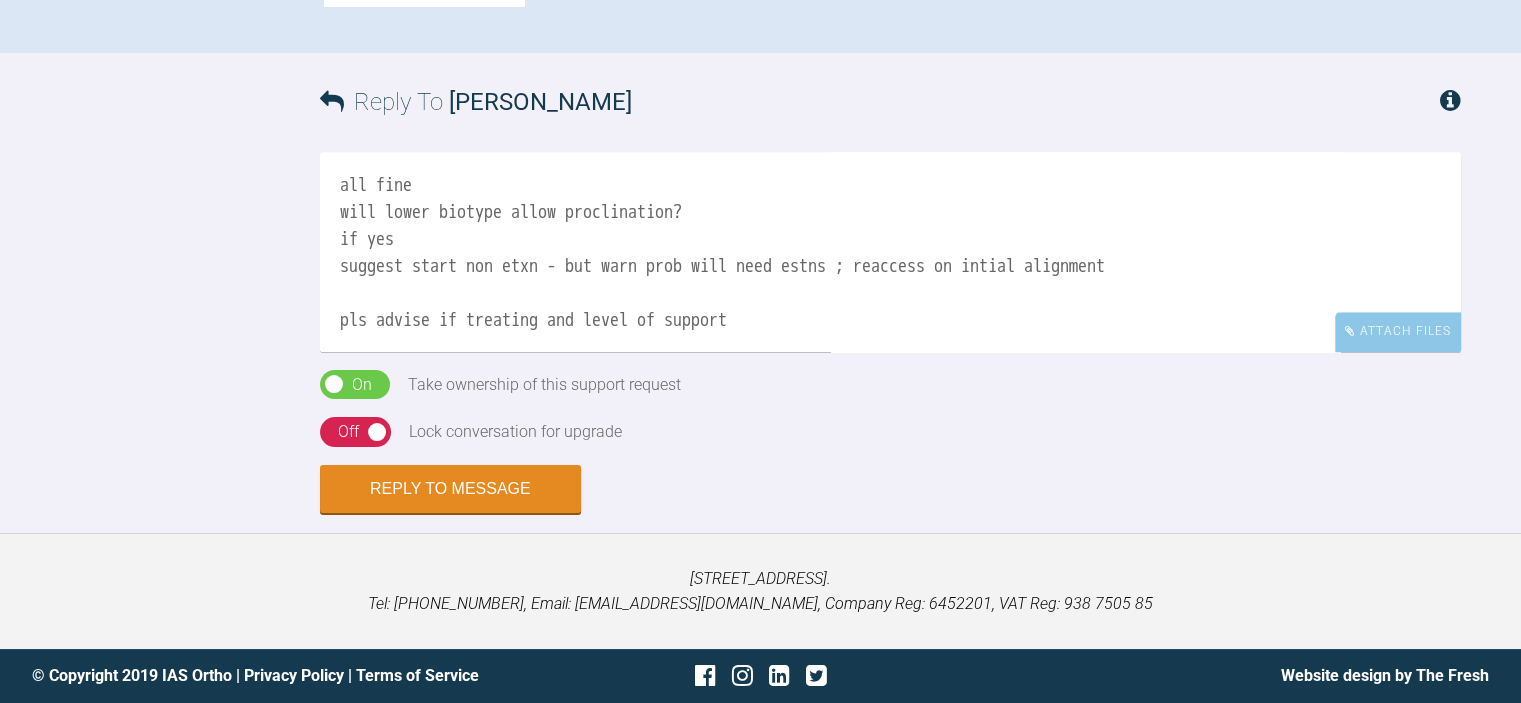type on "all fine
will lower biotype allow proclination?
if yes
suggest start non etxn - but warn prob will need estns ; reaccess on intial alignment
pls advise if treating and level of support" 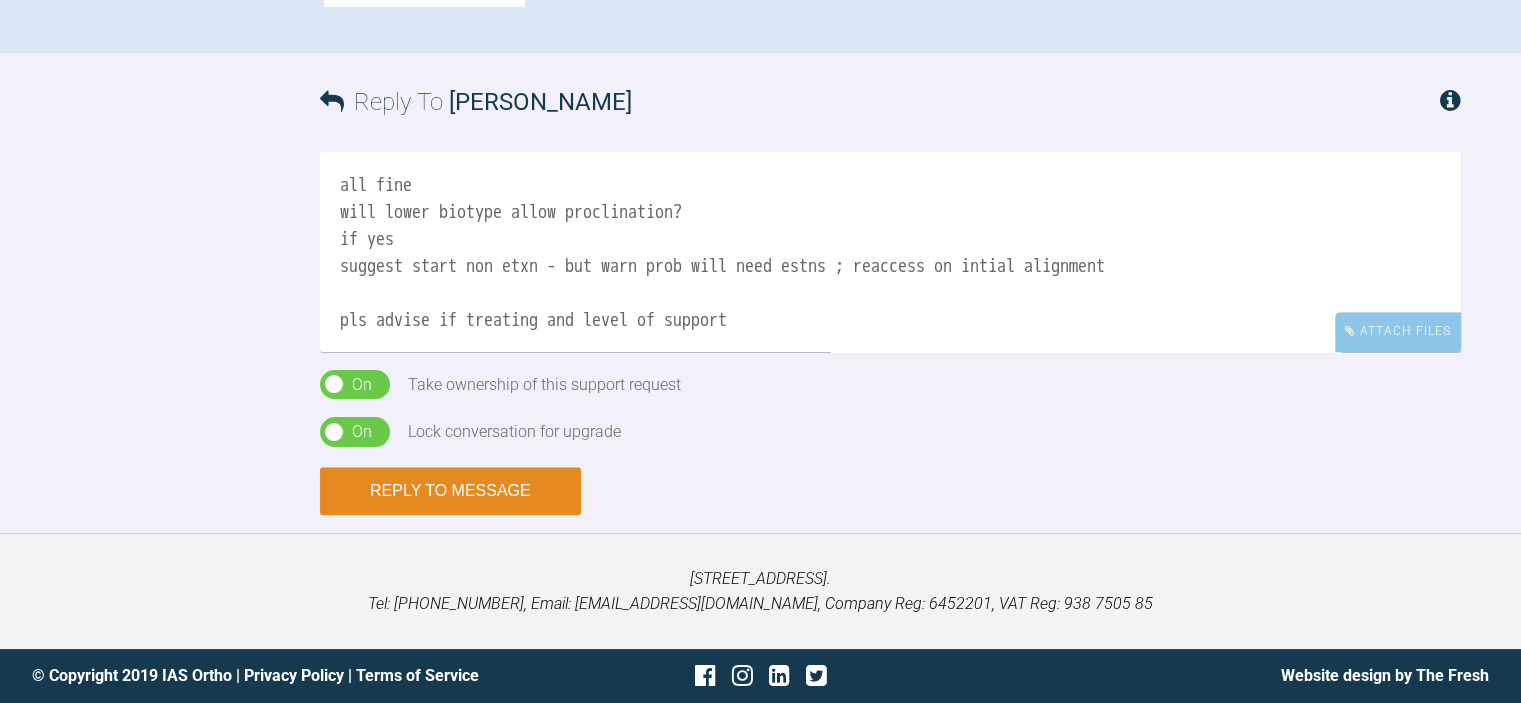click on "Reply to Message" at bounding box center [450, 491] 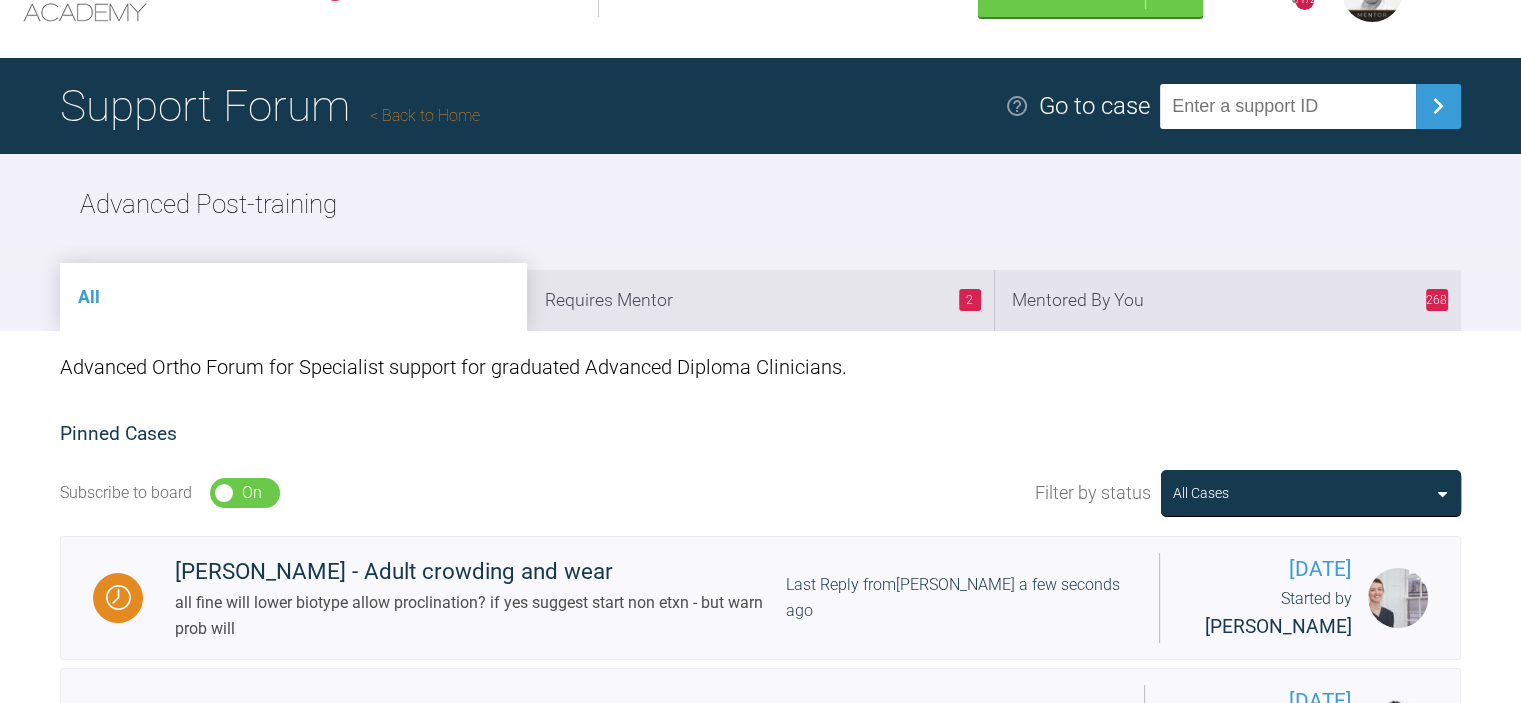 scroll, scrollTop: 0, scrollLeft: 0, axis: both 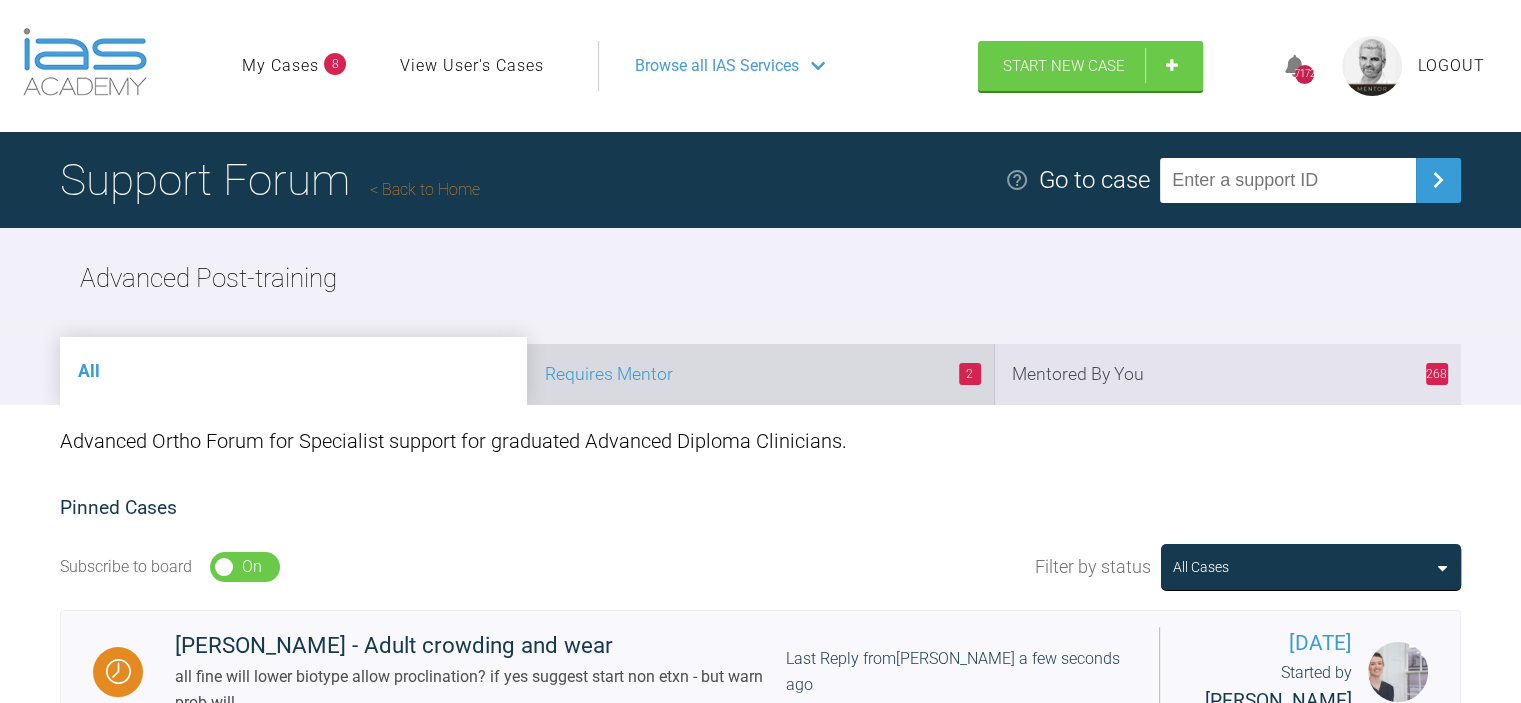 click on "2 Requires Mentor" at bounding box center [760, 374] 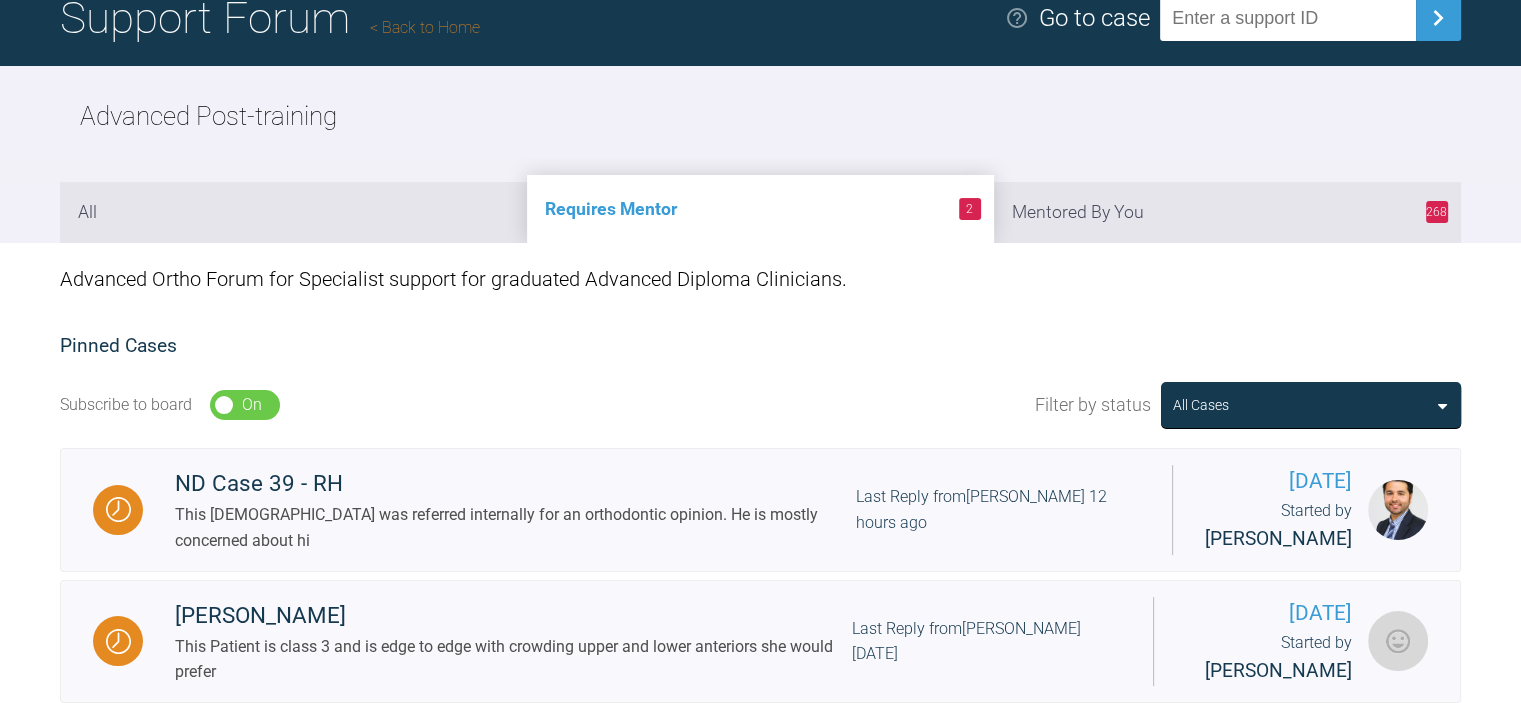 scroll, scrollTop: 349, scrollLeft: 0, axis: vertical 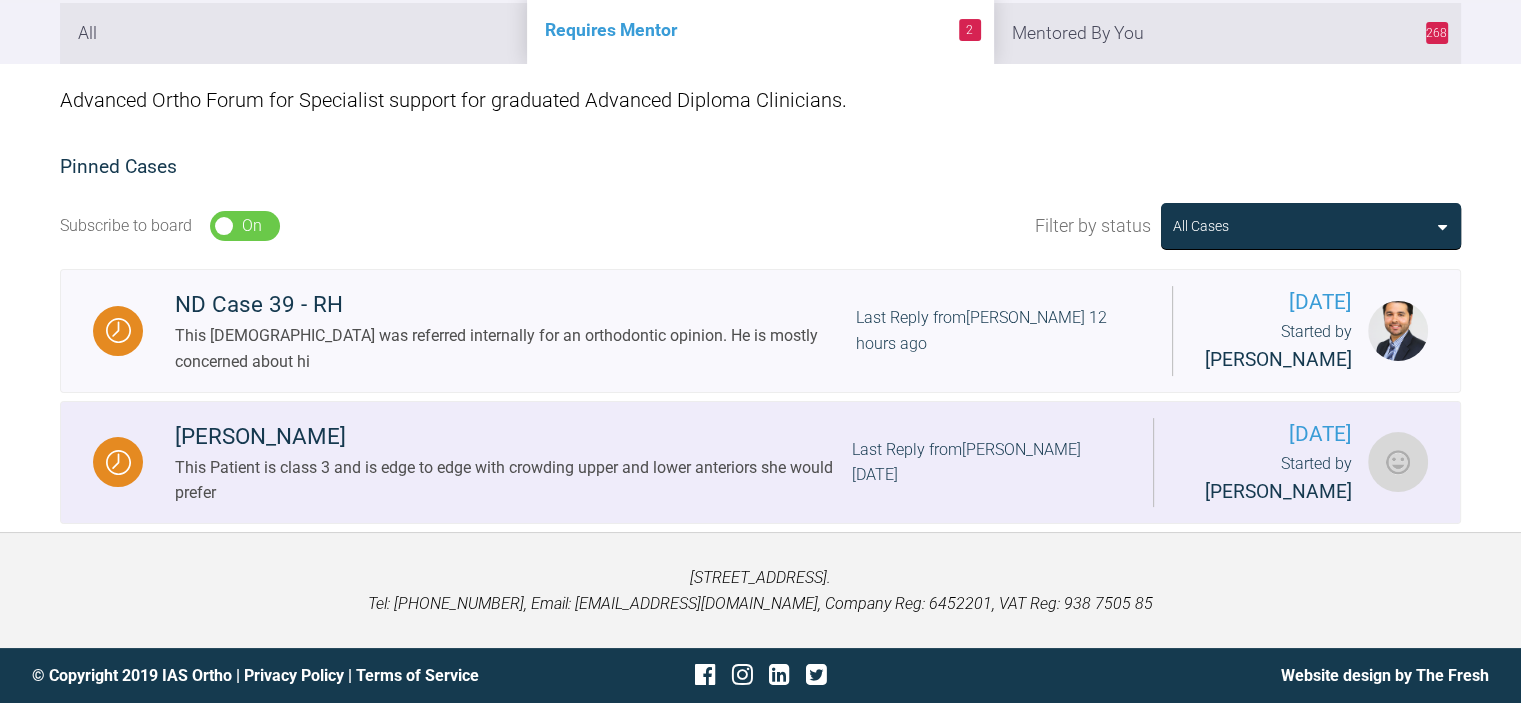 click on "[PERSON_NAME]" at bounding box center [513, 437] 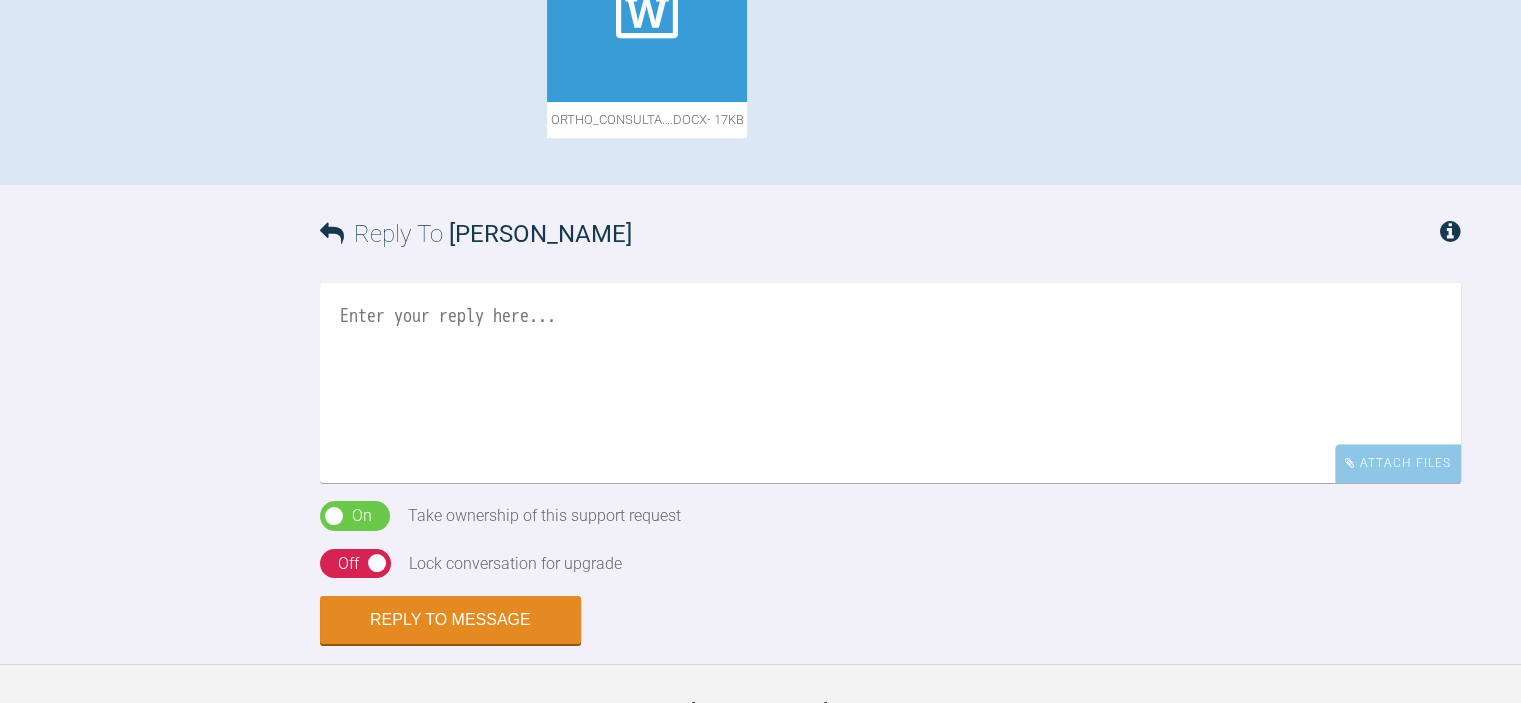 scroll, scrollTop: 1349, scrollLeft: 0, axis: vertical 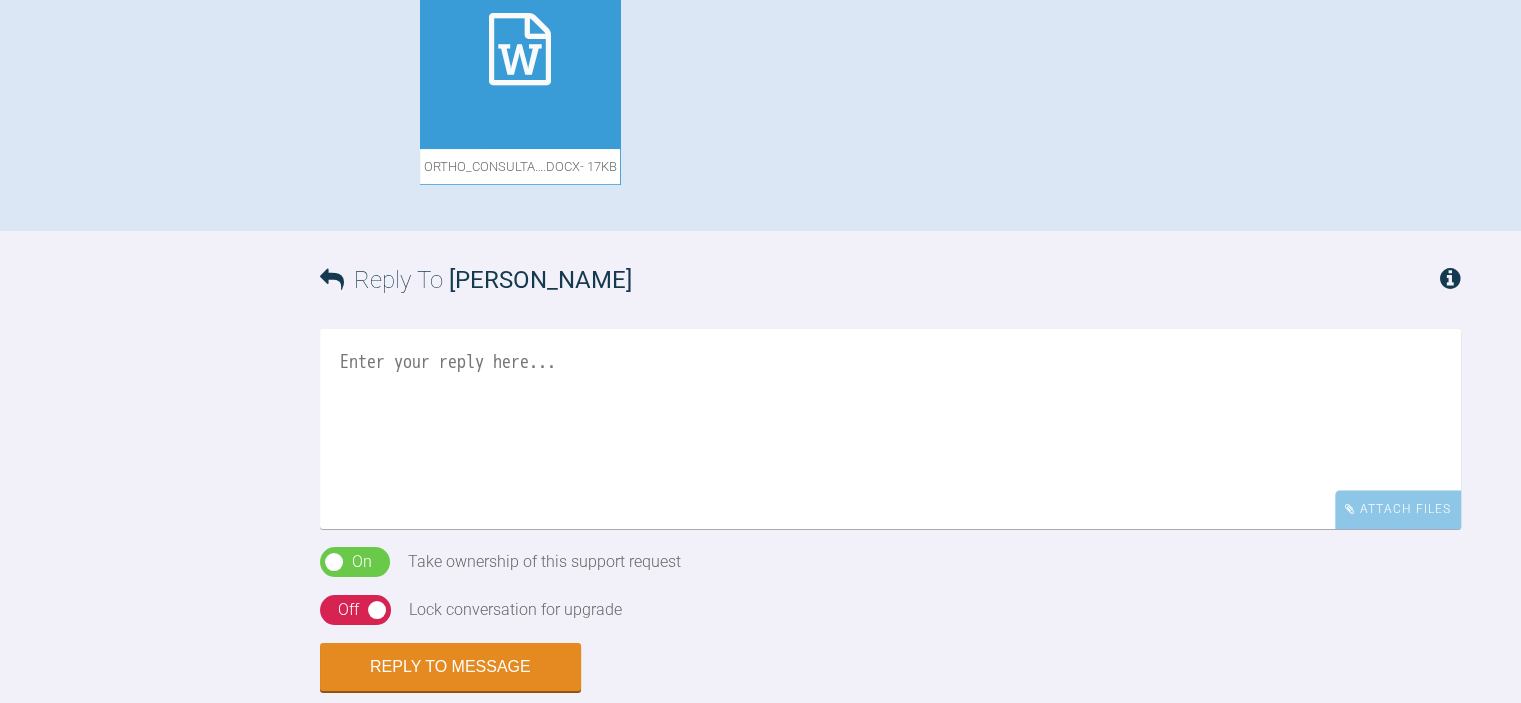 click at bounding box center [890, 429] 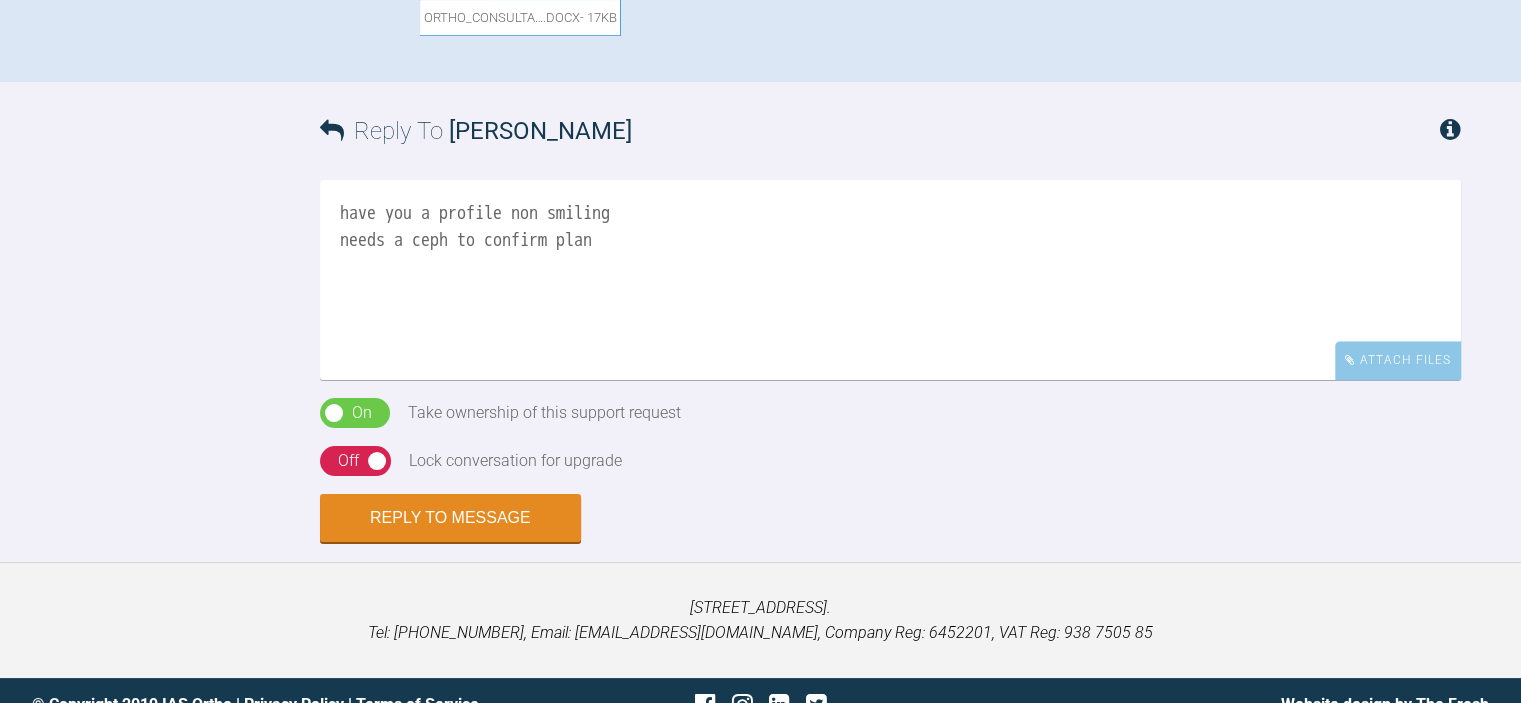 scroll, scrollTop: 1635, scrollLeft: 0, axis: vertical 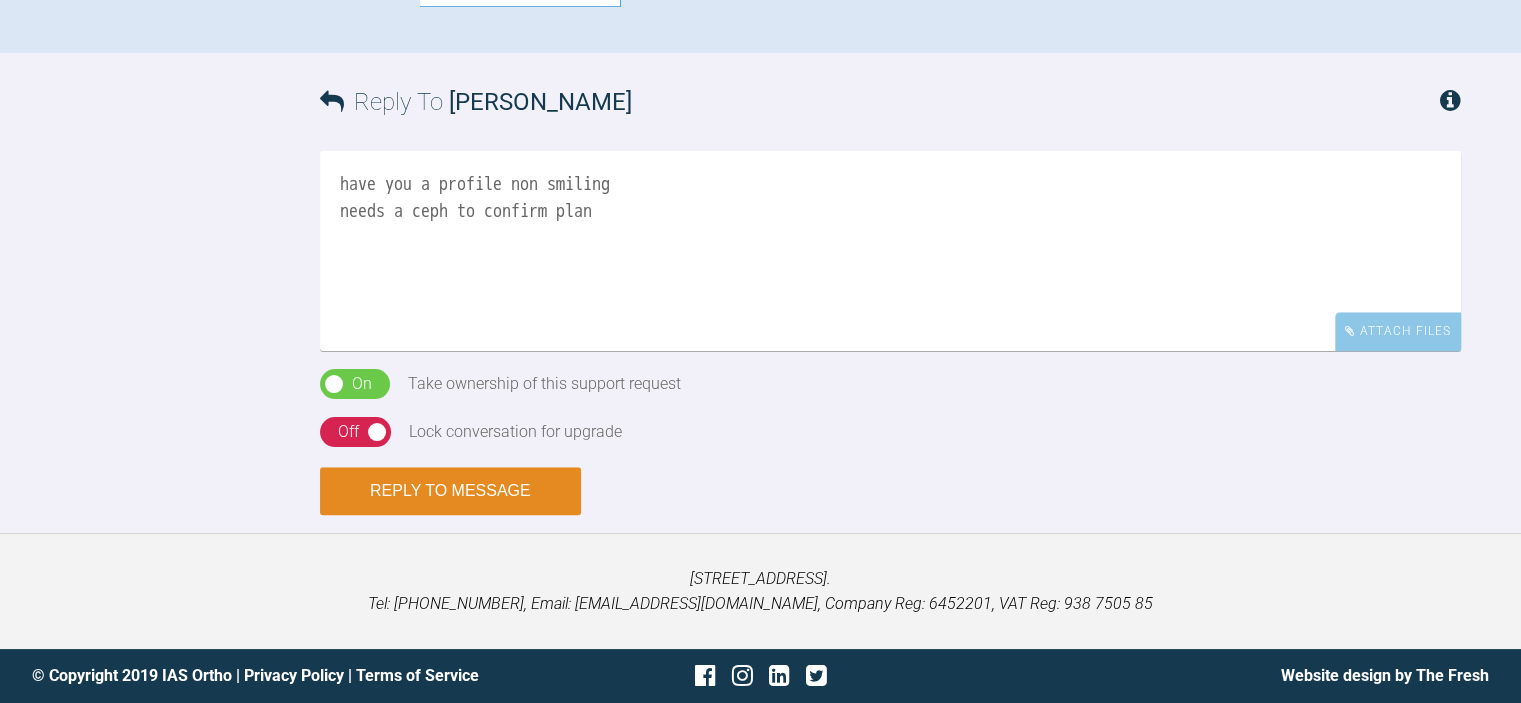 type on "have you a profile non smiling
needs a ceph to confirm plan" 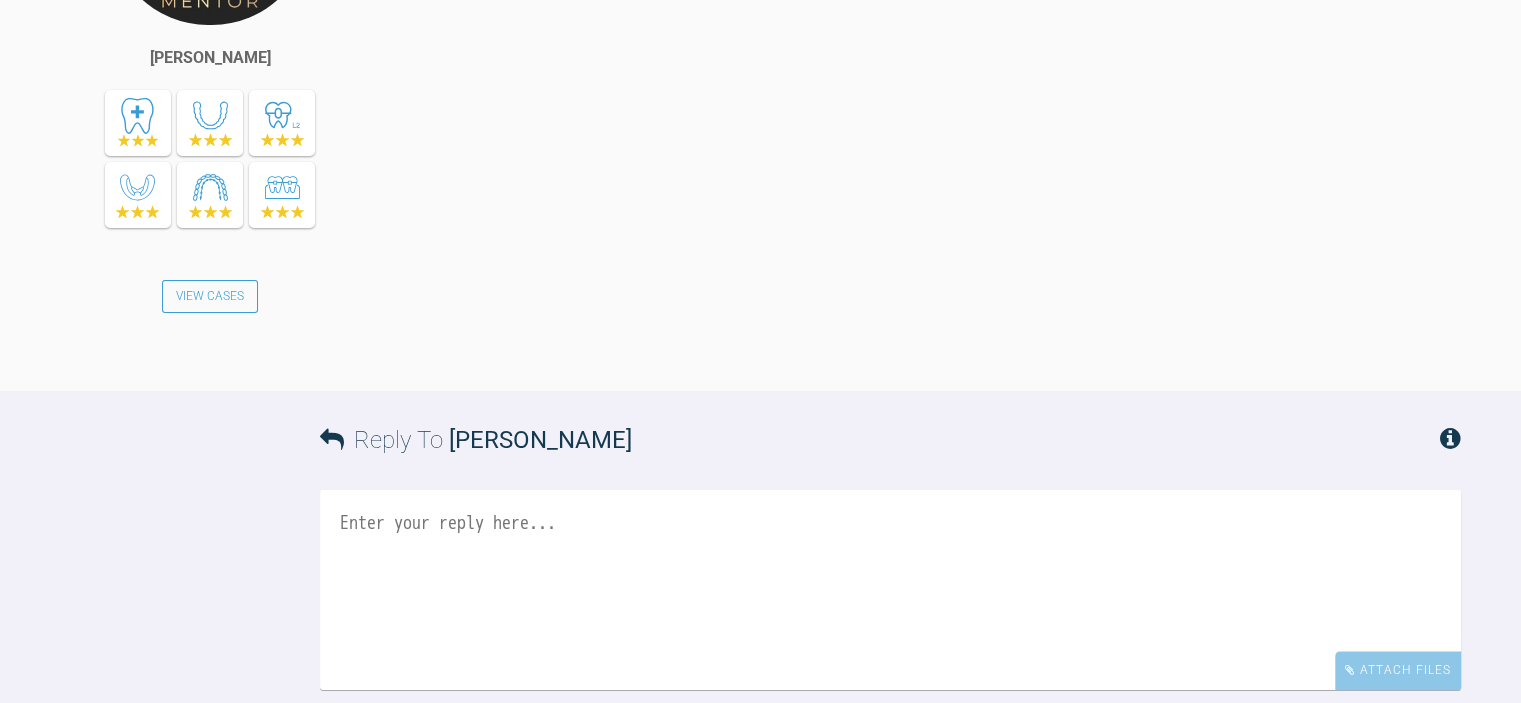 scroll, scrollTop: 1828, scrollLeft: 0, axis: vertical 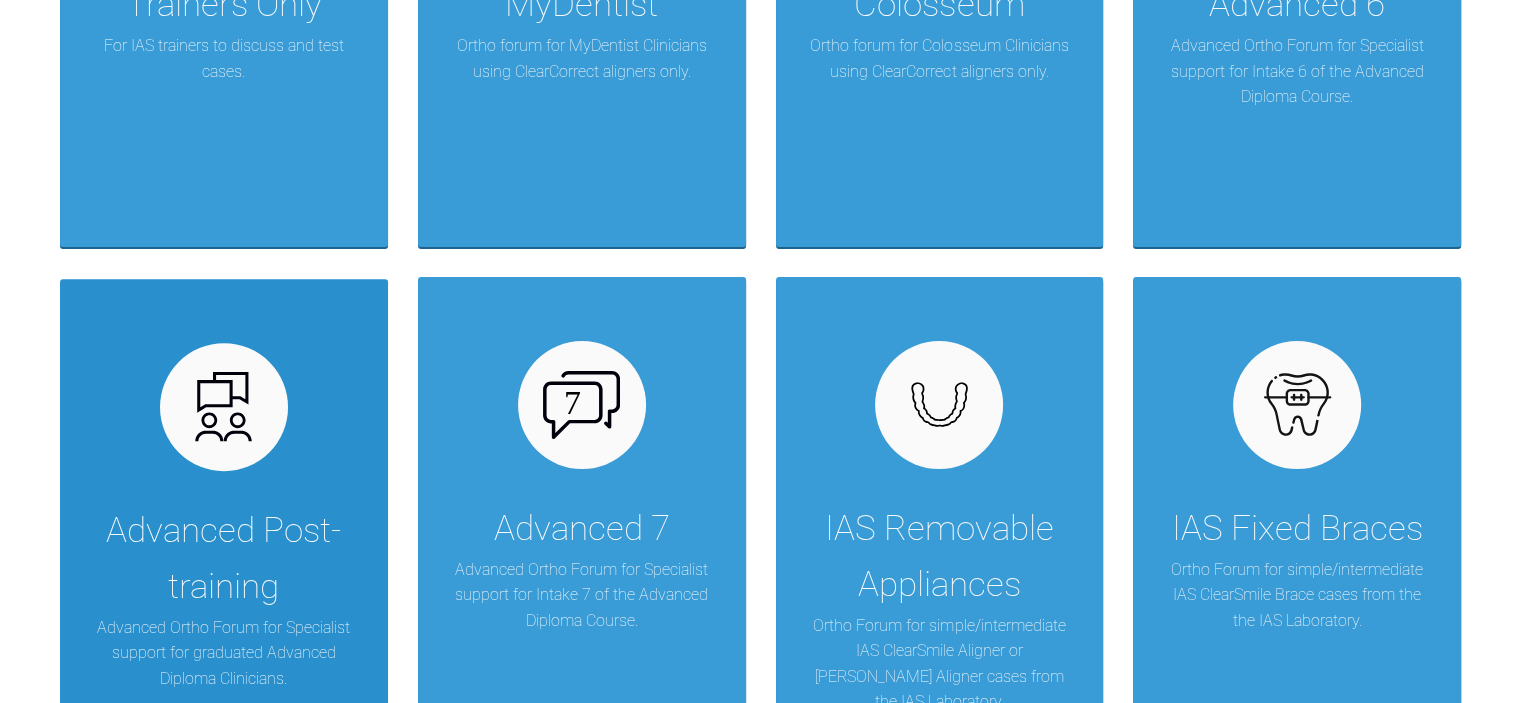 click on "Advanced Post-training Advanced Ortho Forum for Specialist support for graduated Advanced Diploma Clinicians." at bounding box center [224, 525] 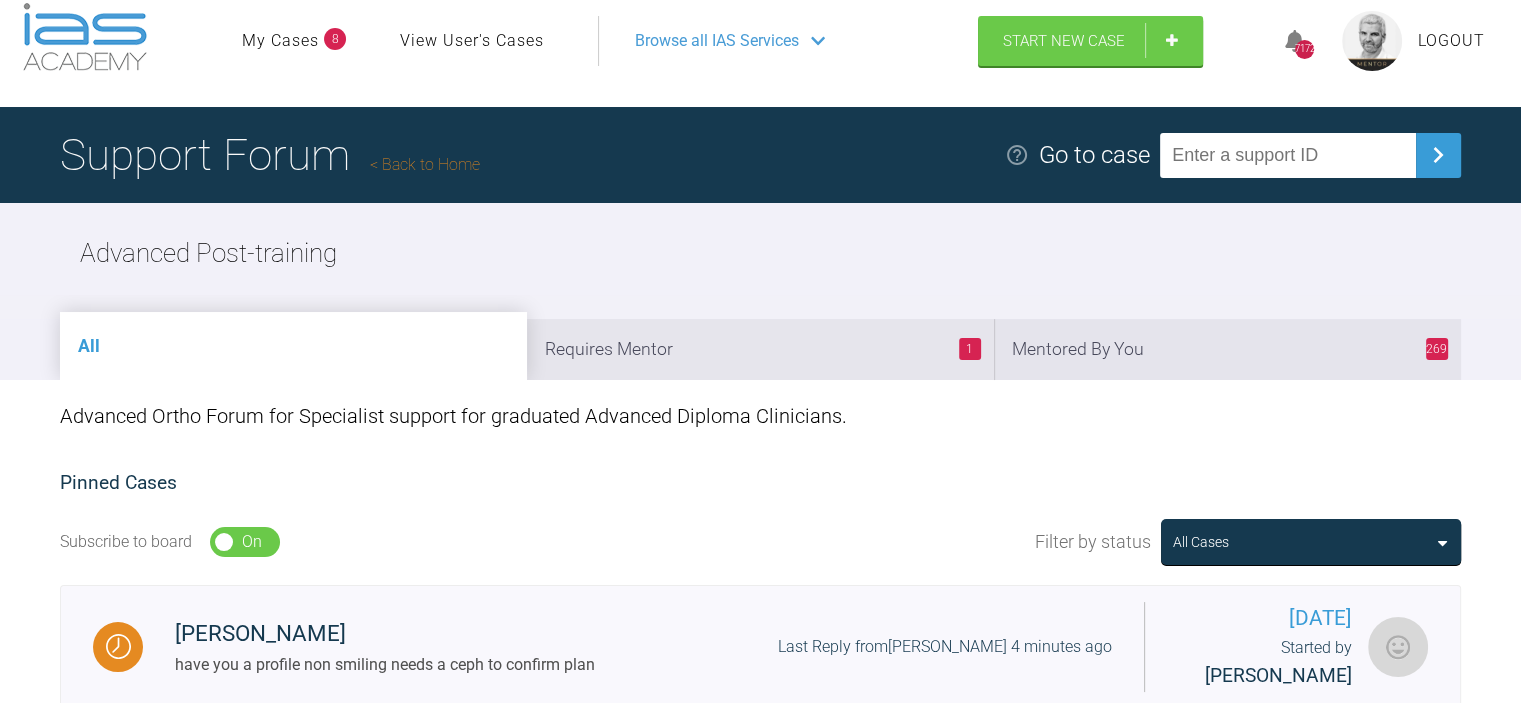 scroll, scrollTop: 0, scrollLeft: 0, axis: both 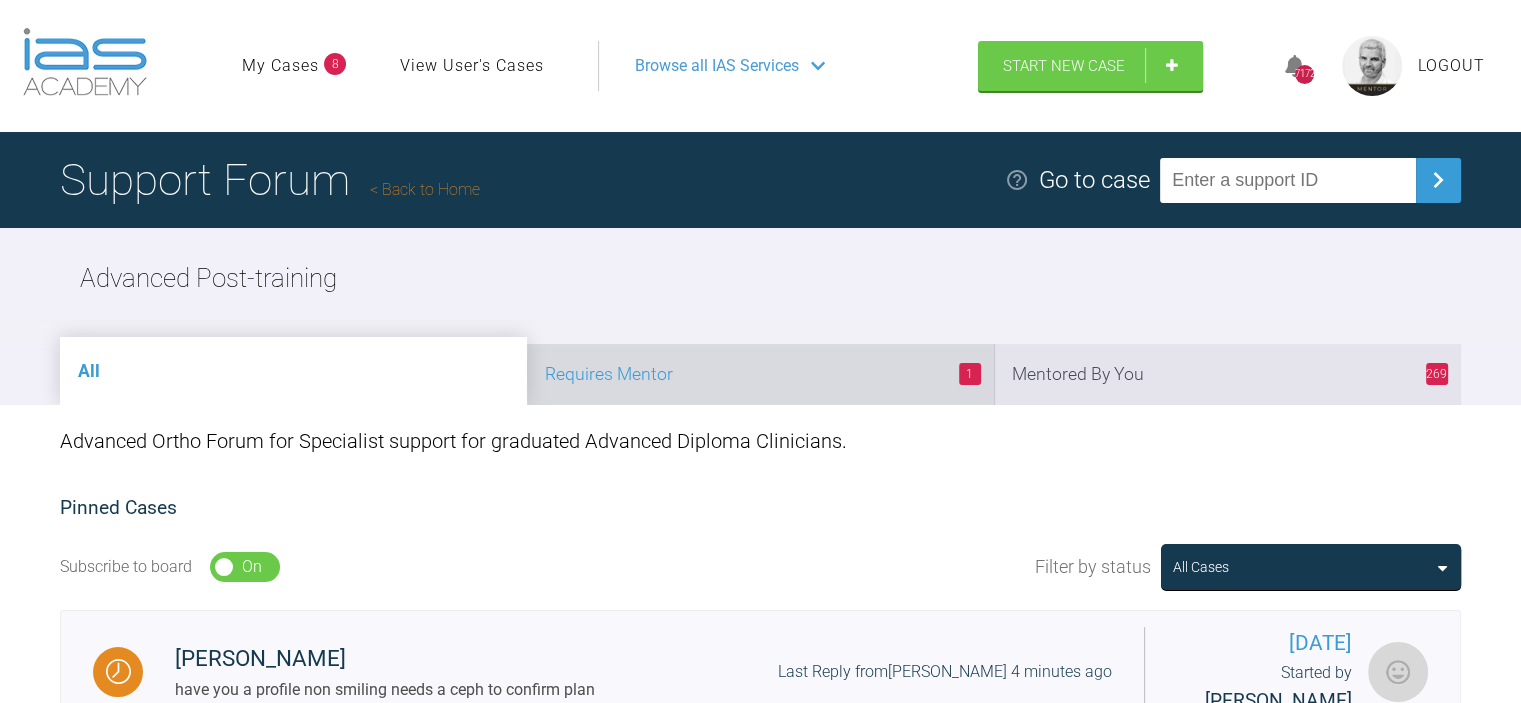 click on "1 Requires Mentor" at bounding box center [760, 374] 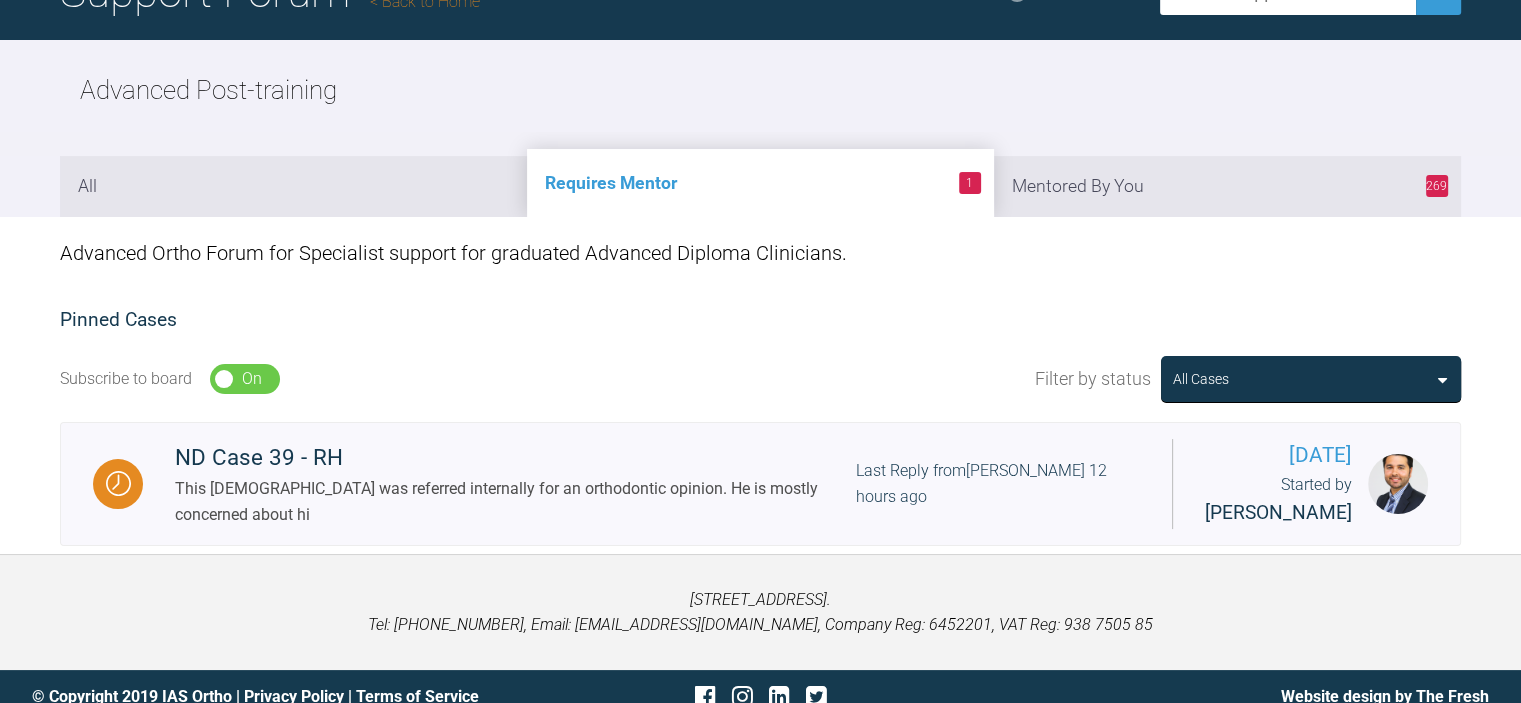 scroll, scrollTop: 213, scrollLeft: 0, axis: vertical 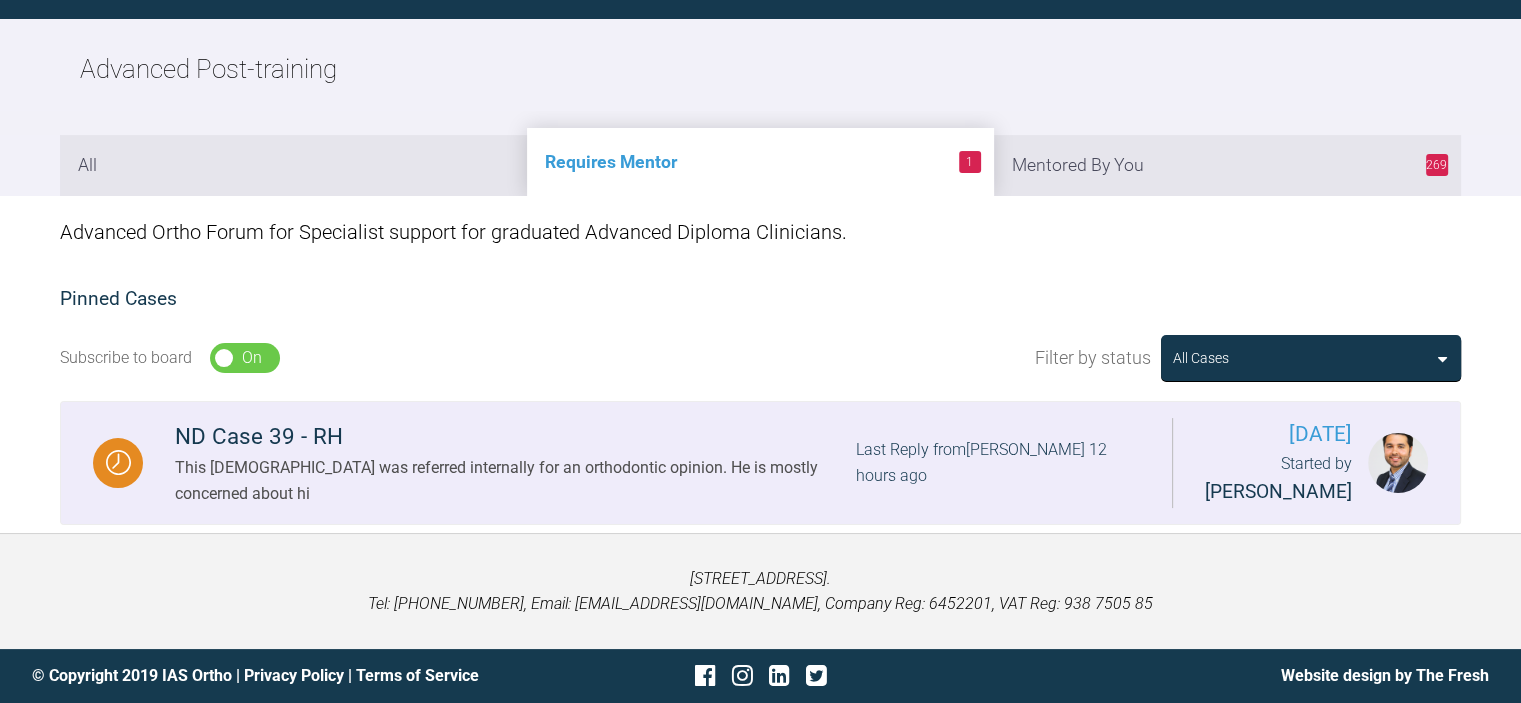 click on "Last Reply from  [PERSON_NAME]   12 hours ago" at bounding box center (998, 462) 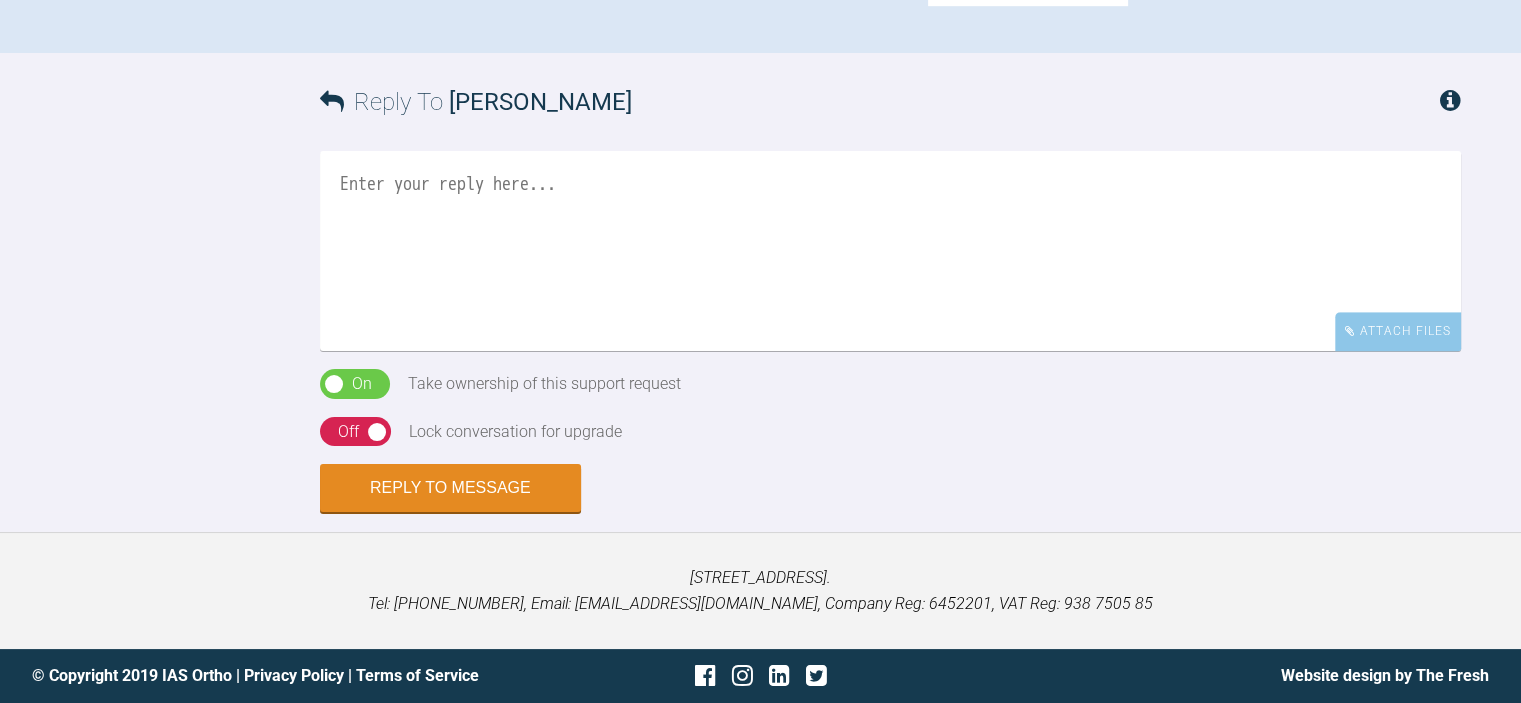 scroll, scrollTop: 2013, scrollLeft: 0, axis: vertical 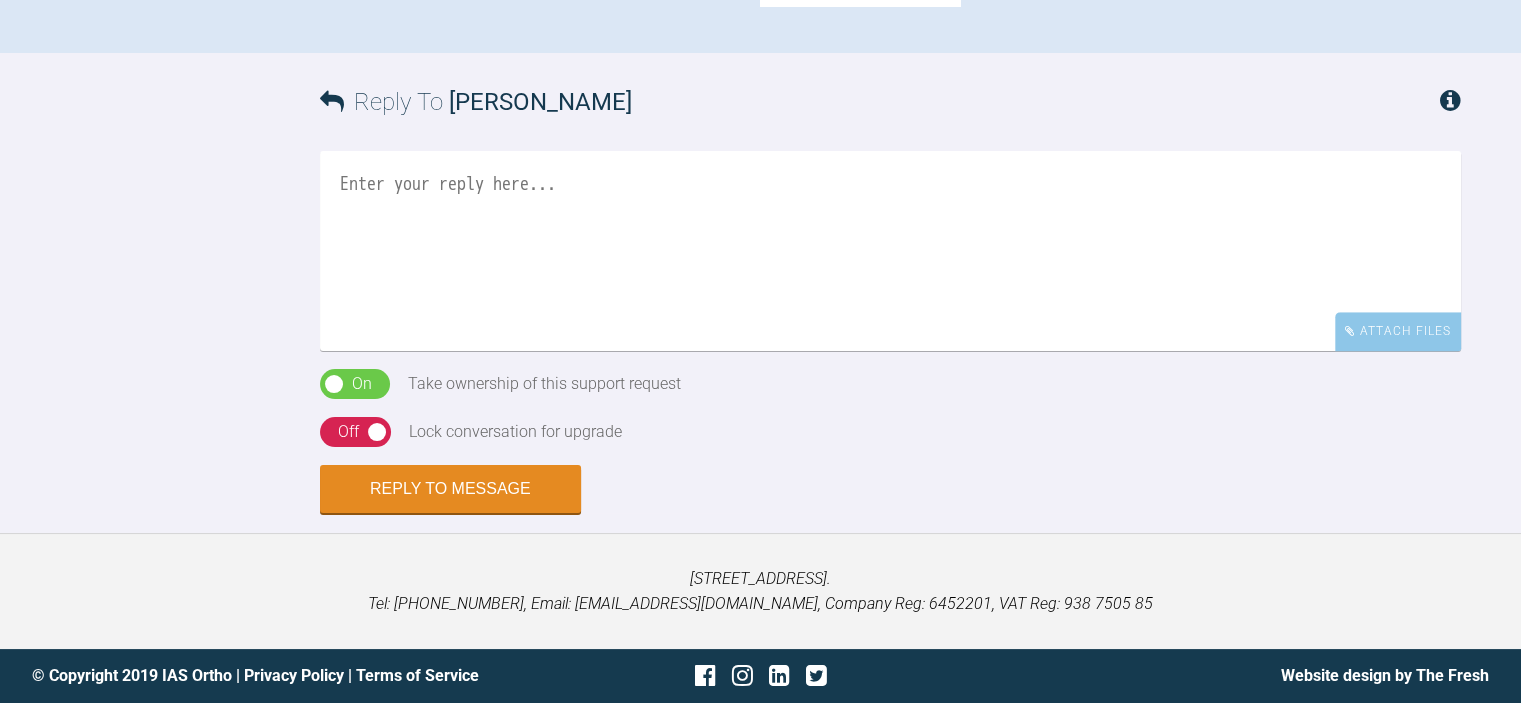 click at bounding box center [860, -129] 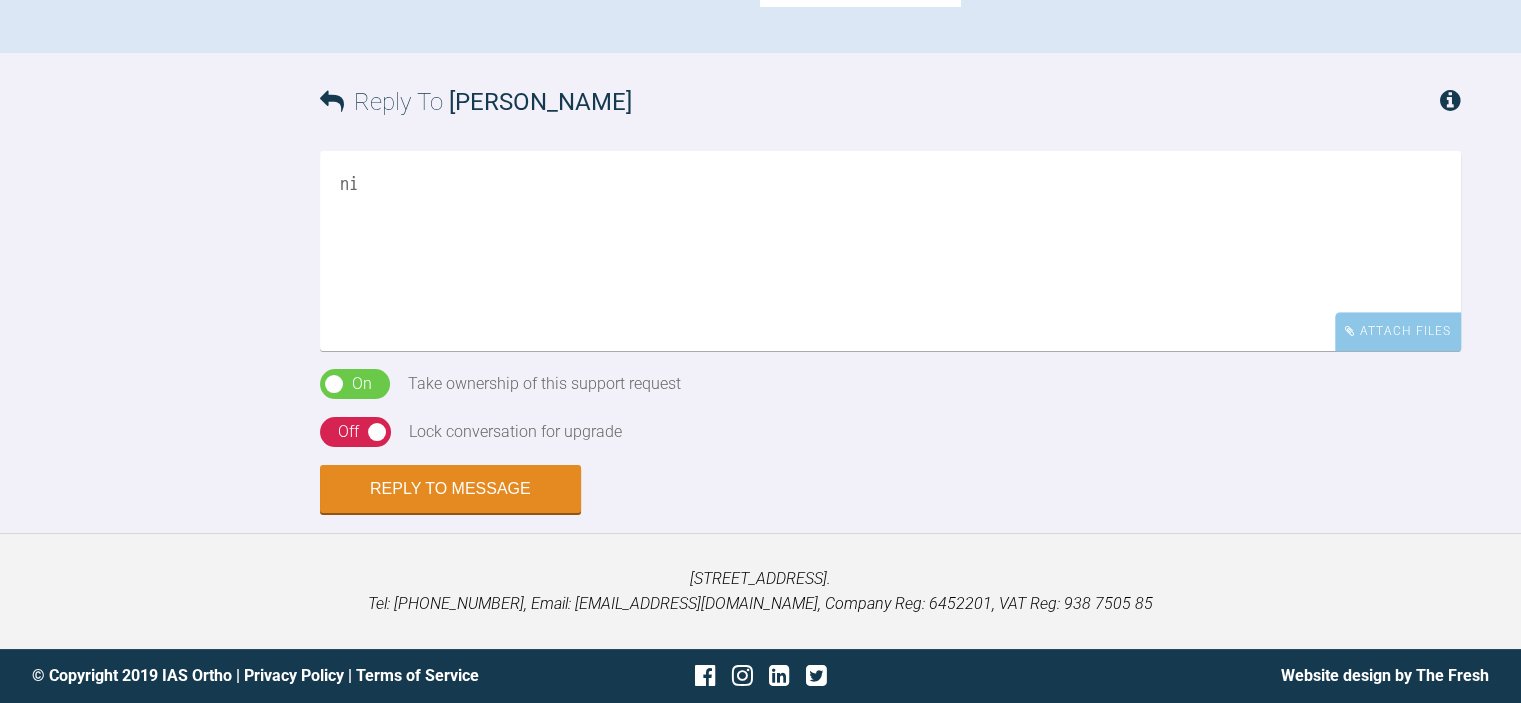 type on "n" 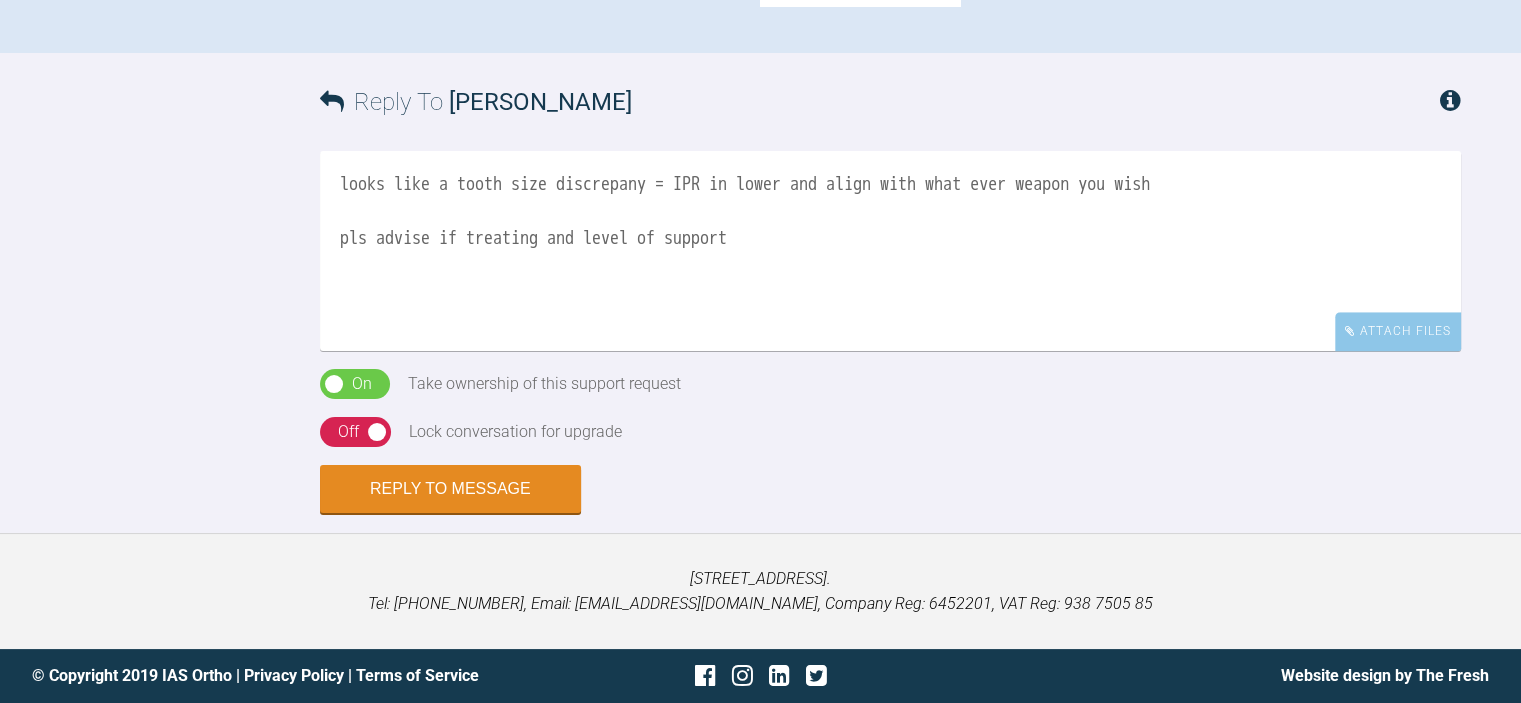 scroll, scrollTop: 2532, scrollLeft: 0, axis: vertical 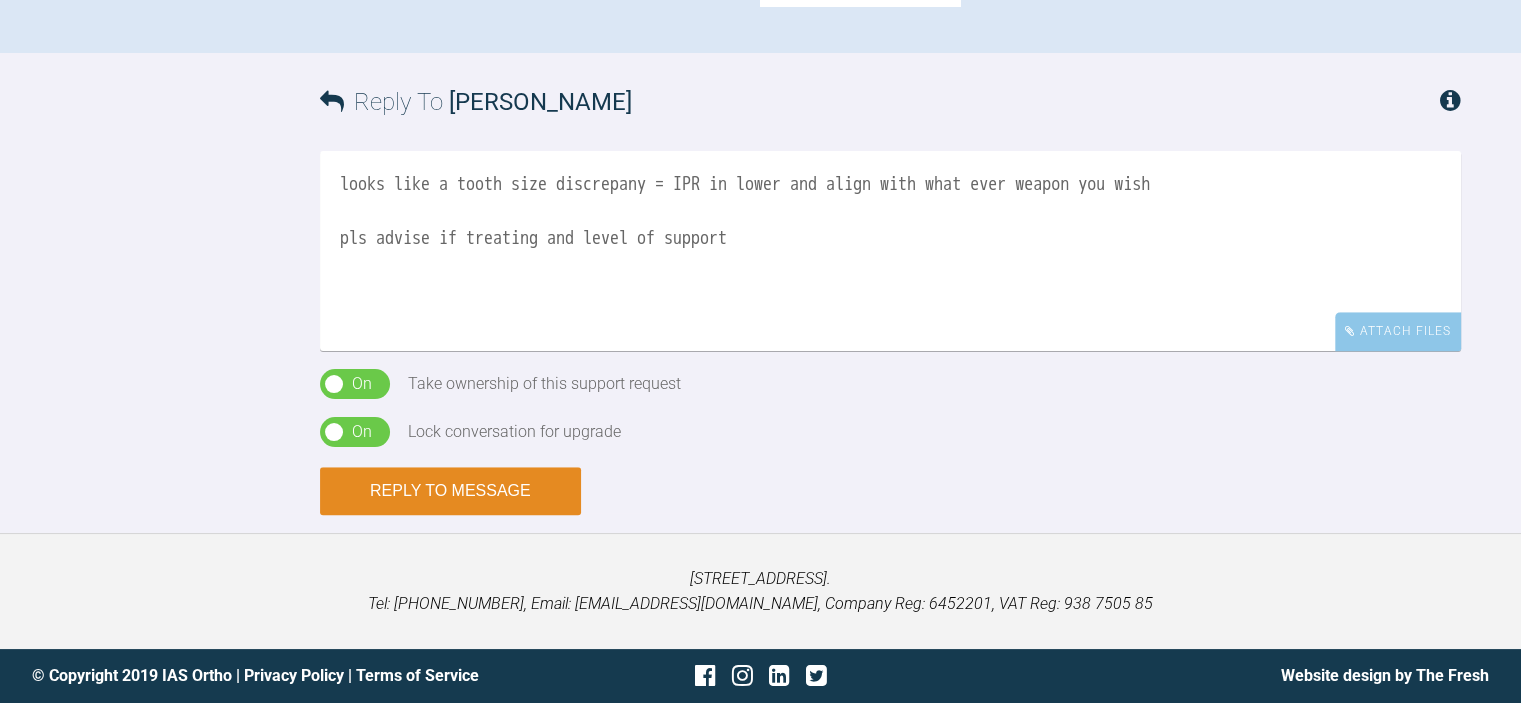 click on "Reply to Message" at bounding box center (450, 491) 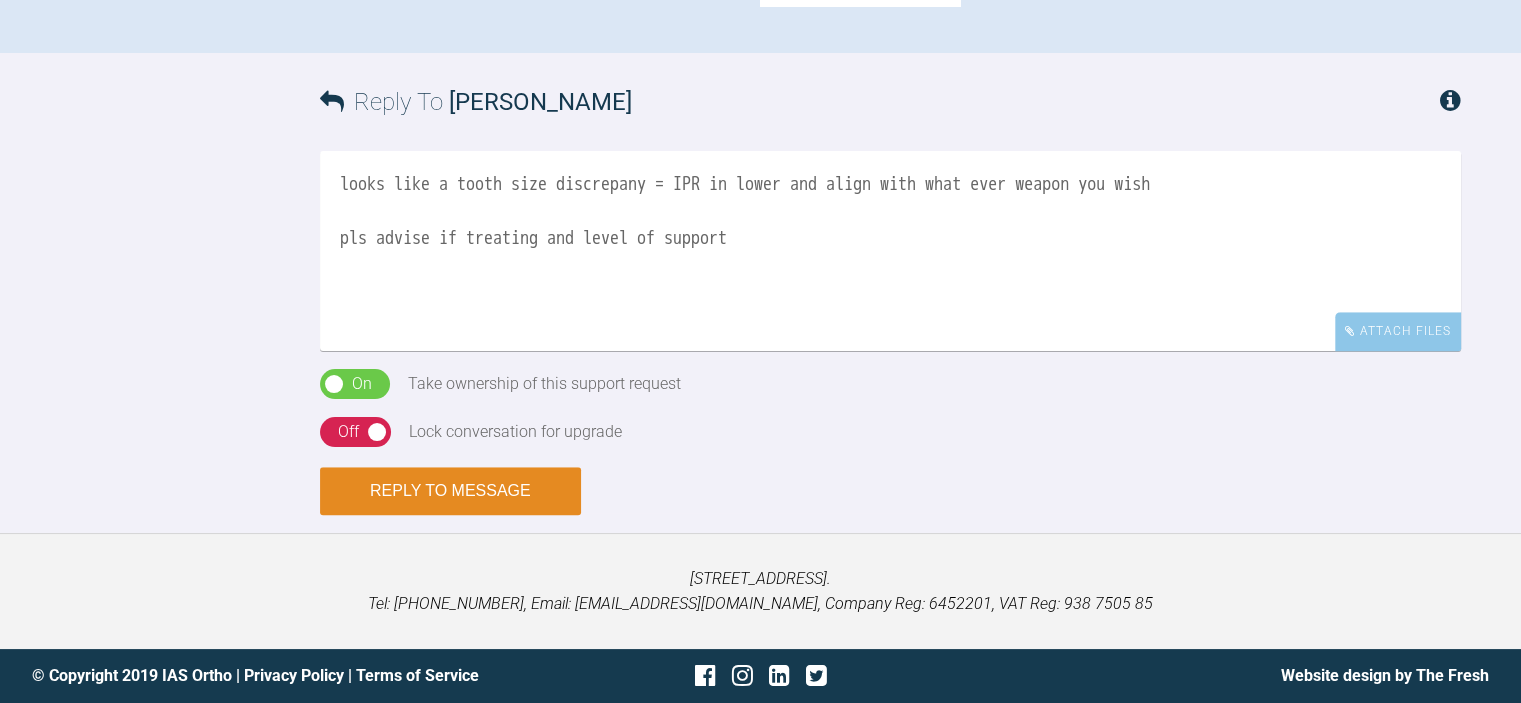 type 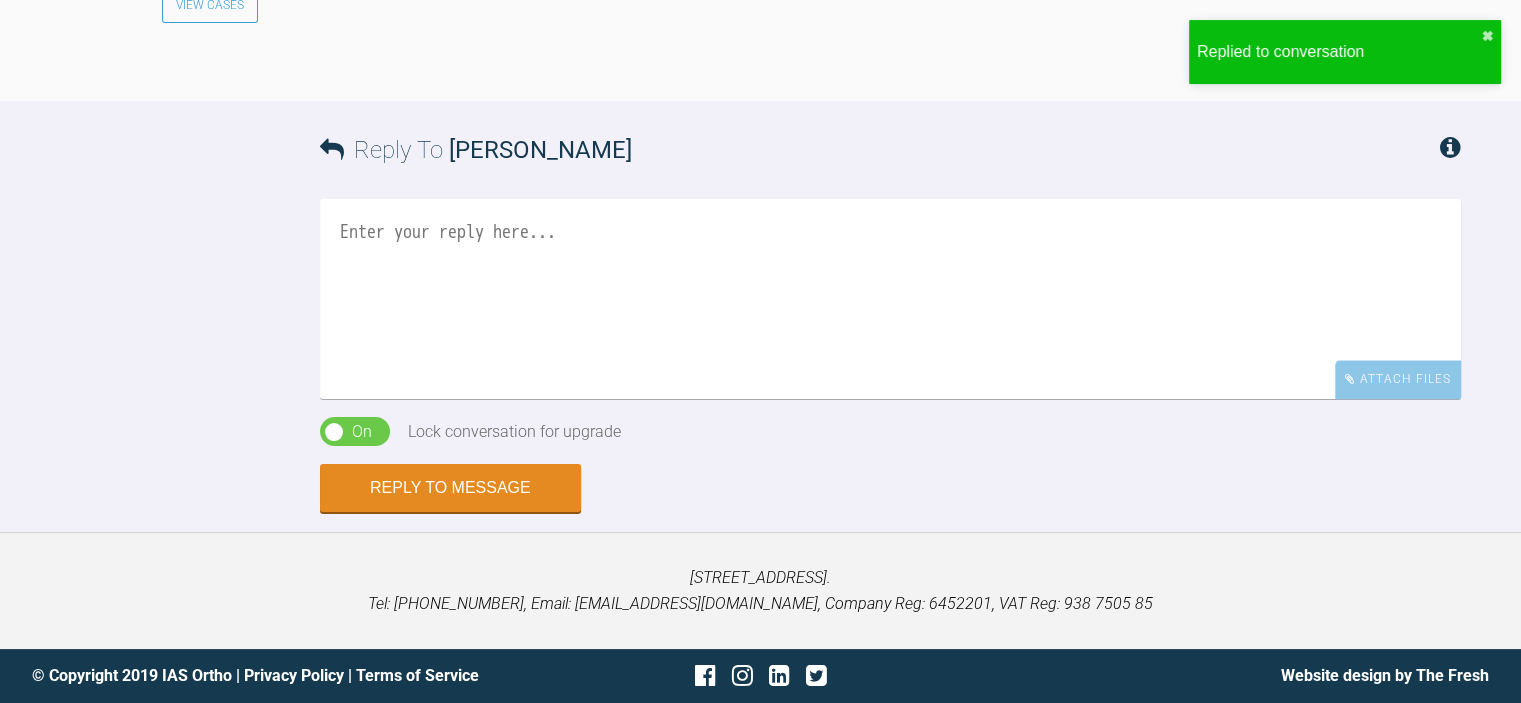 scroll, scrollTop: 3080, scrollLeft: 0, axis: vertical 